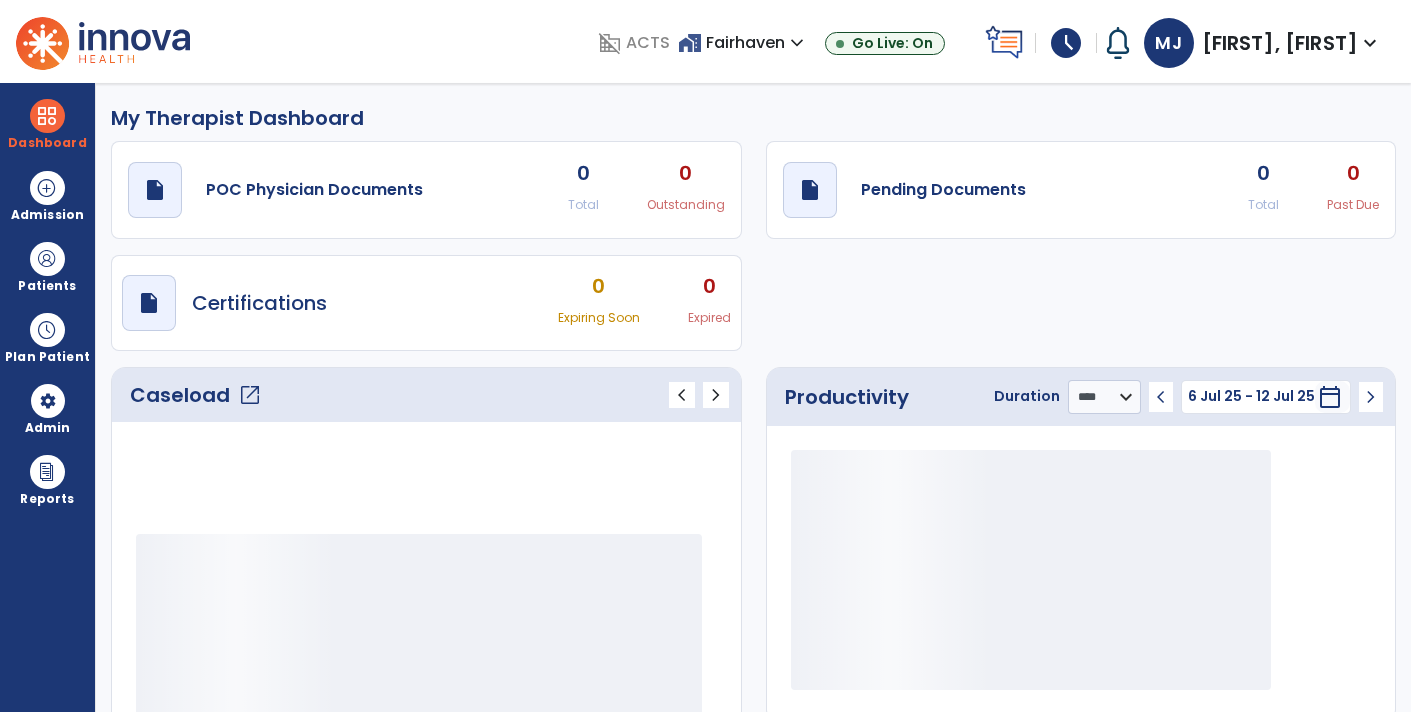 select on "****" 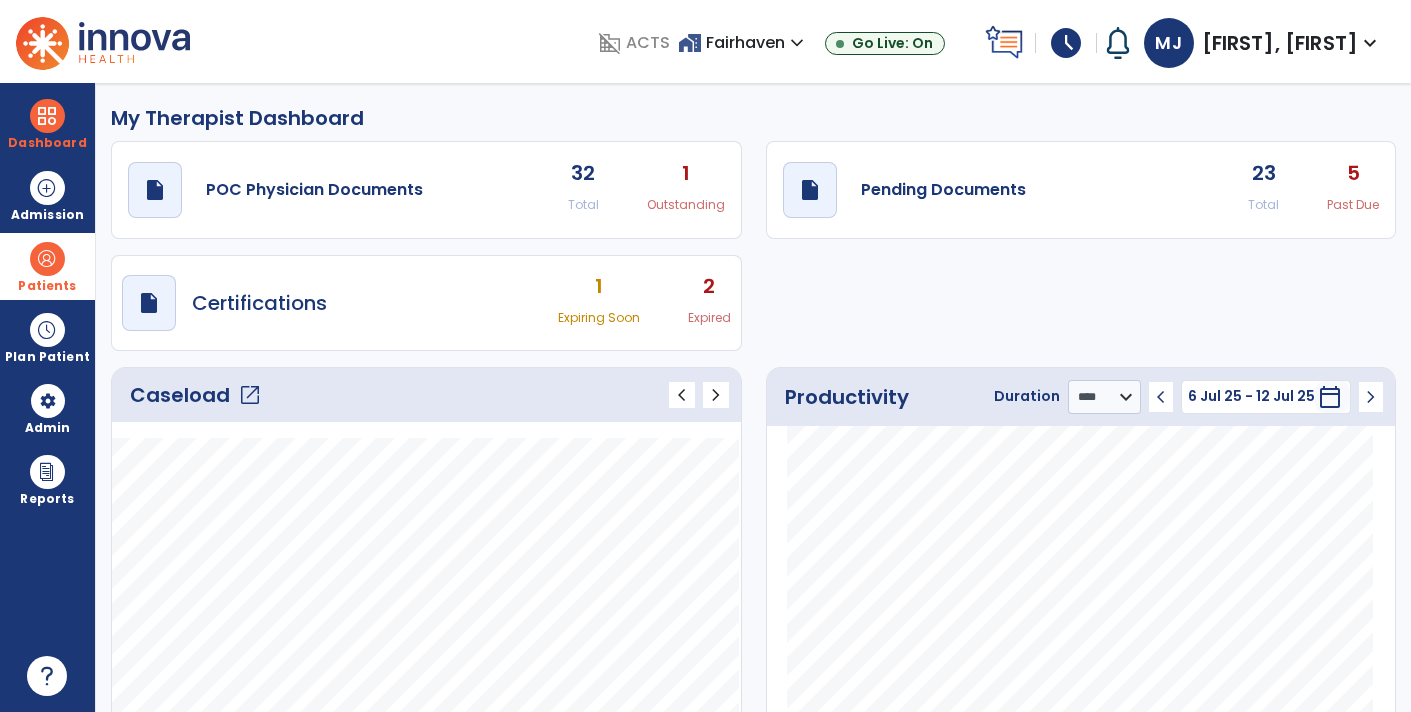 click at bounding box center [47, 259] 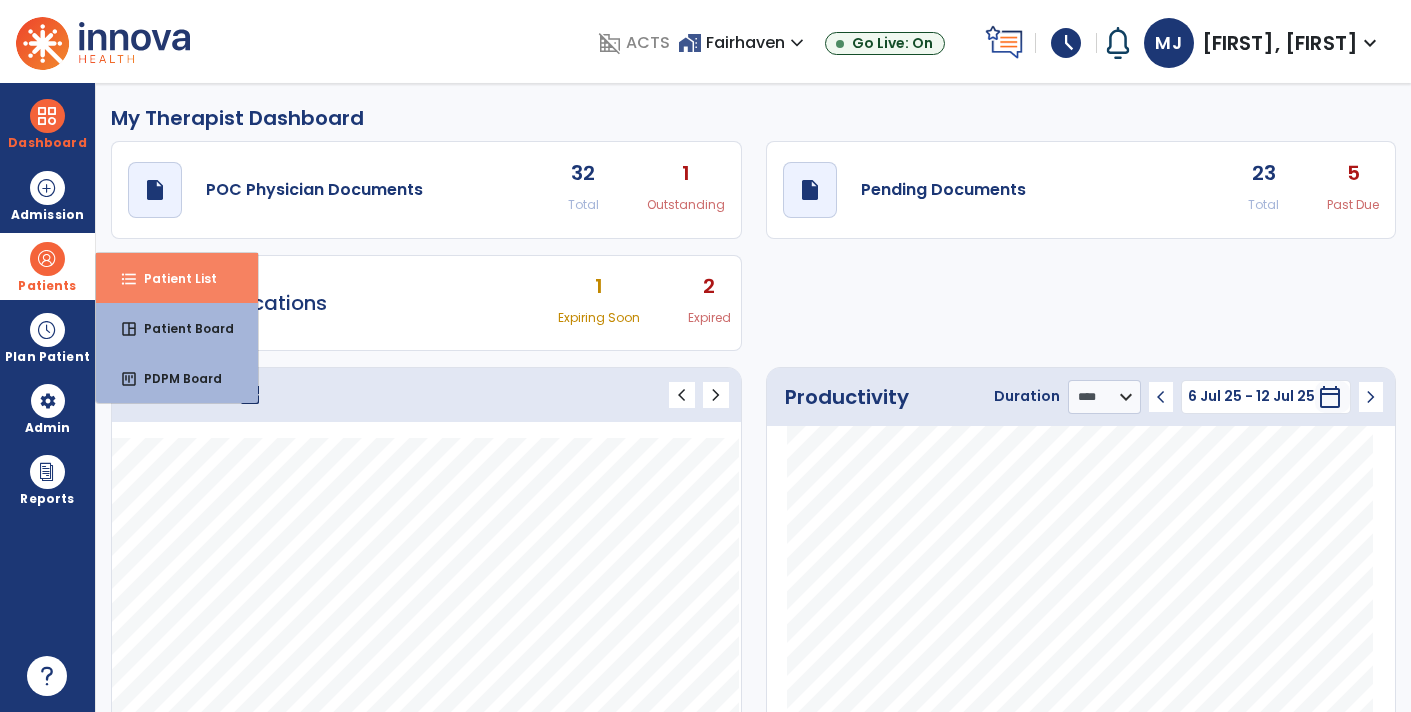 click on "format_list_bulleted" at bounding box center [129, 279] 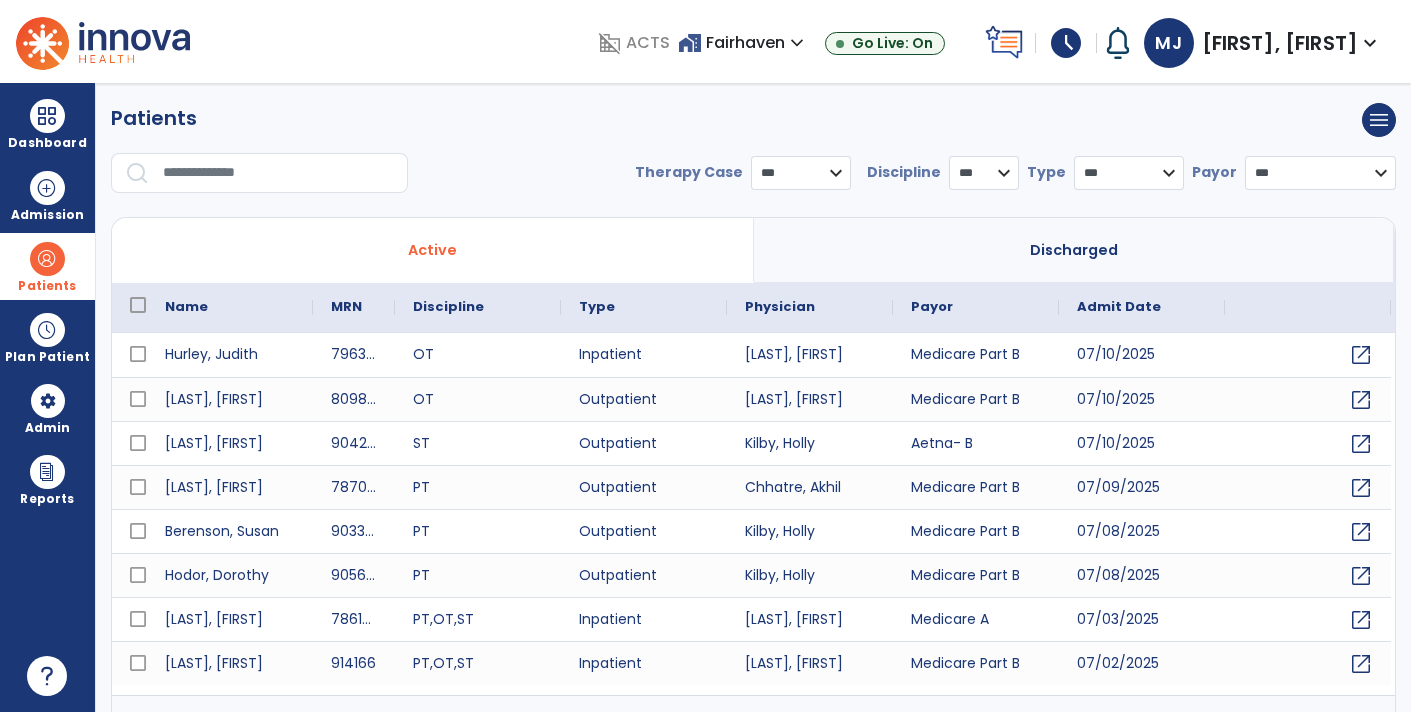 click at bounding box center [278, 173] 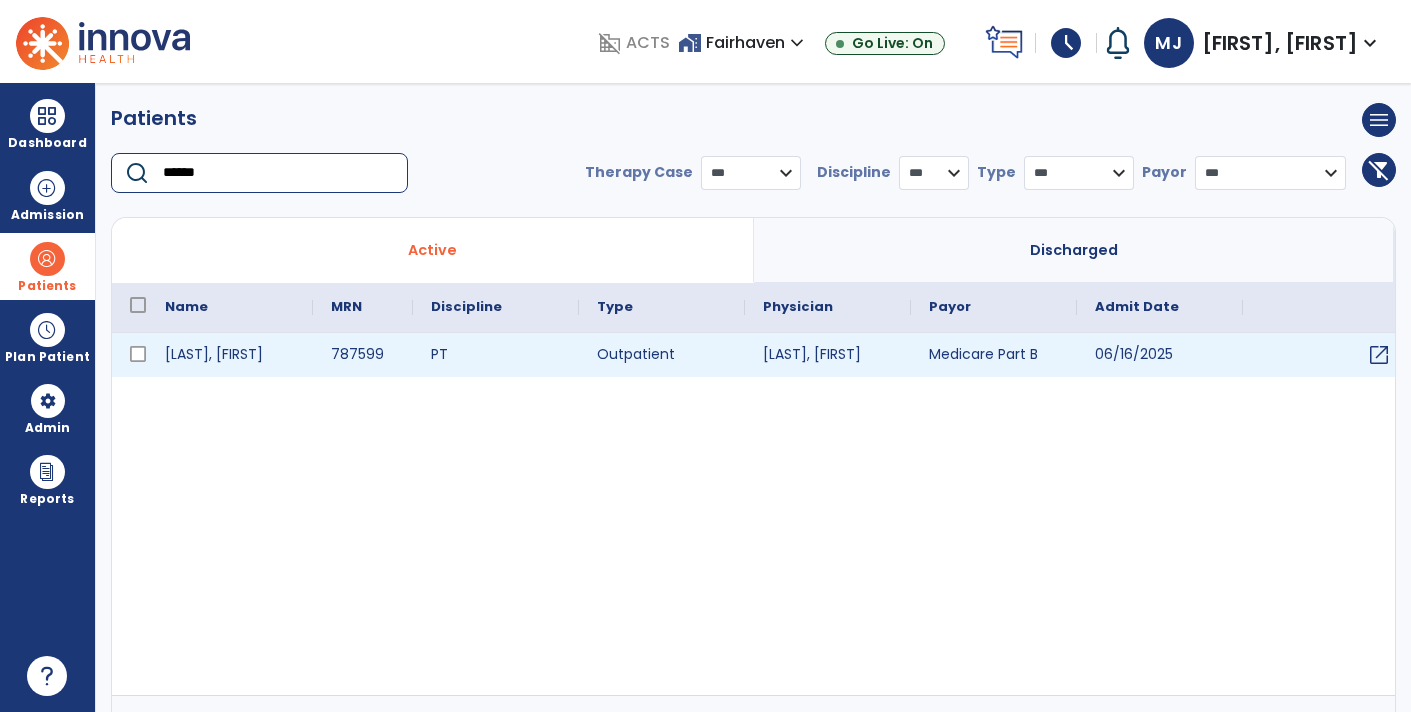type on "******" 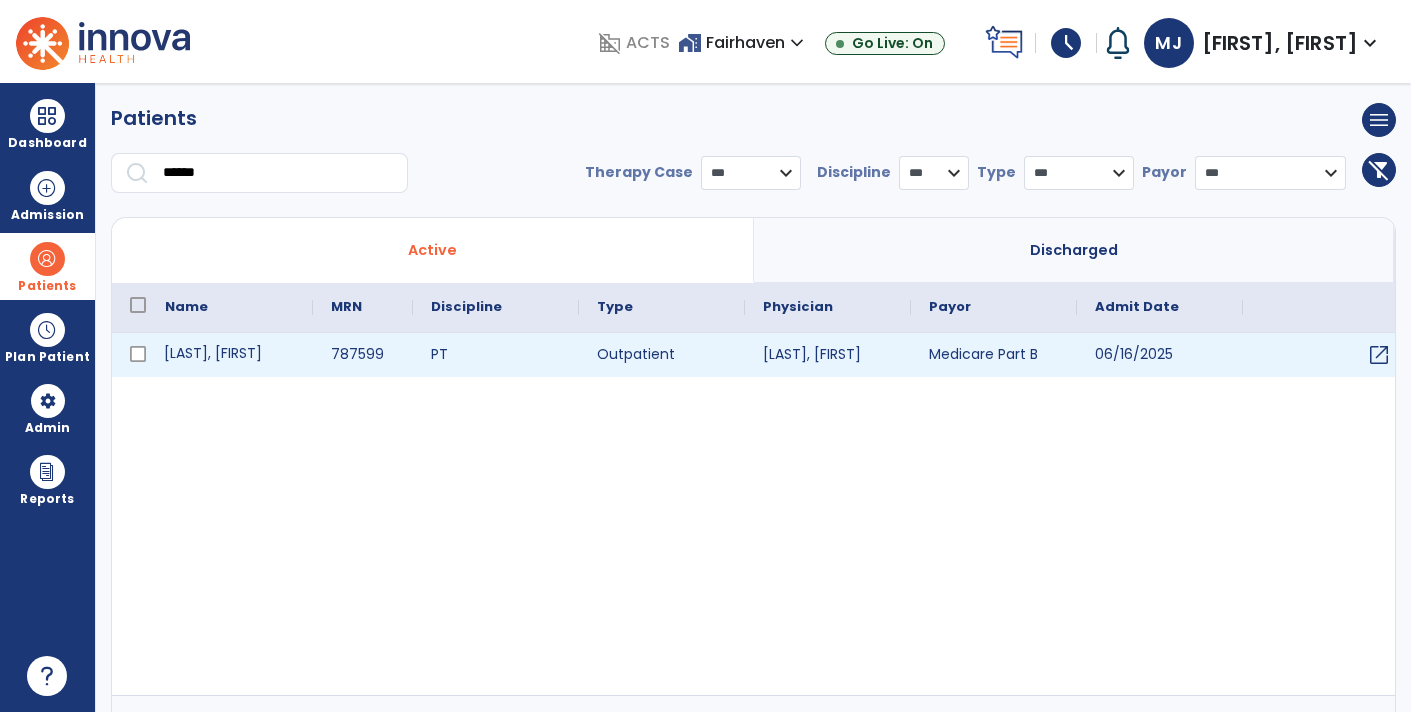 click on "[LAST], [FIRST]" at bounding box center (230, 355) 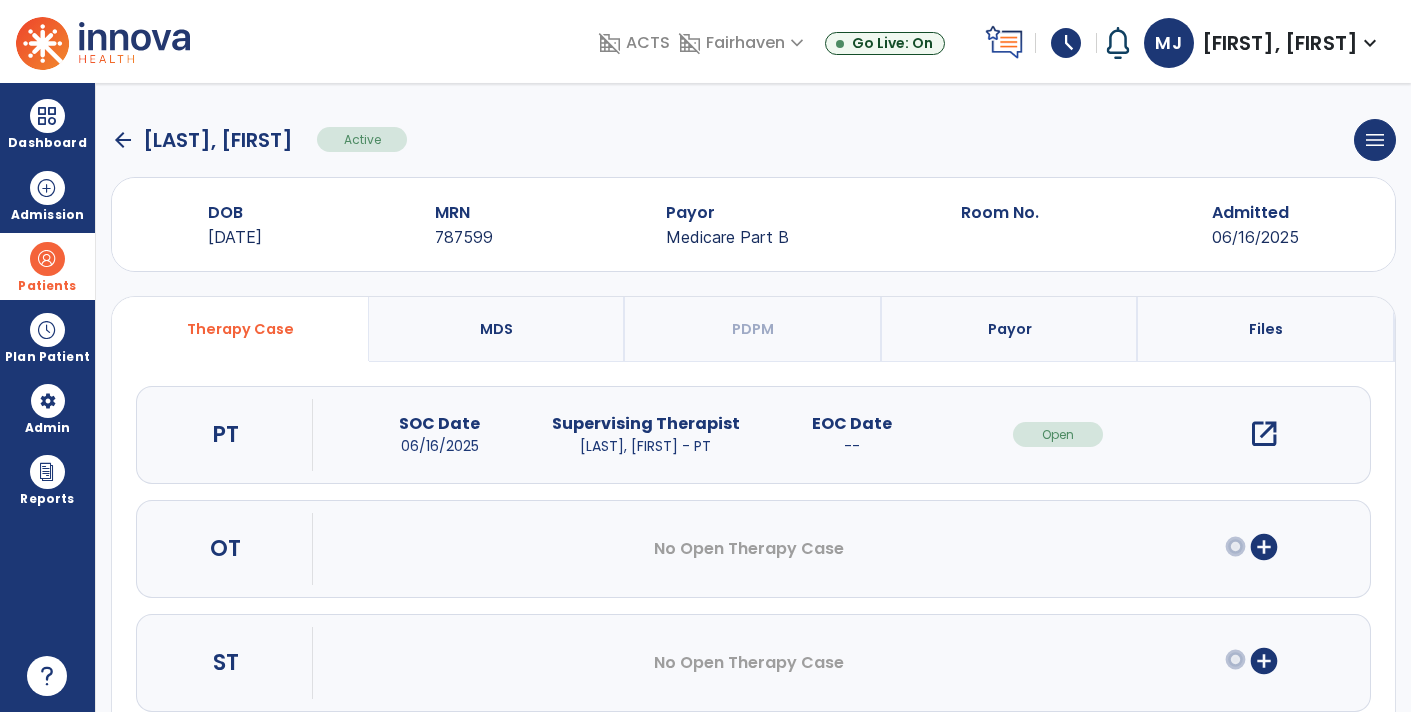 click on "open_in_new" at bounding box center (1264, 434) 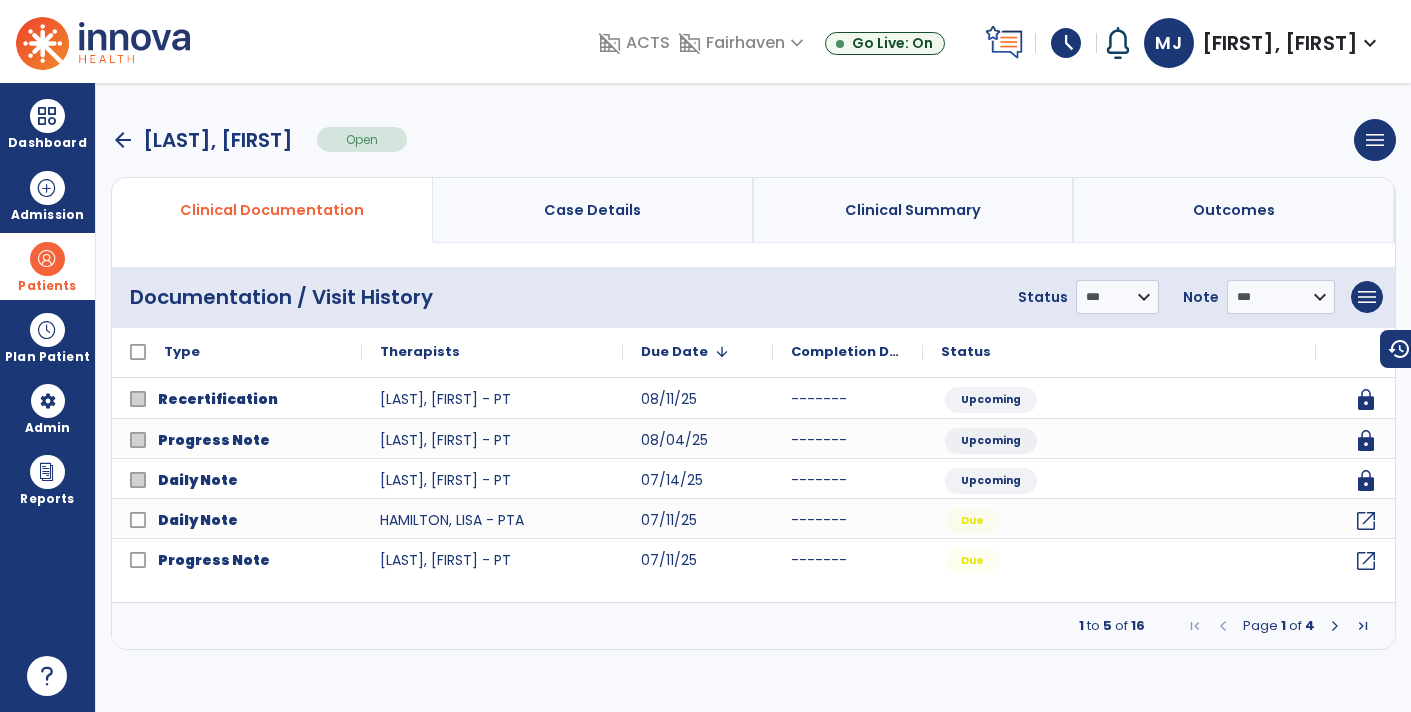 click at bounding box center (1335, 626) 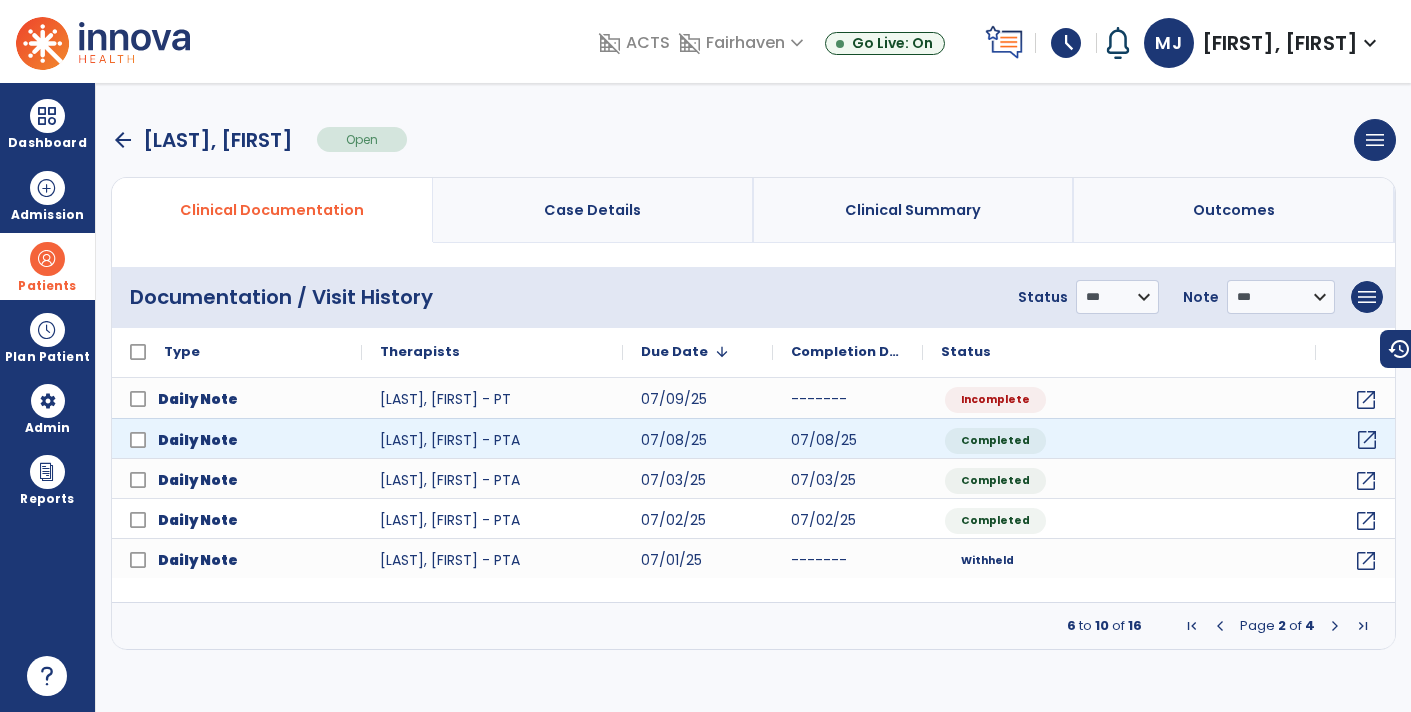 click on "open_in_new" 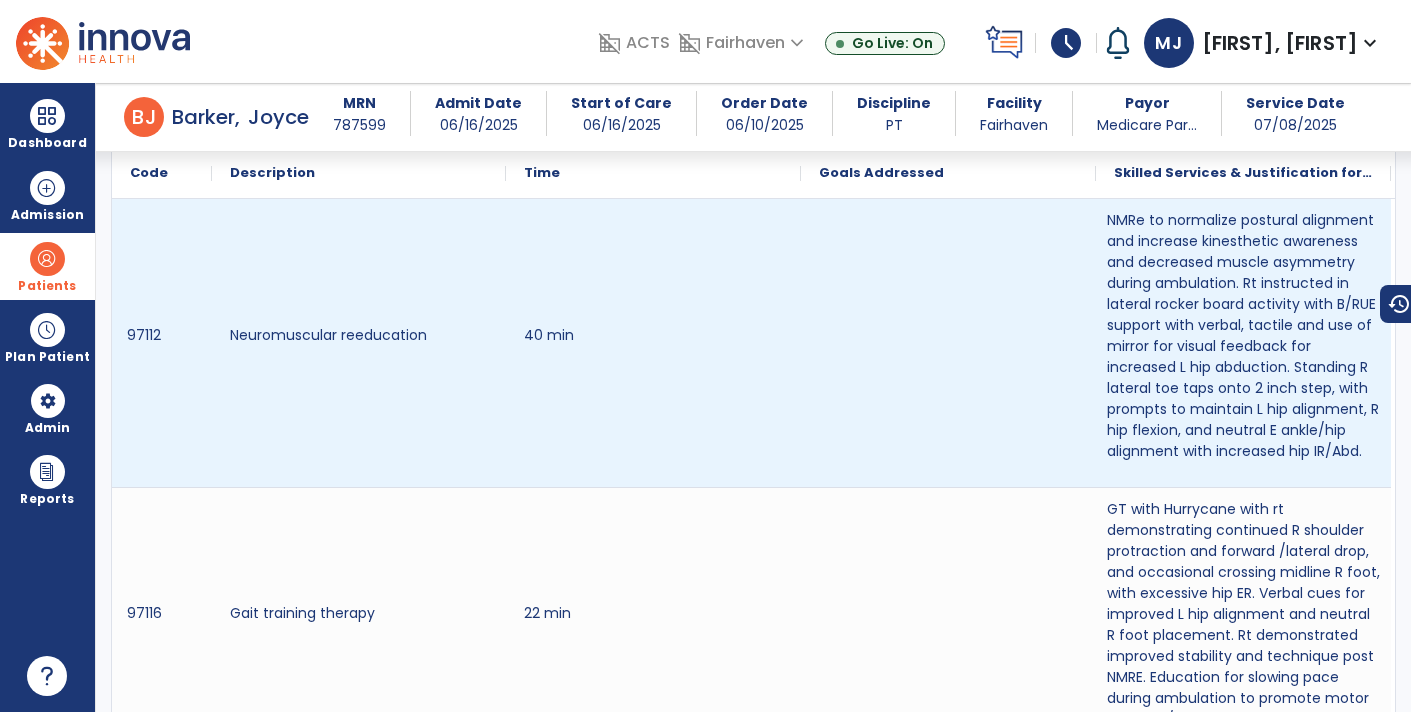 scroll, scrollTop: 1167, scrollLeft: 0, axis: vertical 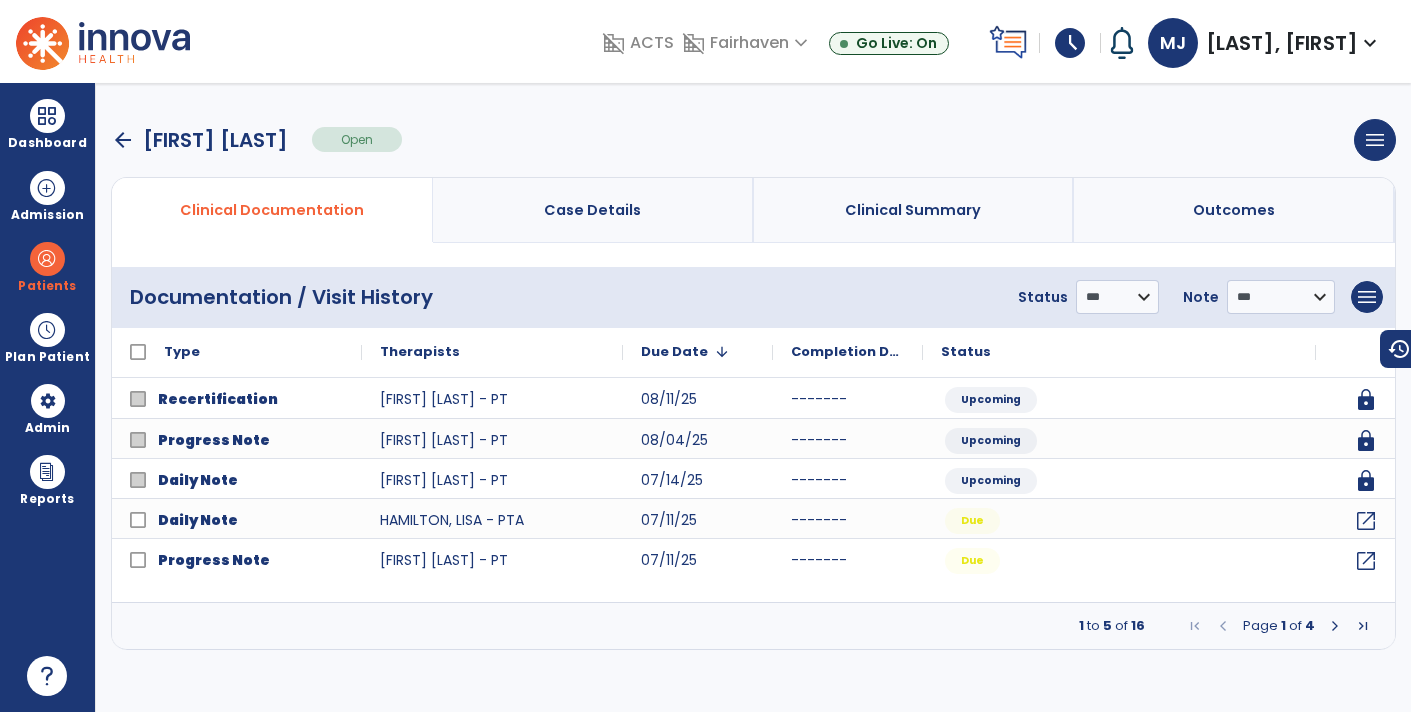 click at bounding box center (1335, 626) 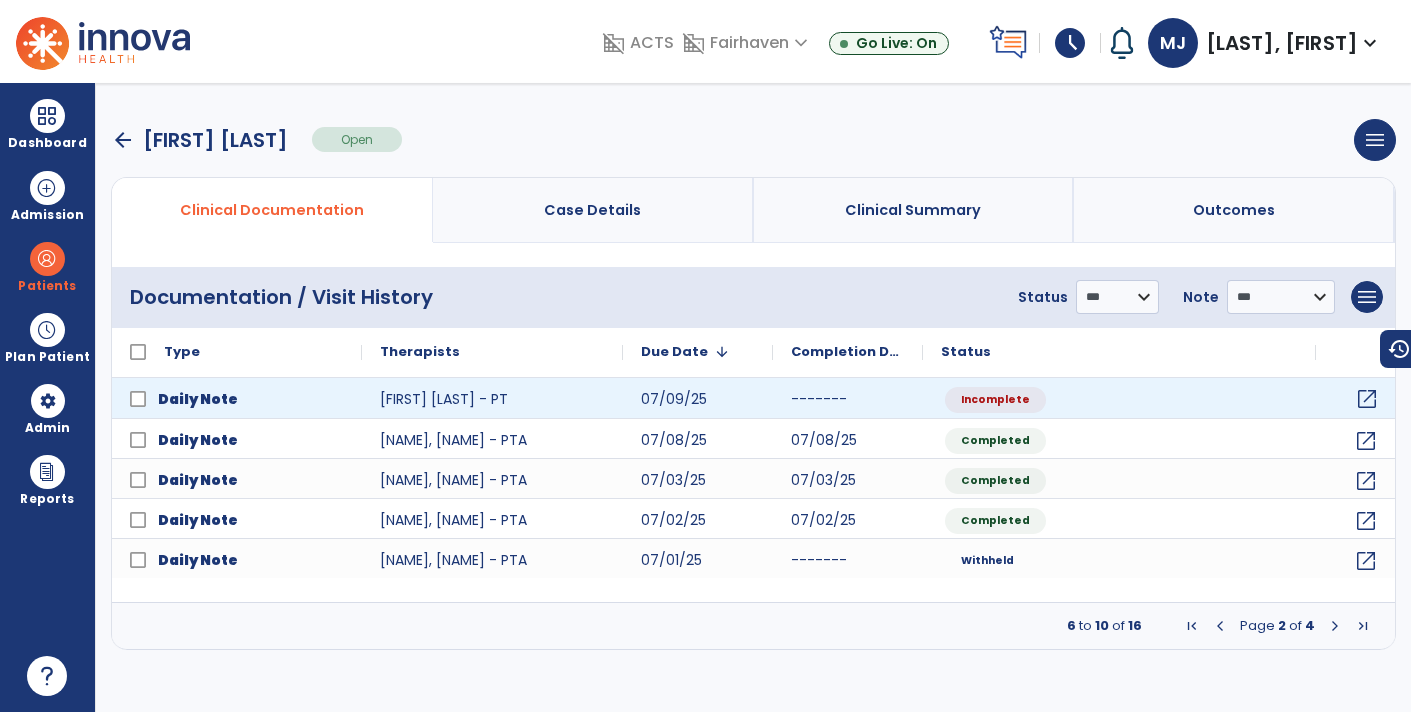 click on "open_in_new" 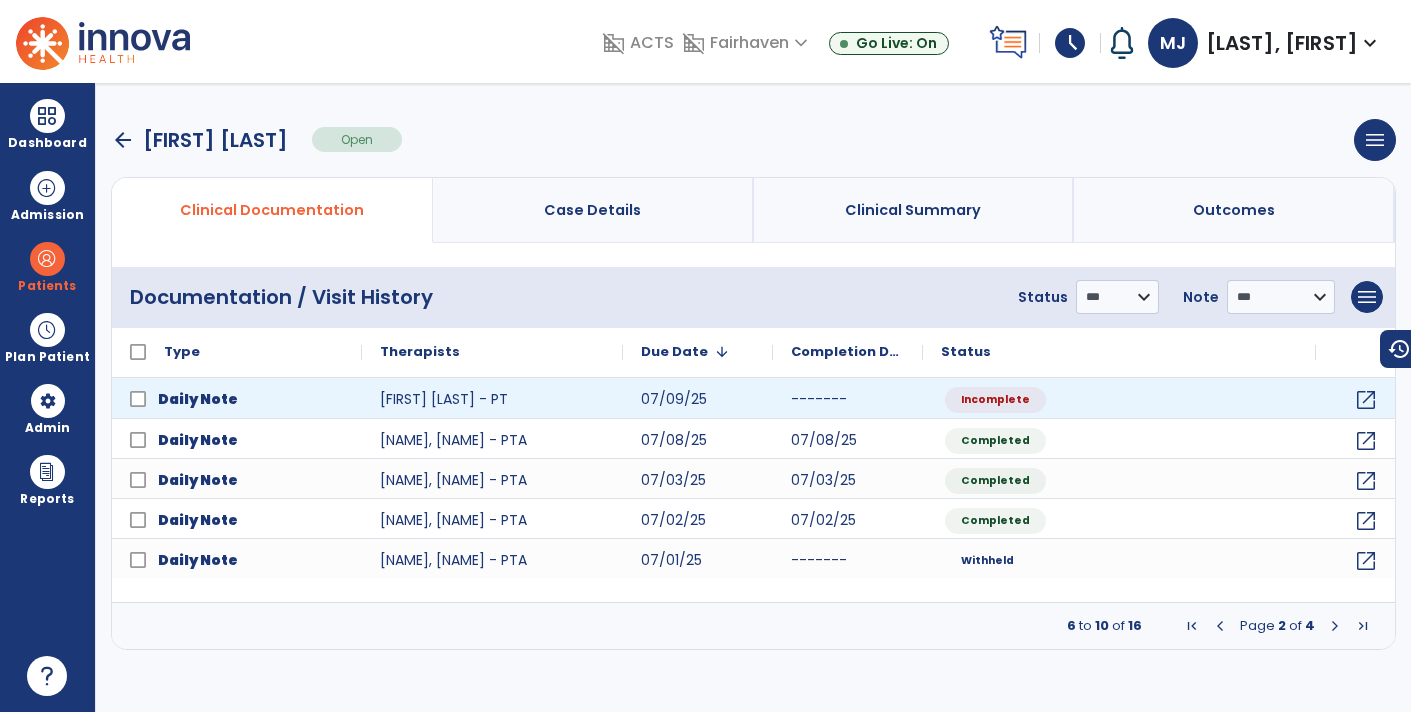 select on "*" 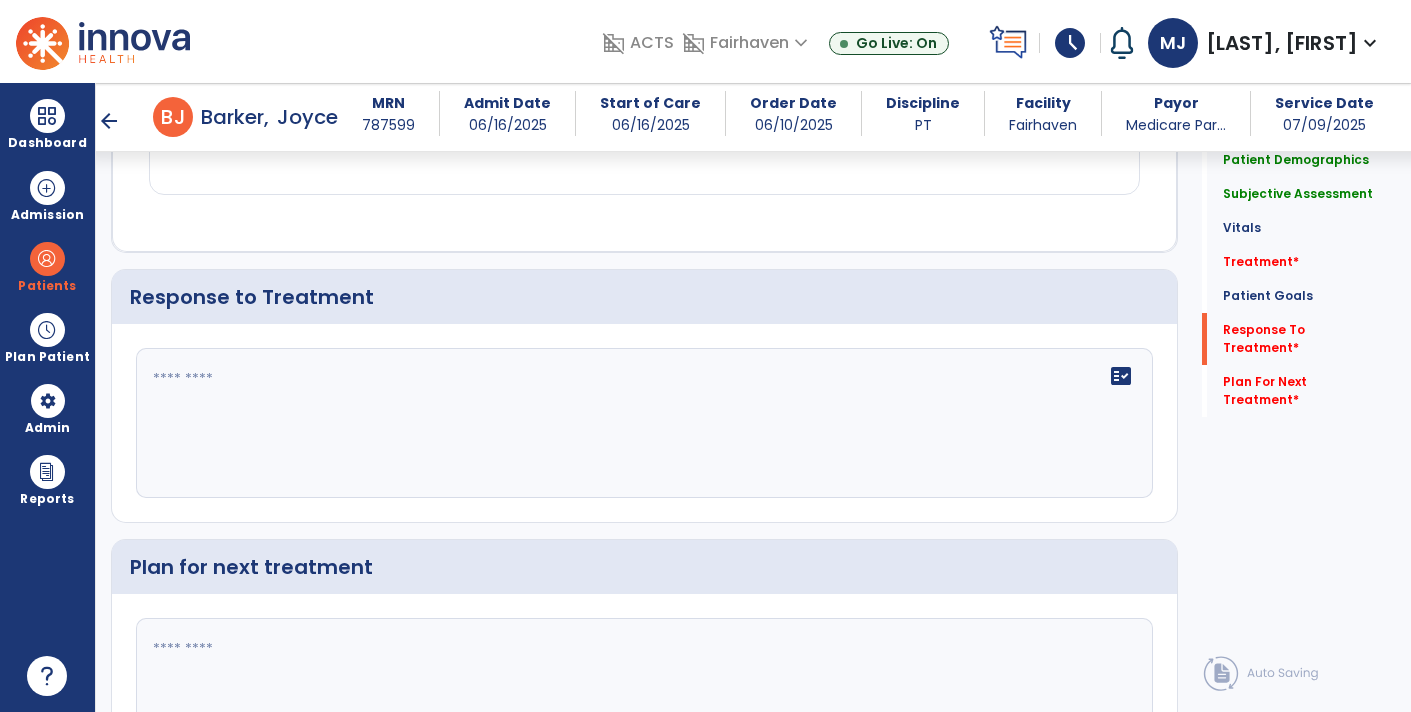 scroll, scrollTop: 2422, scrollLeft: 0, axis: vertical 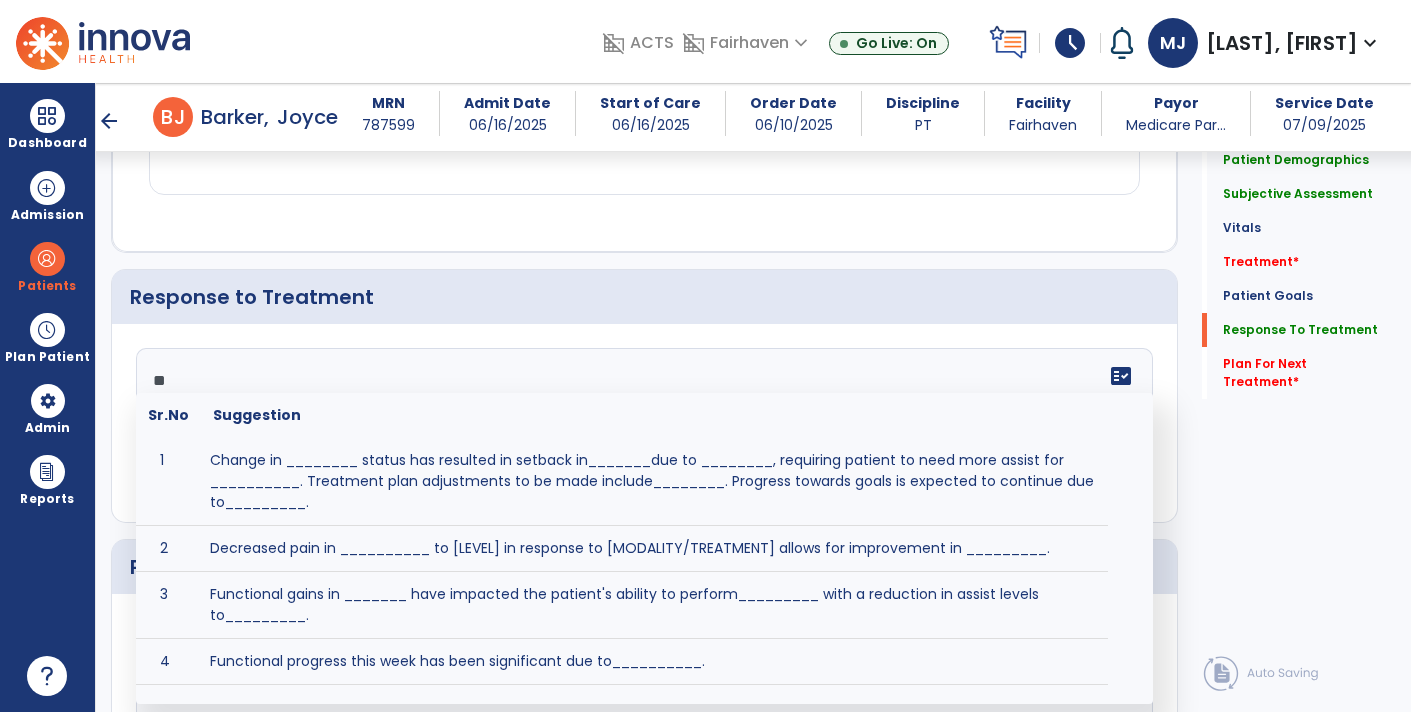 type on "*" 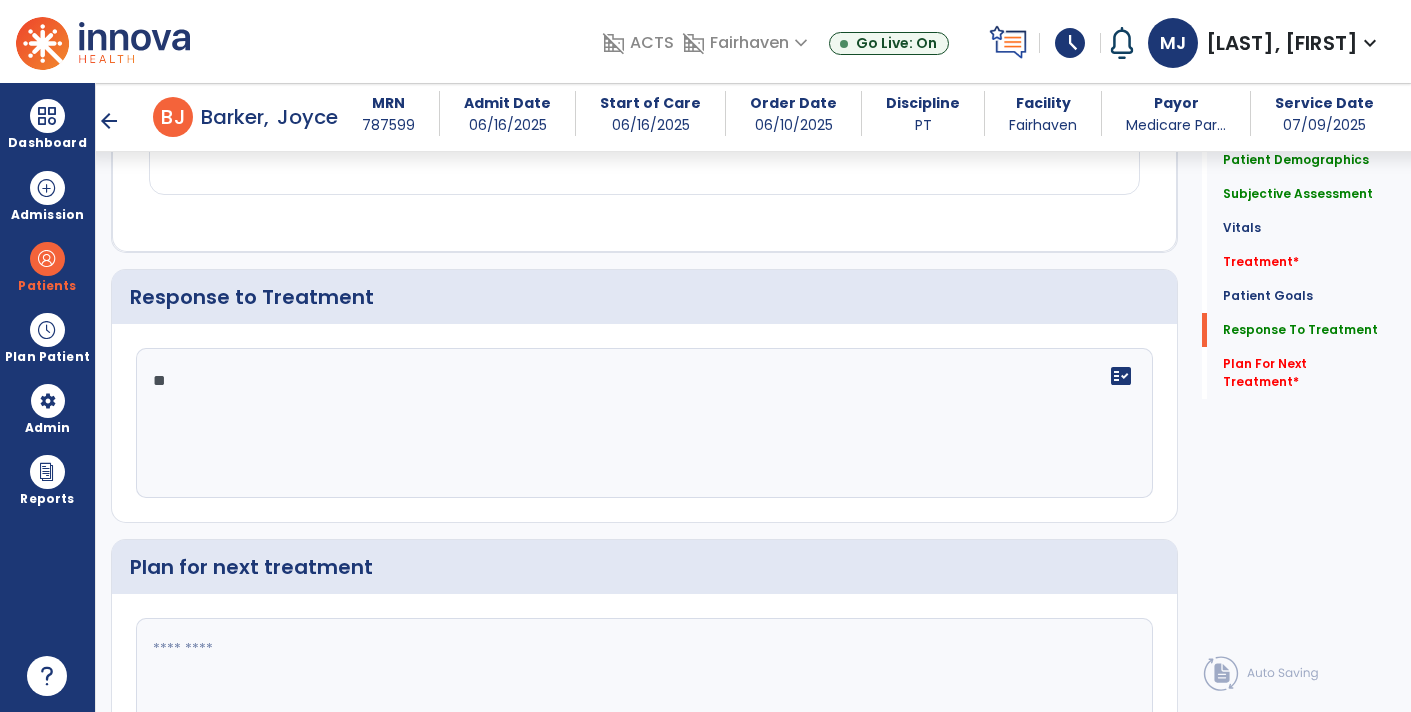 click 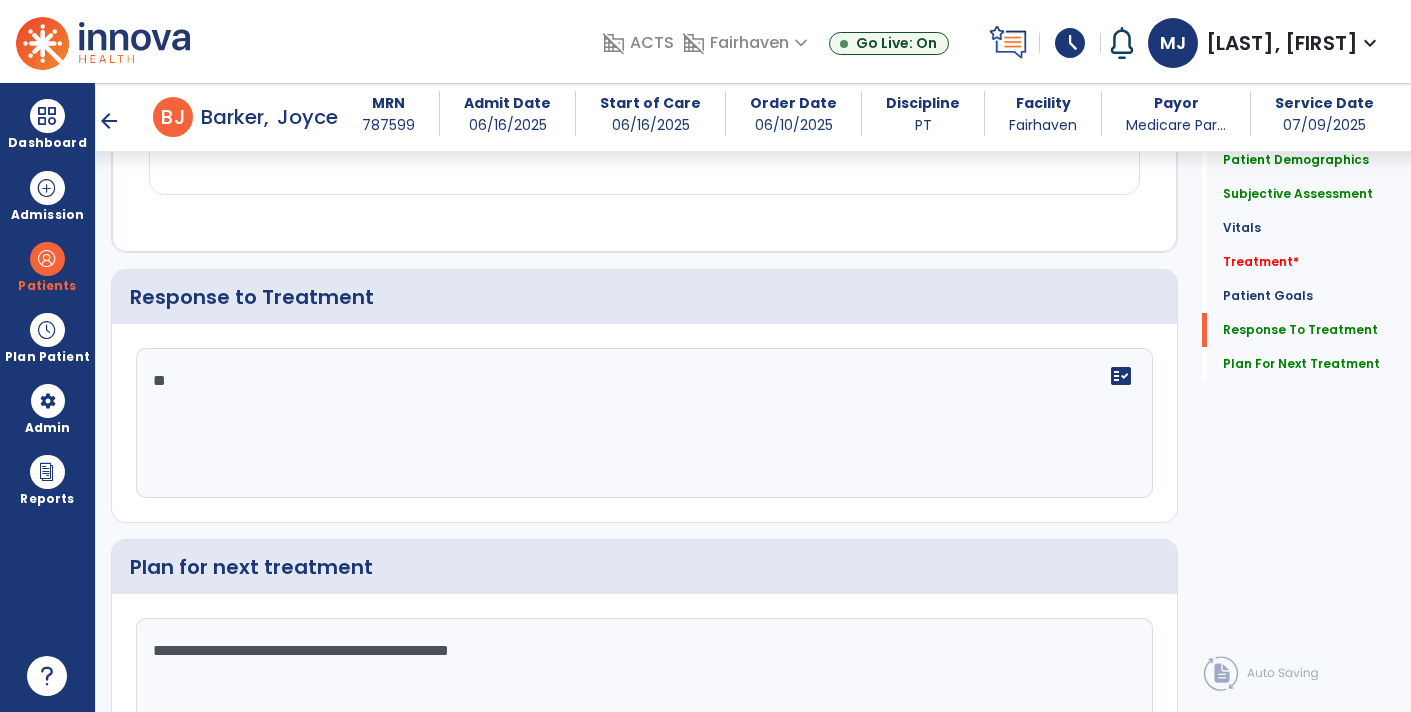 type on "**********" 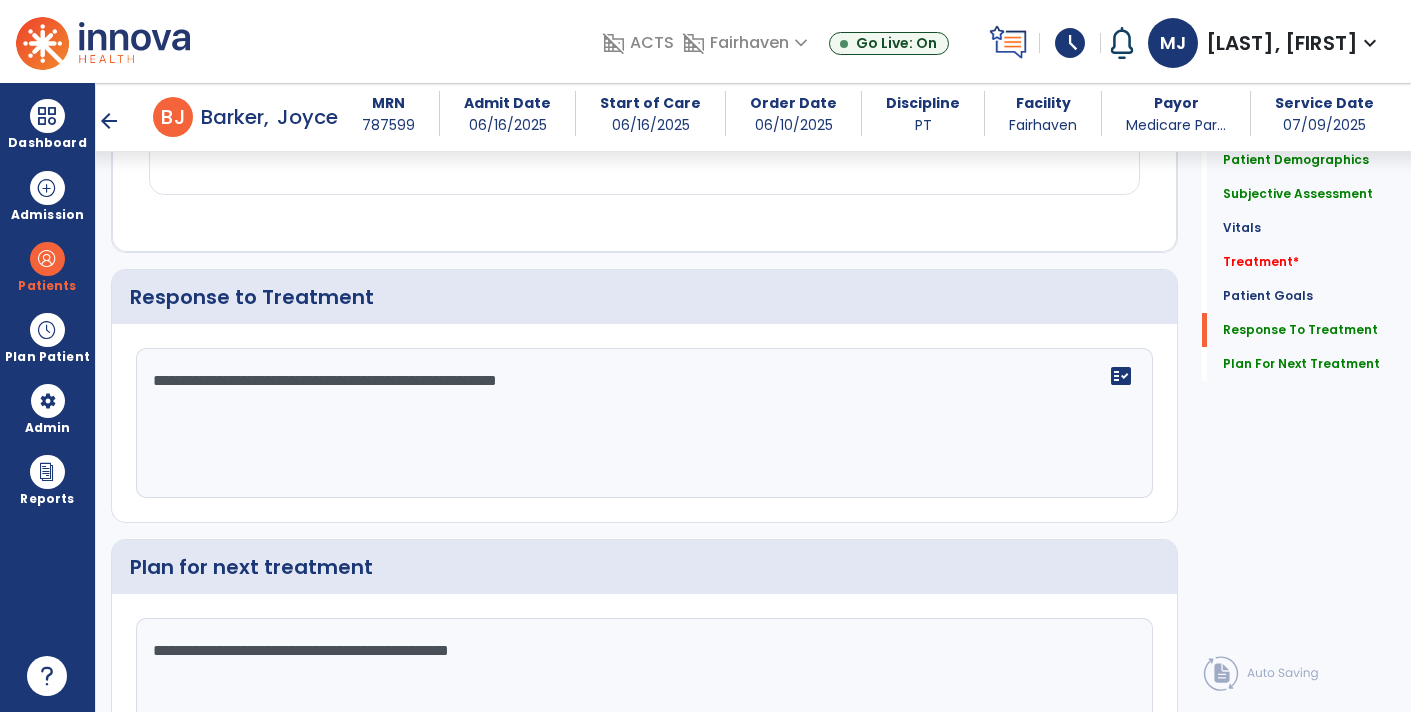 click on "**********" 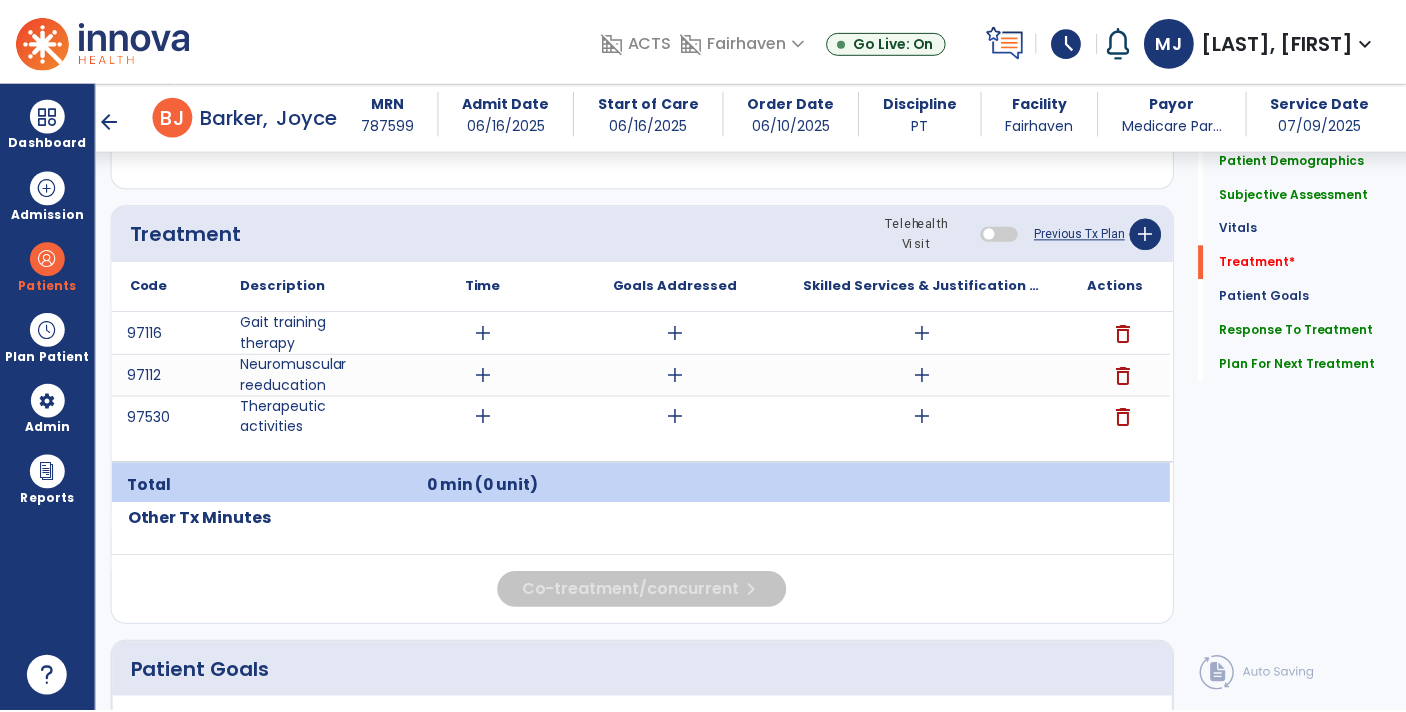 scroll, scrollTop: 1152, scrollLeft: 0, axis: vertical 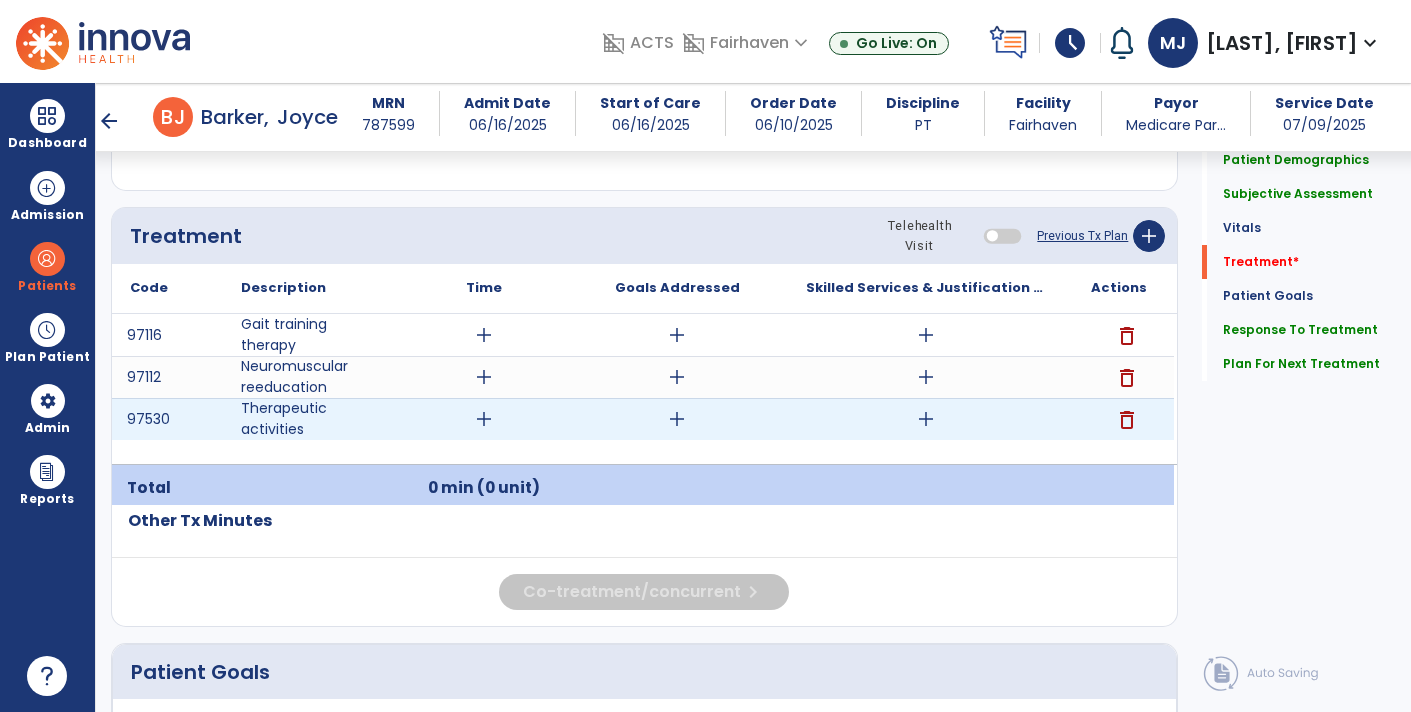 type on "**********" 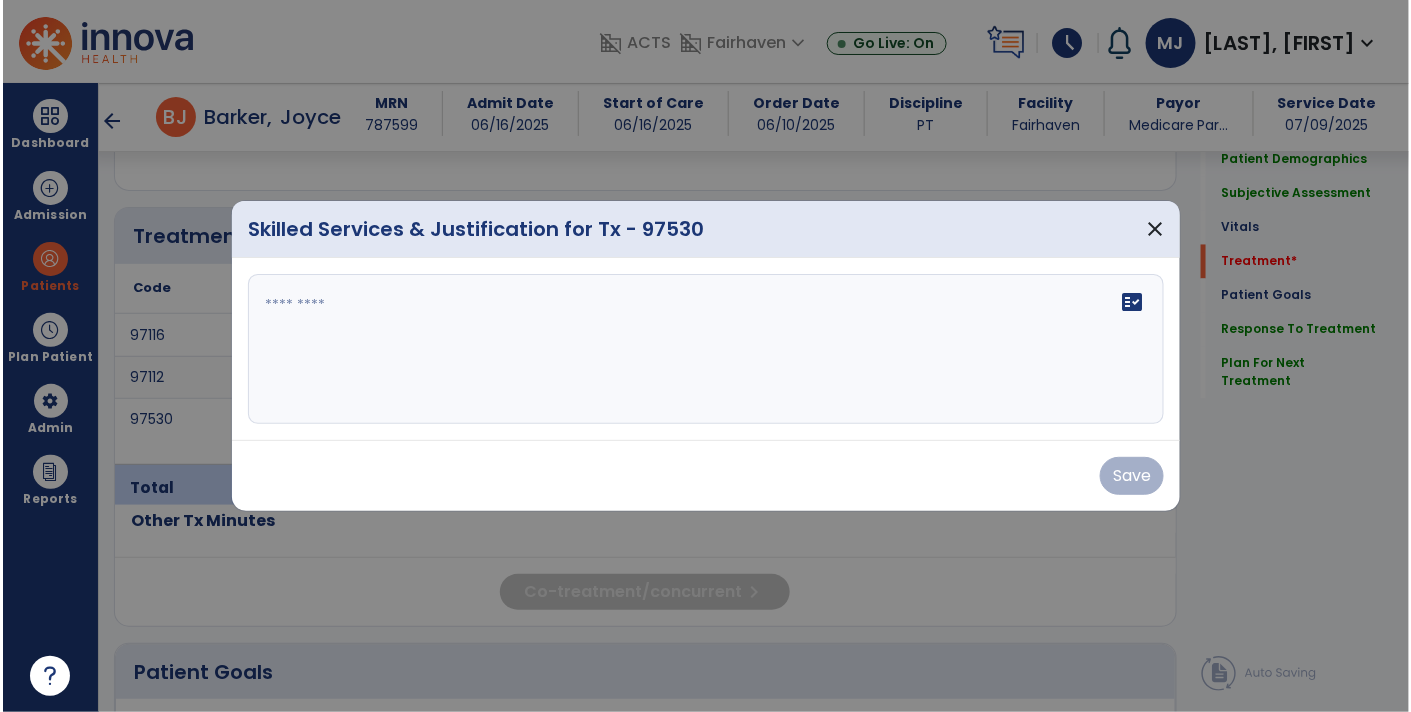 scroll, scrollTop: 1152, scrollLeft: 0, axis: vertical 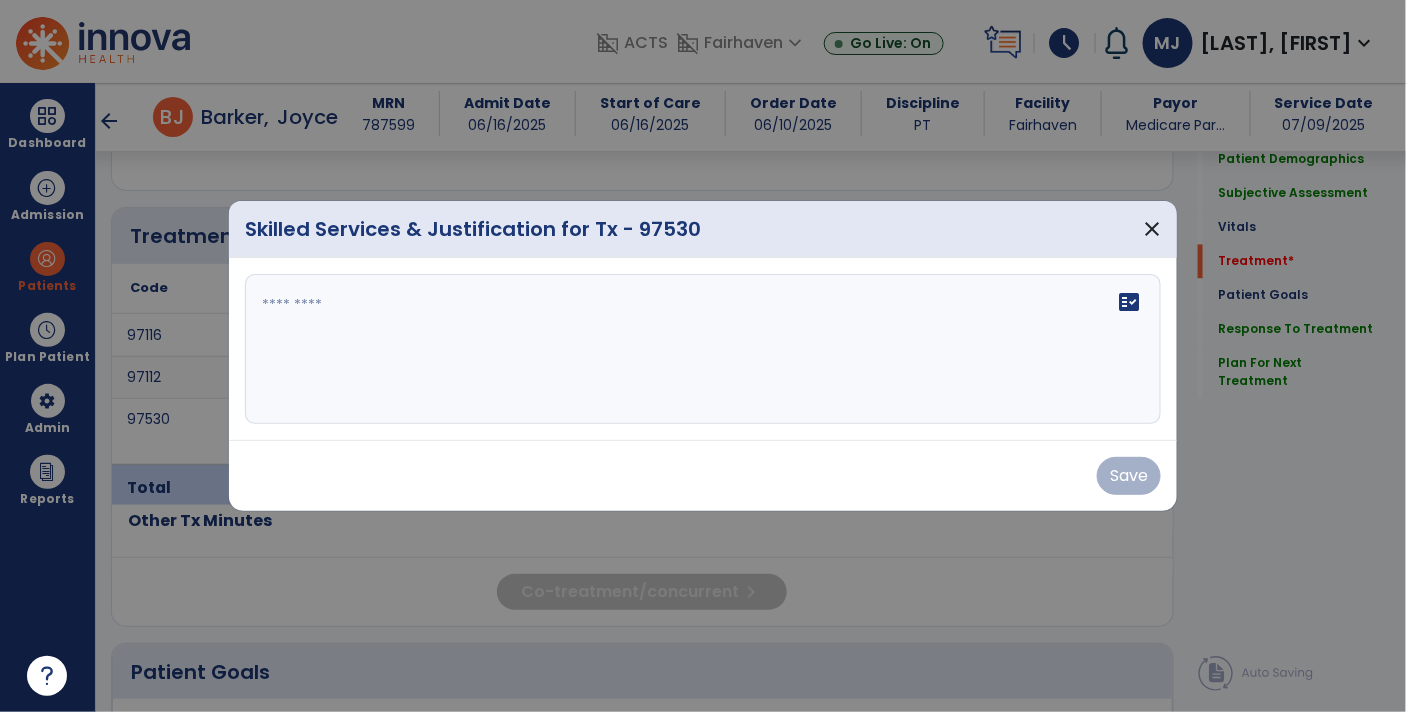 click at bounding box center (703, 349) 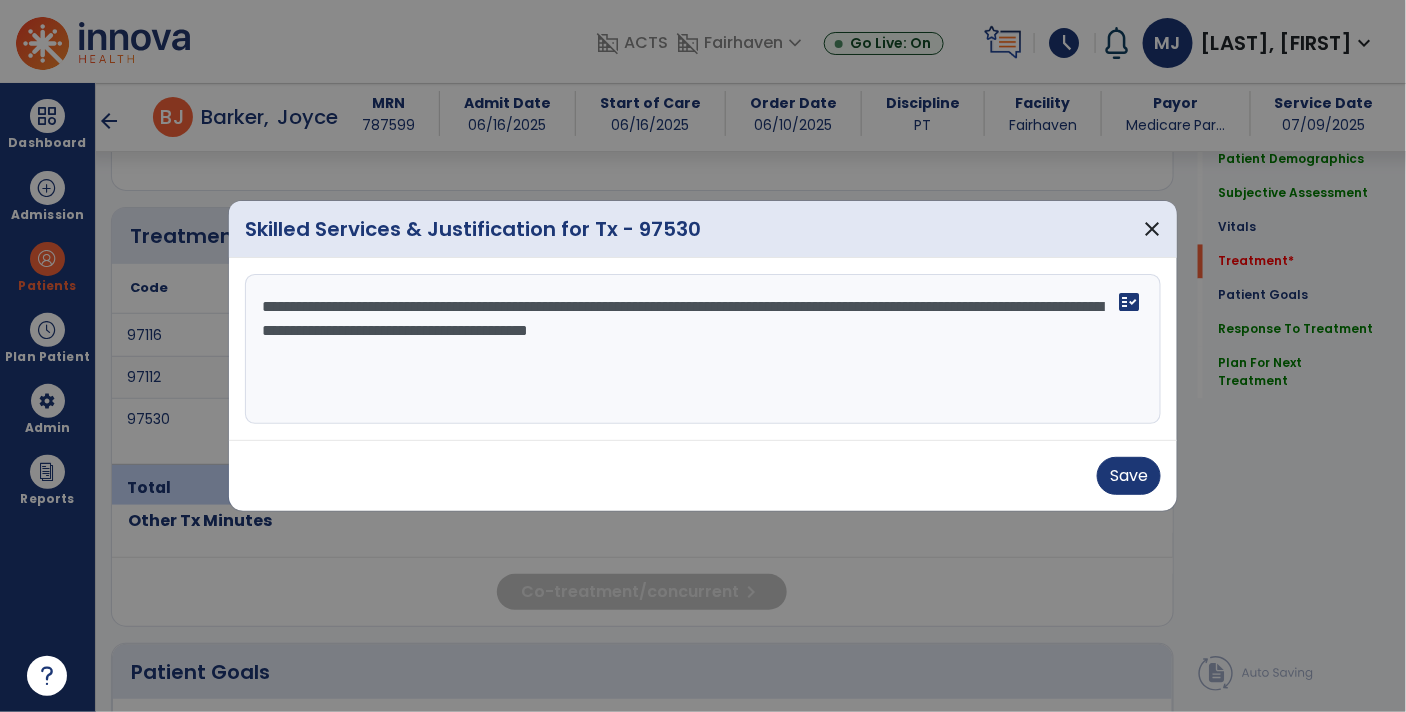 click on "**********" at bounding box center [703, 349] 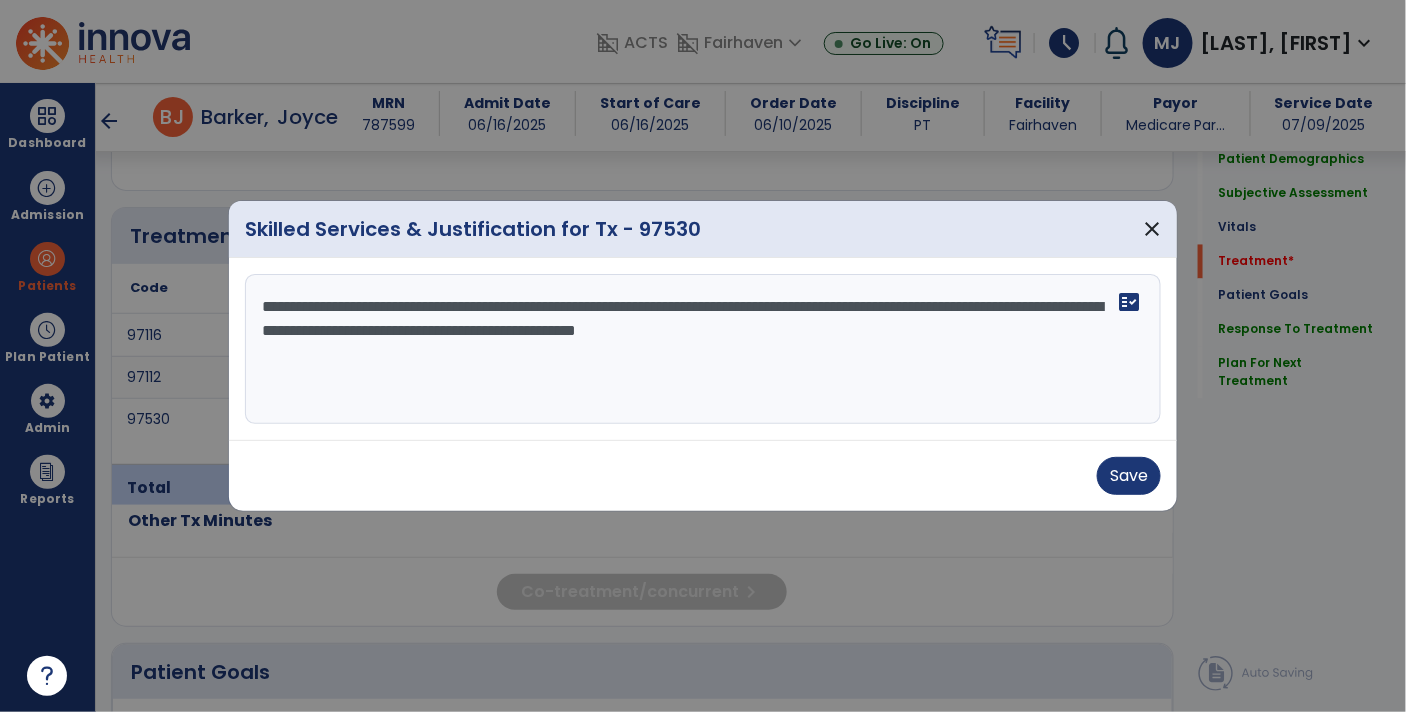 click on "**********" at bounding box center [703, 349] 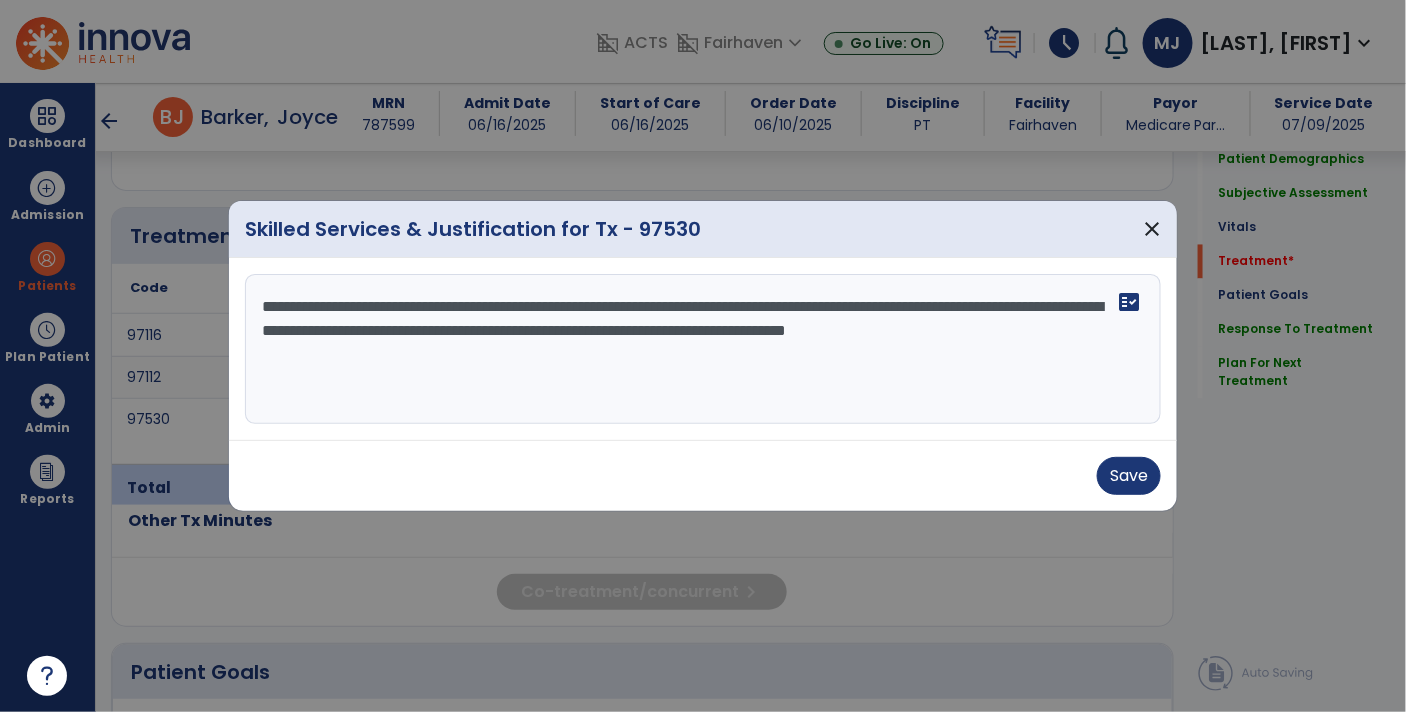 click on "**********" at bounding box center (703, 349) 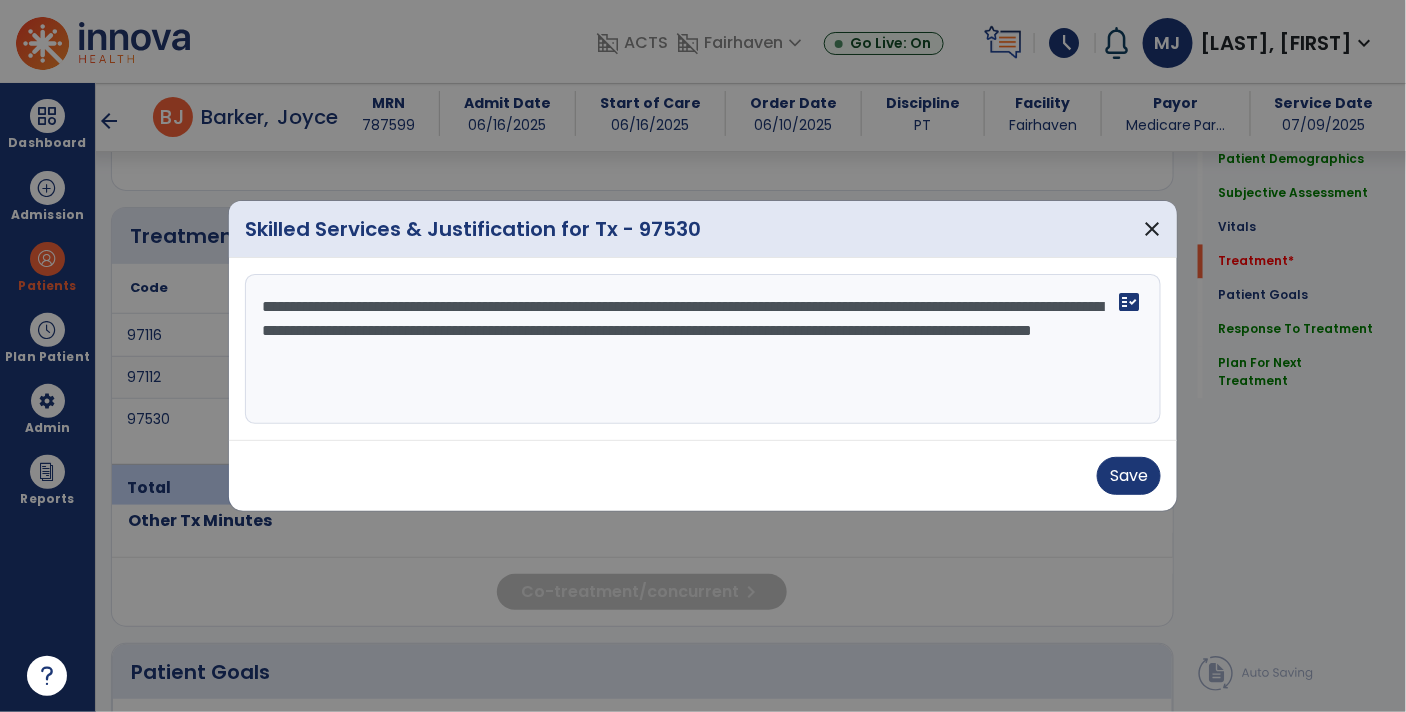 click on "**********" at bounding box center (703, 349) 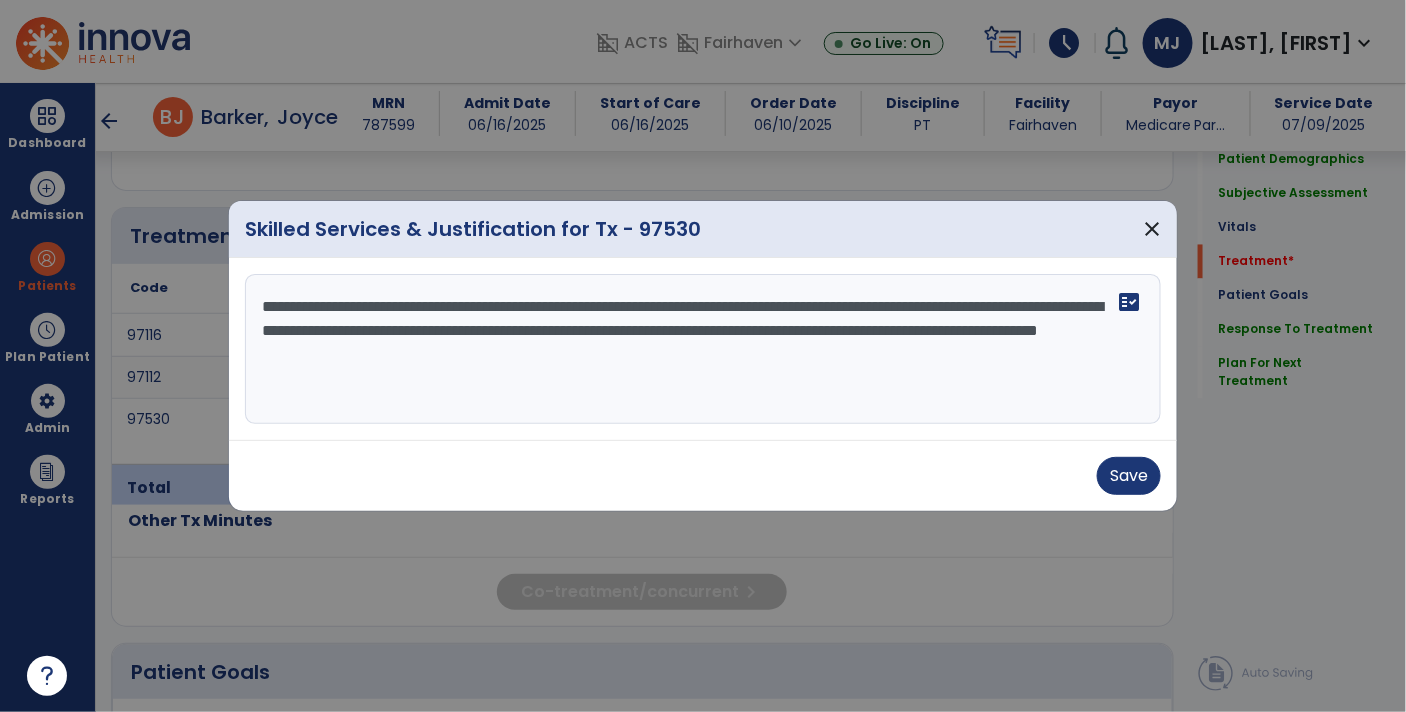 drag, startPoint x: 1026, startPoint y: 333, endPoint x: 854, endPoint y: 327, distance: 172.10461 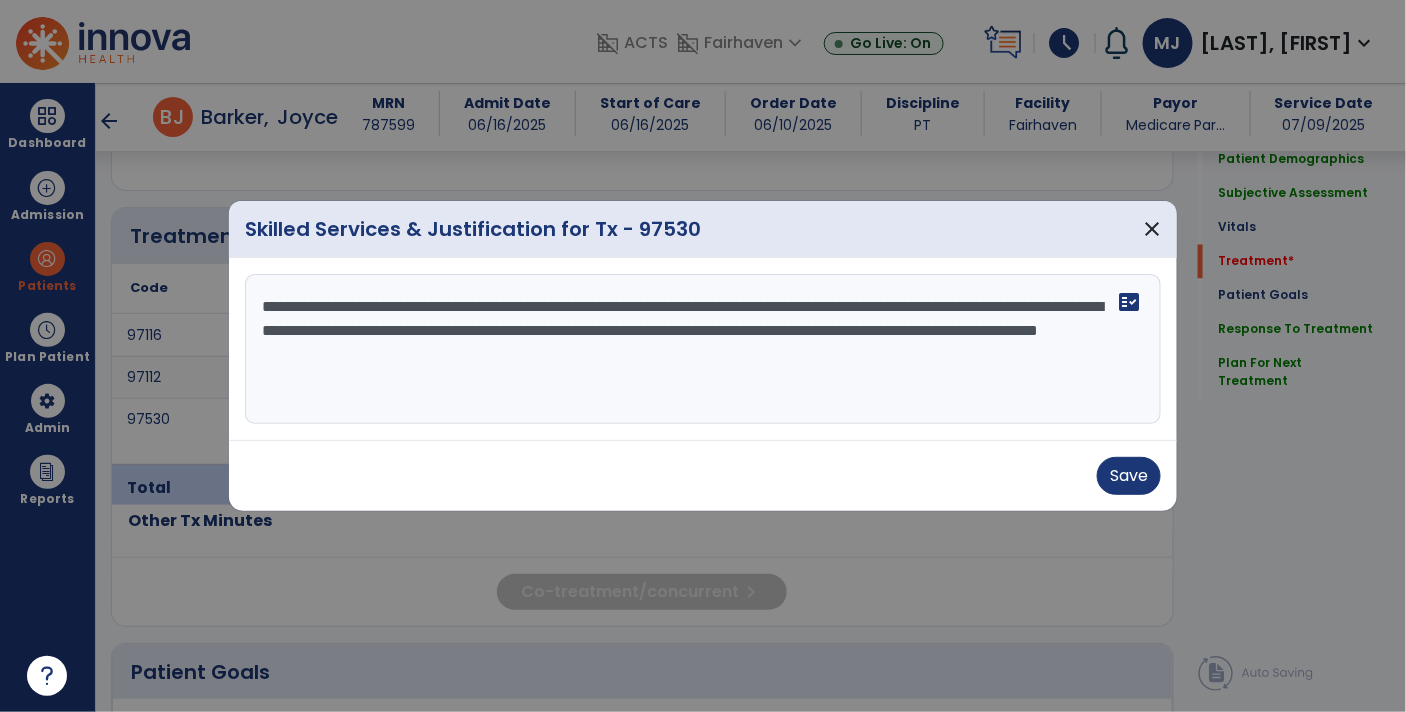 click on "**********" at bounding box center [703, 349] 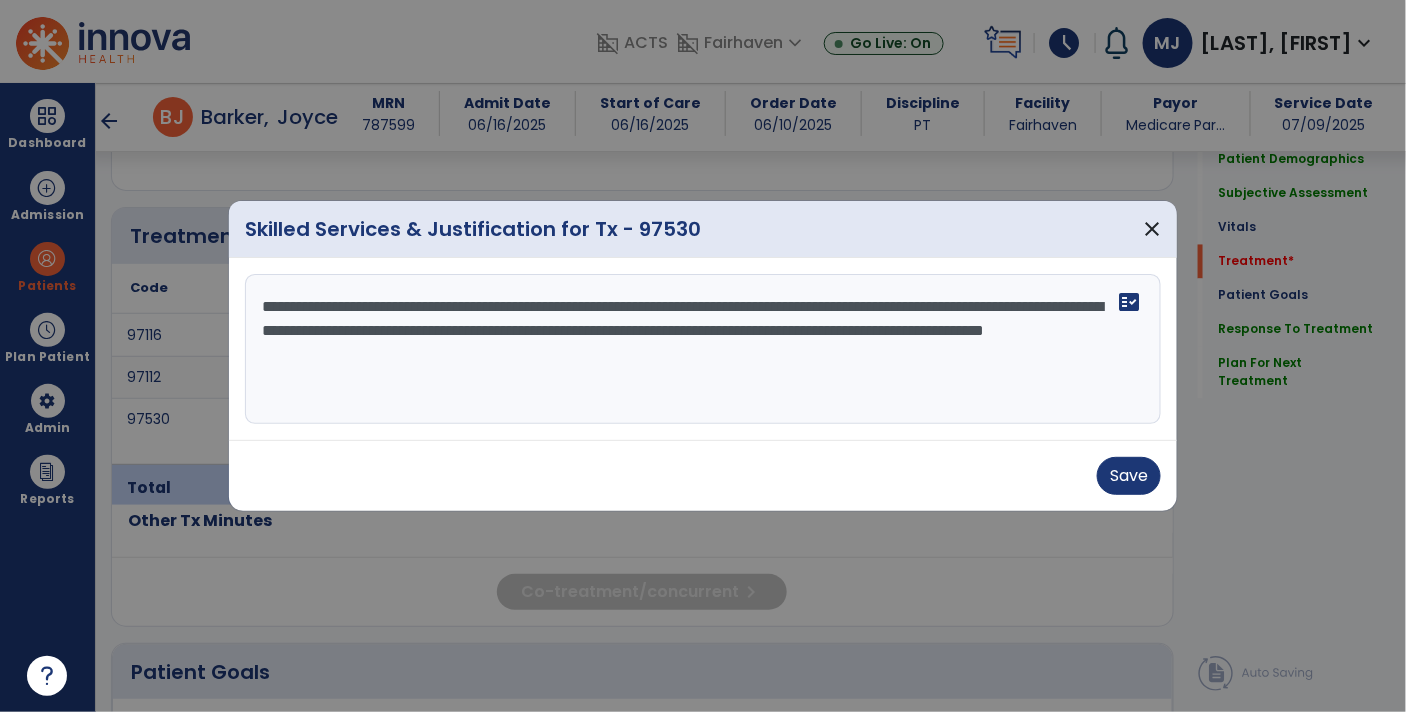click on "**********" at bounding box center [703, 349] 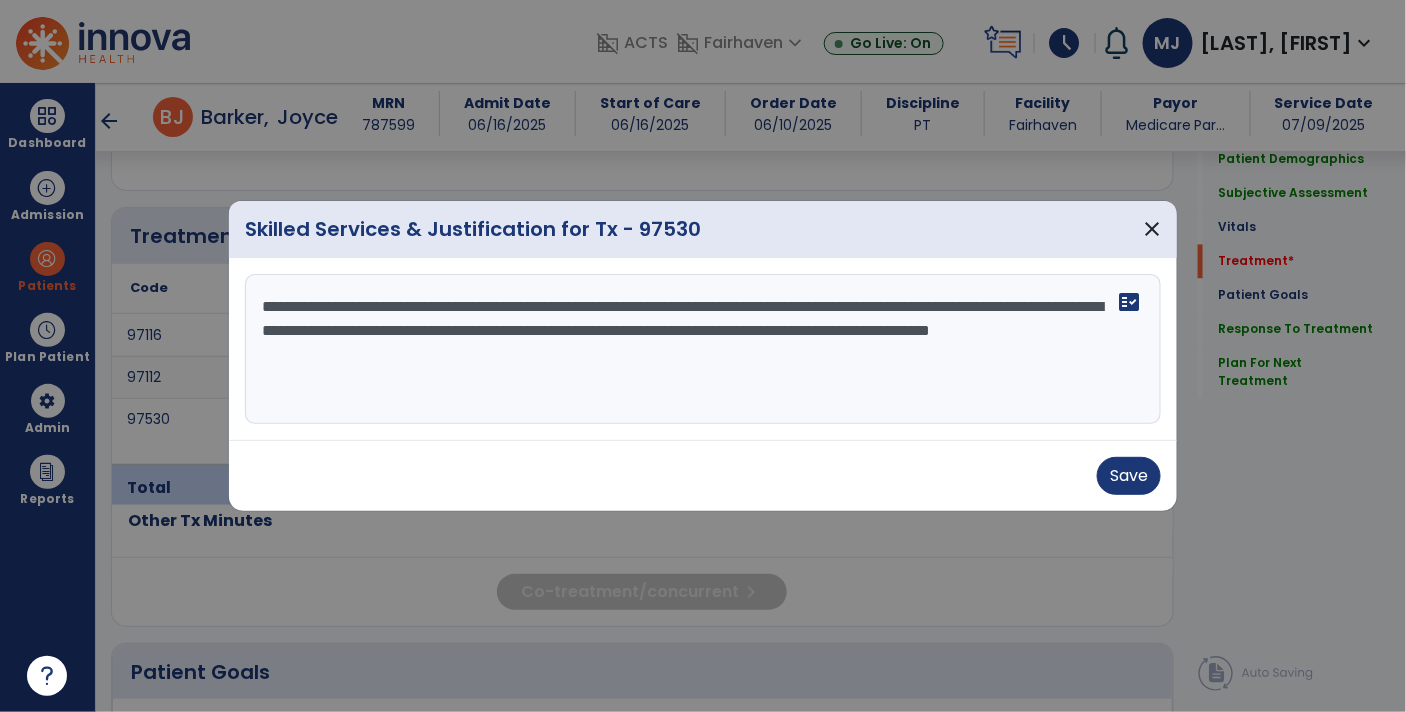 click on "**********" at bounding box center [703, 349] 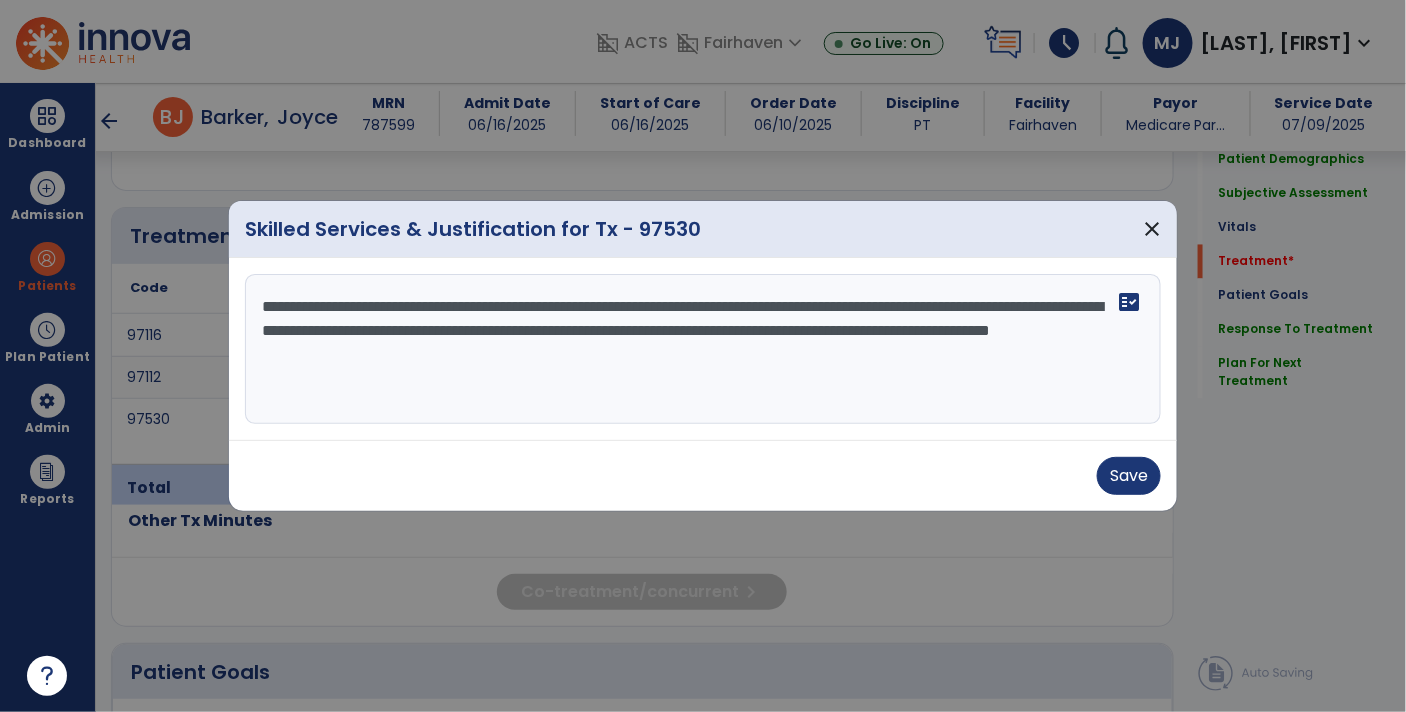 type on "**********" 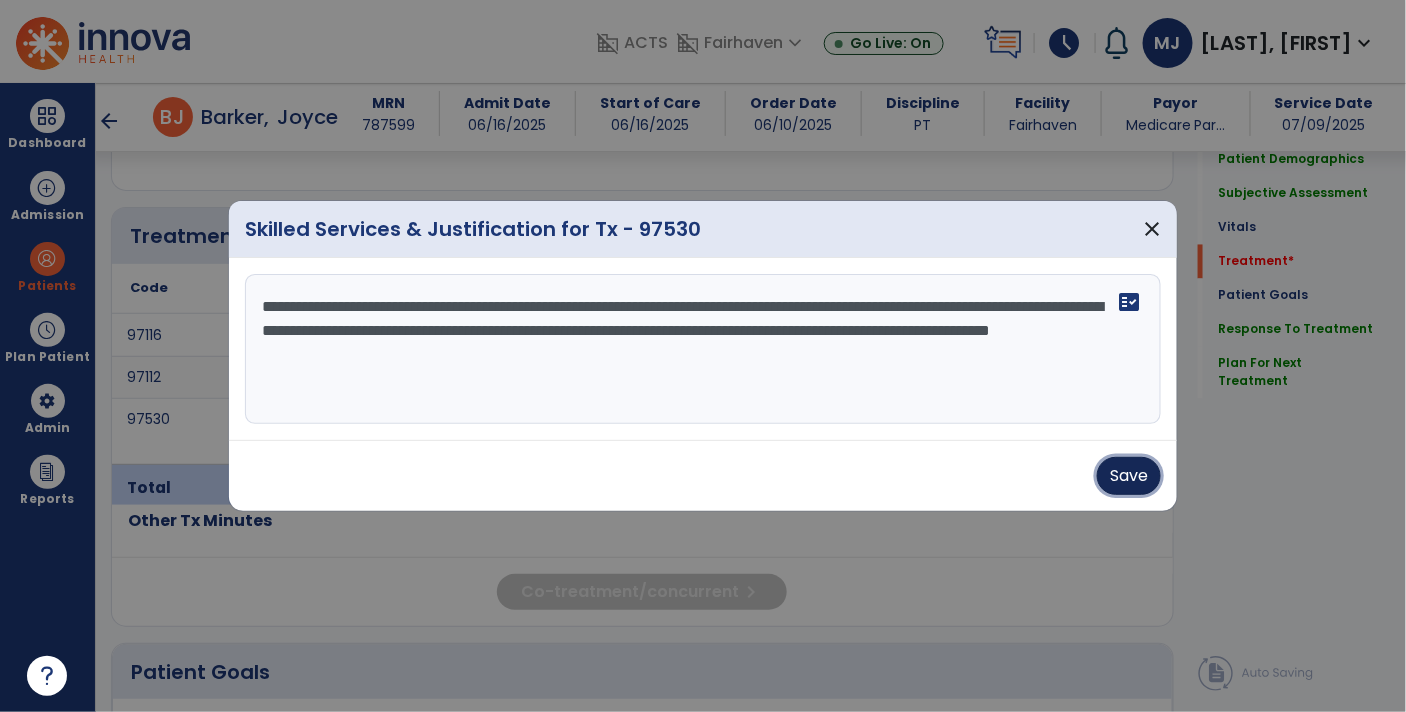 click on "Save" at bounding box center (1129, 476) 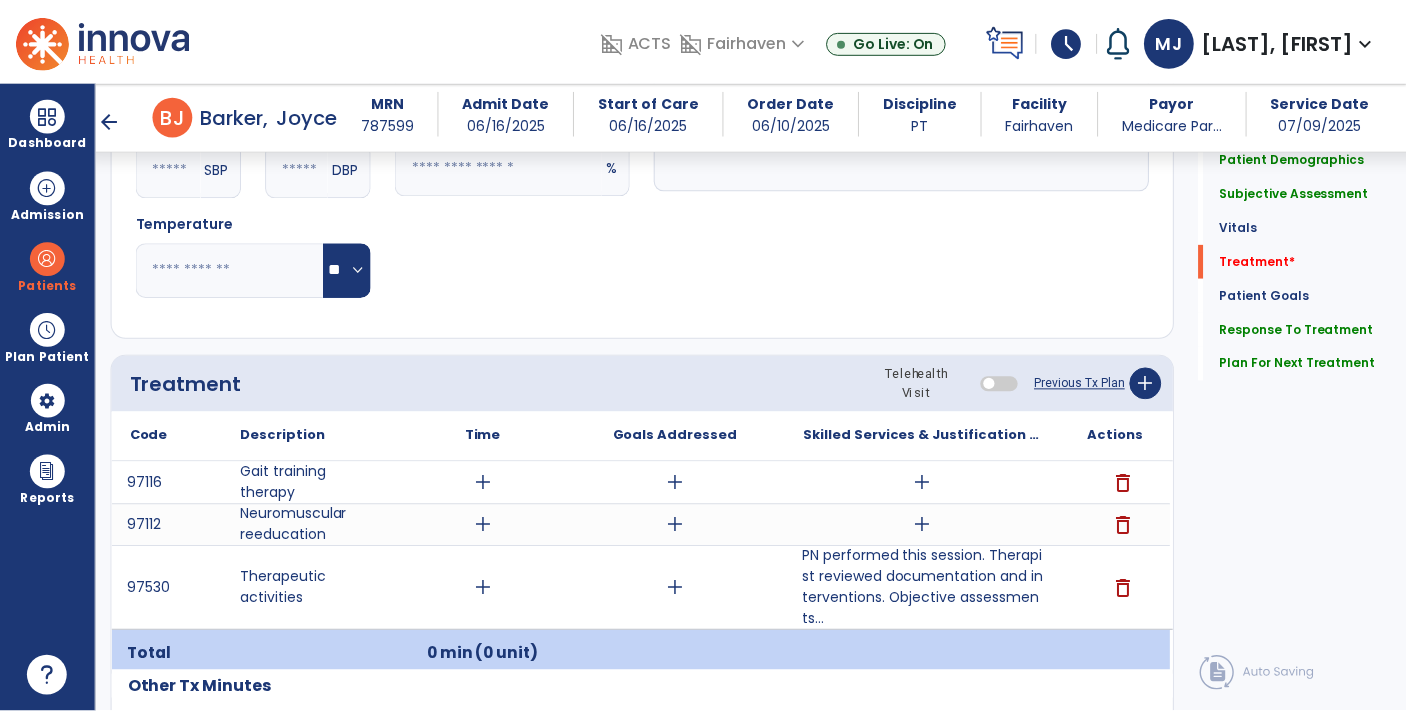 scroll, scrollTop: 1006, scrollLeft: 0, axis: vertical 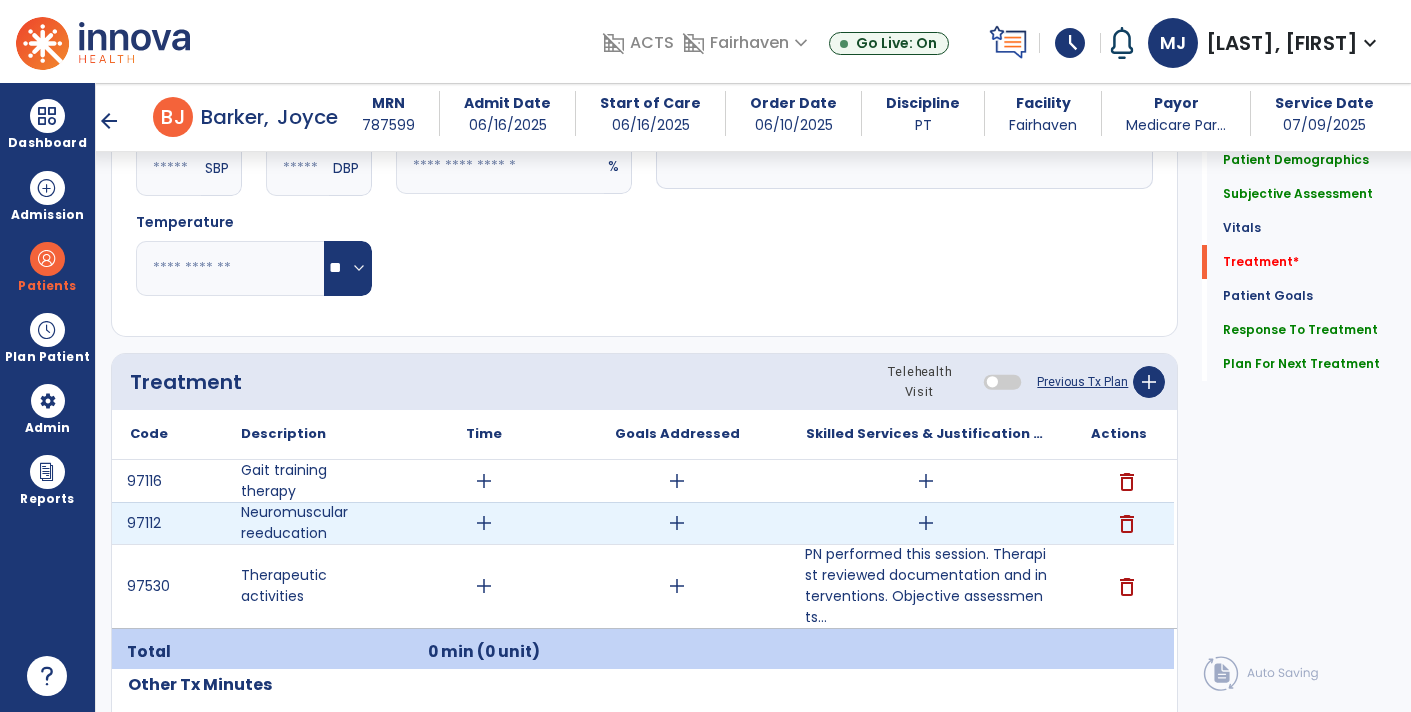 click on "add" at bounding box center [926, 523] 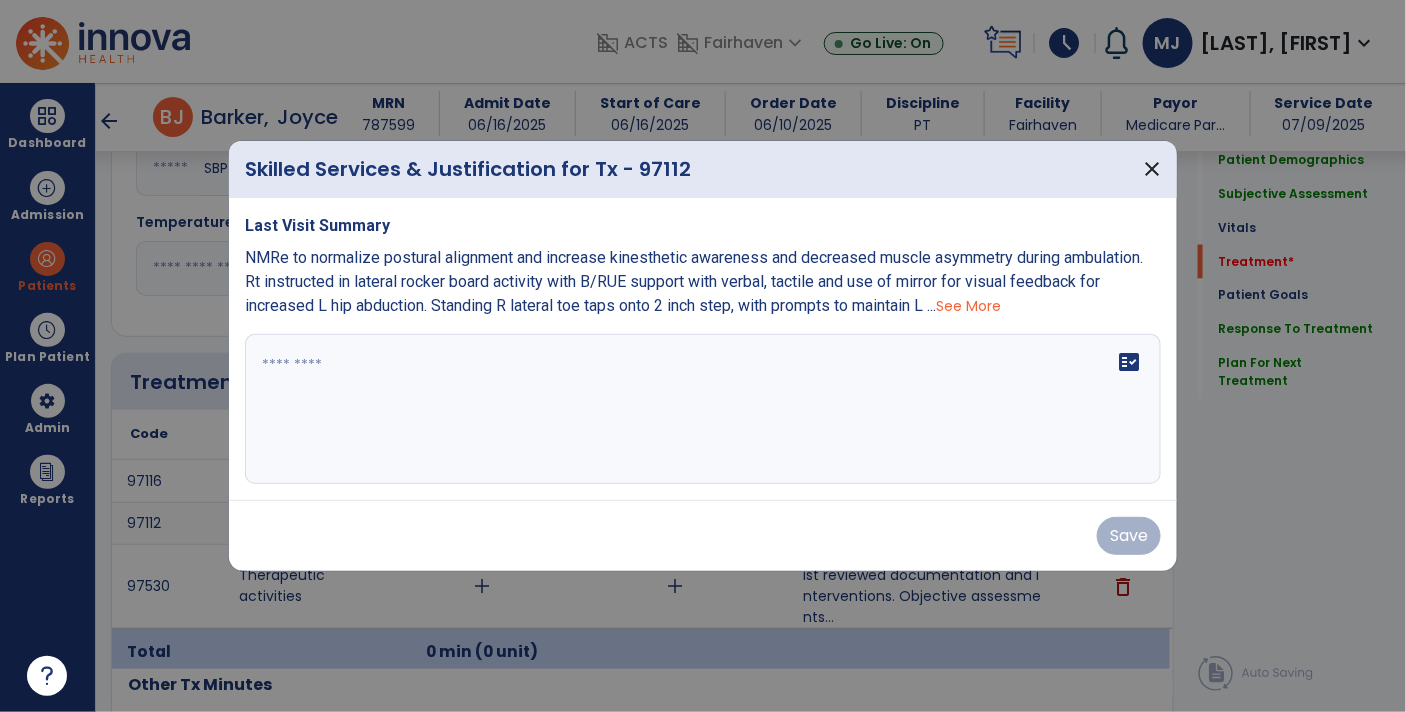 scroll, scrollTop: 1006, scrollLeft: 0, axis: vertical 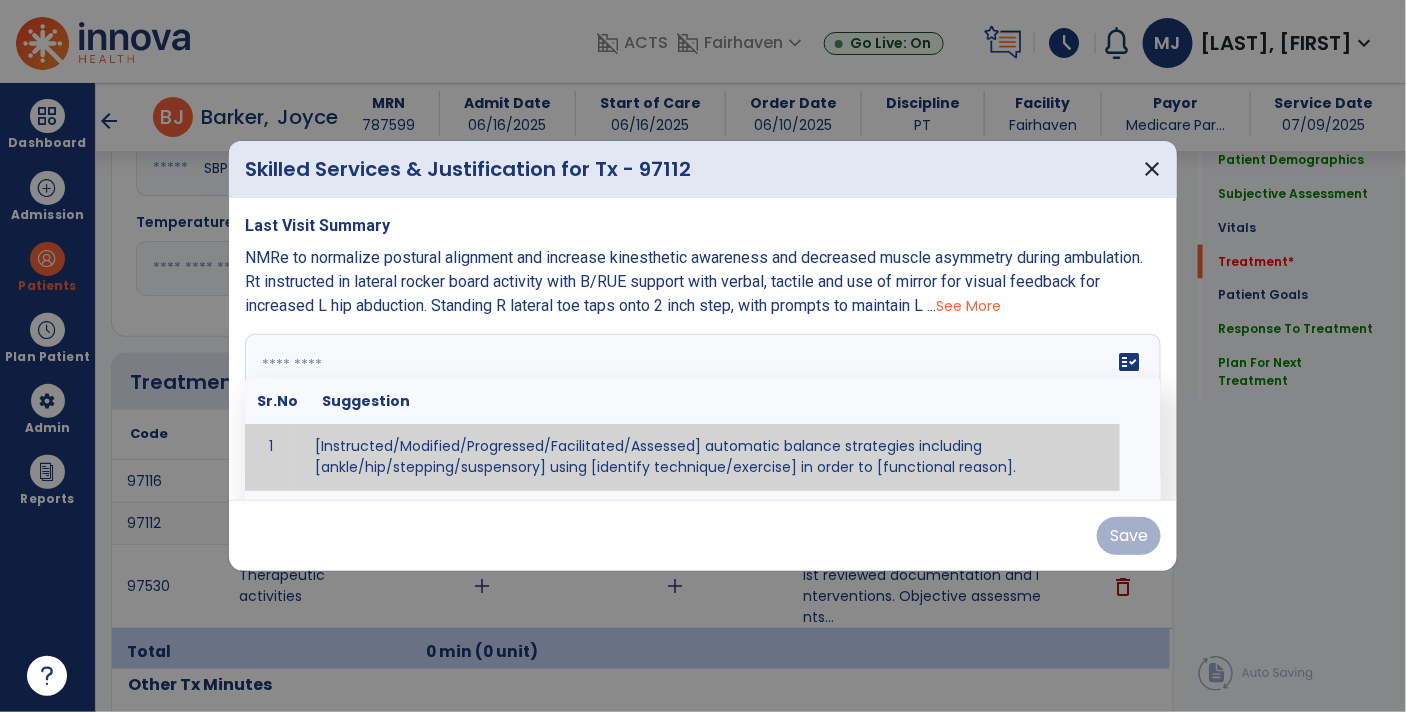 click on "fact_check  Sr.No Suggestion 1 [Instructed/Modified/Progressed/Facilitated/Assessed] automatic balance strategies including [ankle/hip/stepping/suspensory] using [identify technique/exercise] in order to [functional reason]. 2 [Instructed/Modified/Progressed/Facilitated/Assessed] sensory integration techniques including [visual inhibition/somatosensory inhibition/visual excitatory/somatosensory excitatory/vestibular excitatory] using [identify technique/exercise] in order to [functional reason]. 3 [Instructed/Modified/Progressed/Facilitated/Assessed] visual input including [oculomotor exercises, smooth pursuits, saccades, visual field, other] in order to [functional reasons]. 4 [Instructed/Modified/Progressed/Assessed] somatosensory techniques including [joint compression, proprioceptive activities, other] in order to [functional reasons]. 5 [Instructed/Modified/Progressed/Assessed] vestibular techniques including [gaze stabilization, Brandt-Darhoff, Epley, other] in order to [functional reasons]. 6 7" at bounding box center [703, 409] 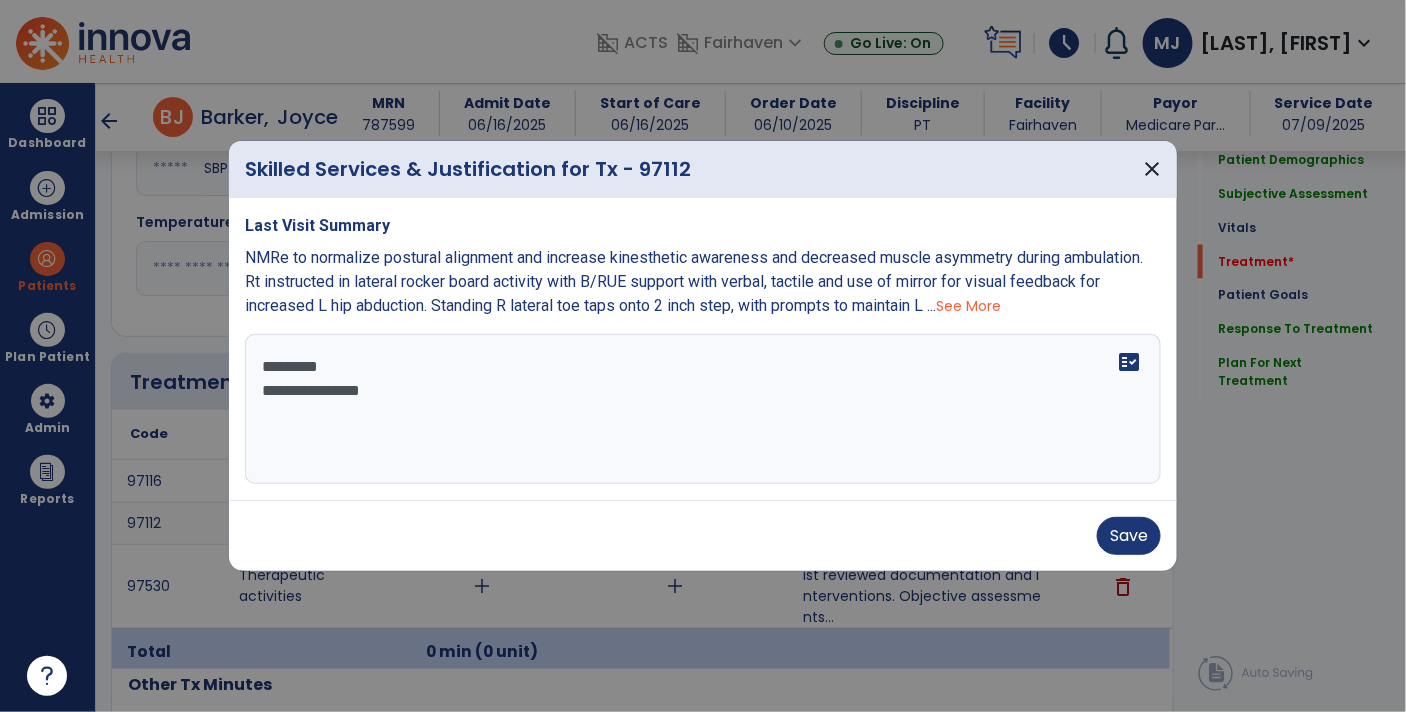 click on "**********" at bounding box center (703, 409) 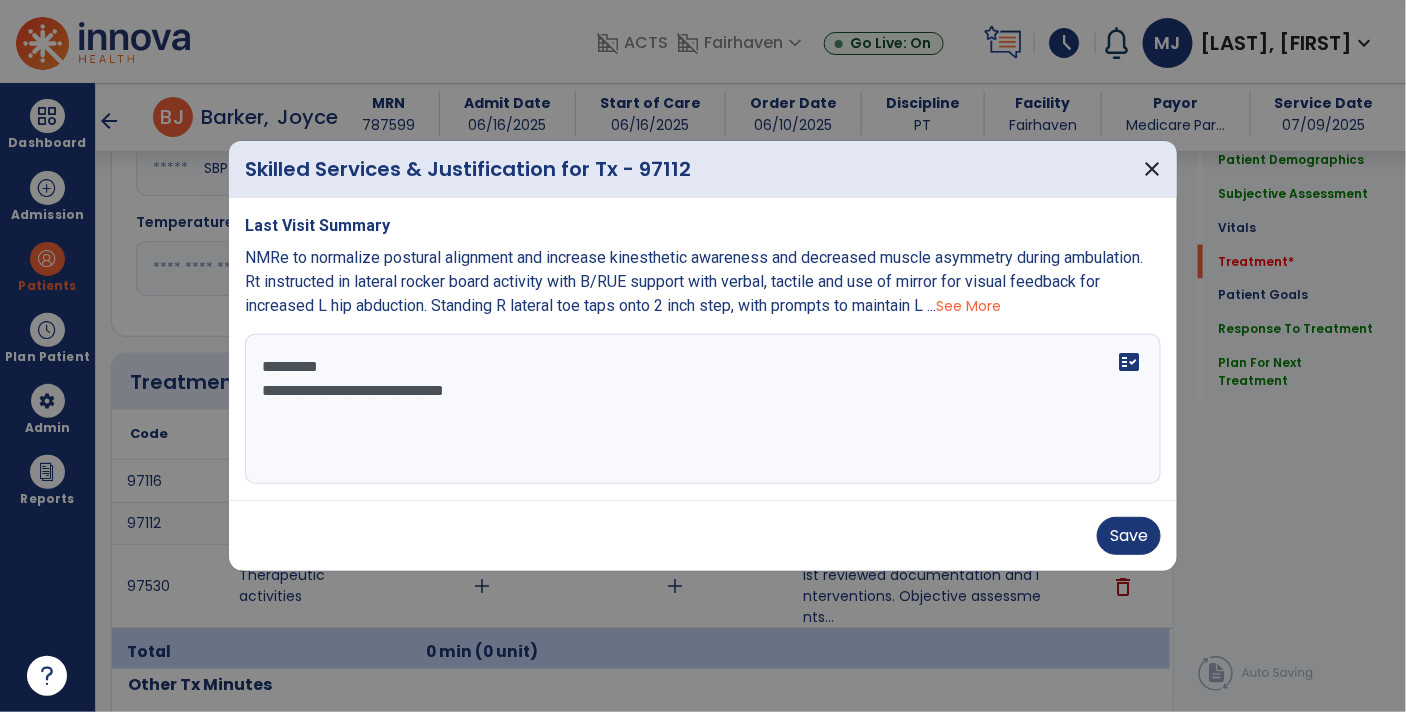 click on "*********" at bounding box center [703, 409] 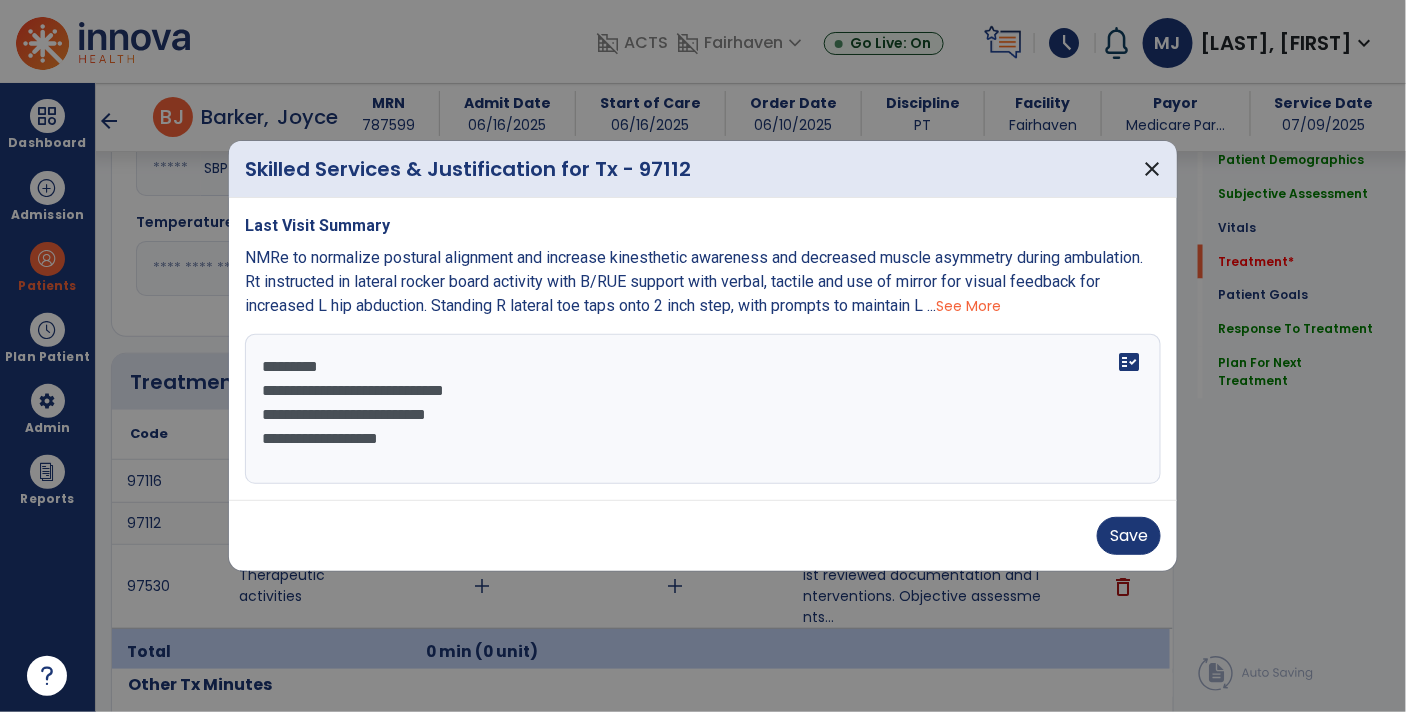 click on "See More" at bounding box center [968, 306] 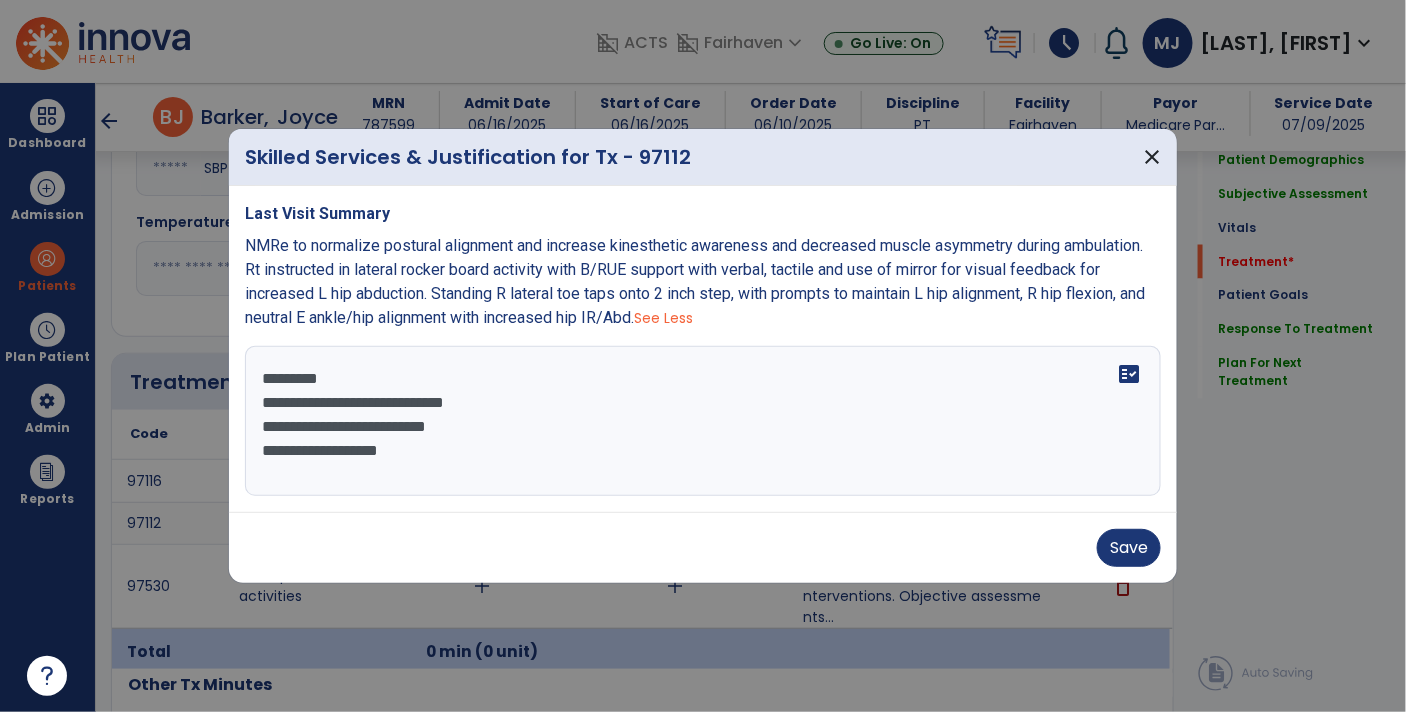 click on "**********" at bounding box center [703, 421] 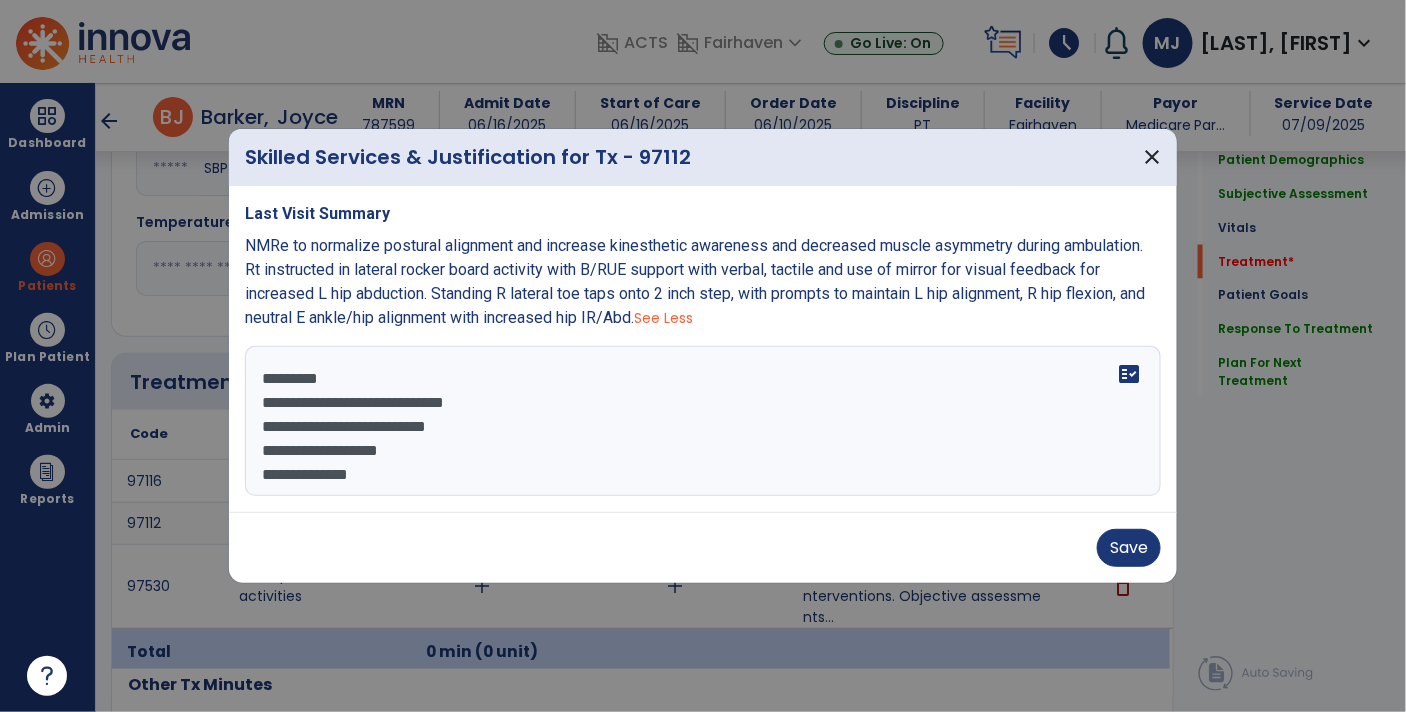 scroll, scrollTop: 15, scrollLeft: 0, axis: vertical 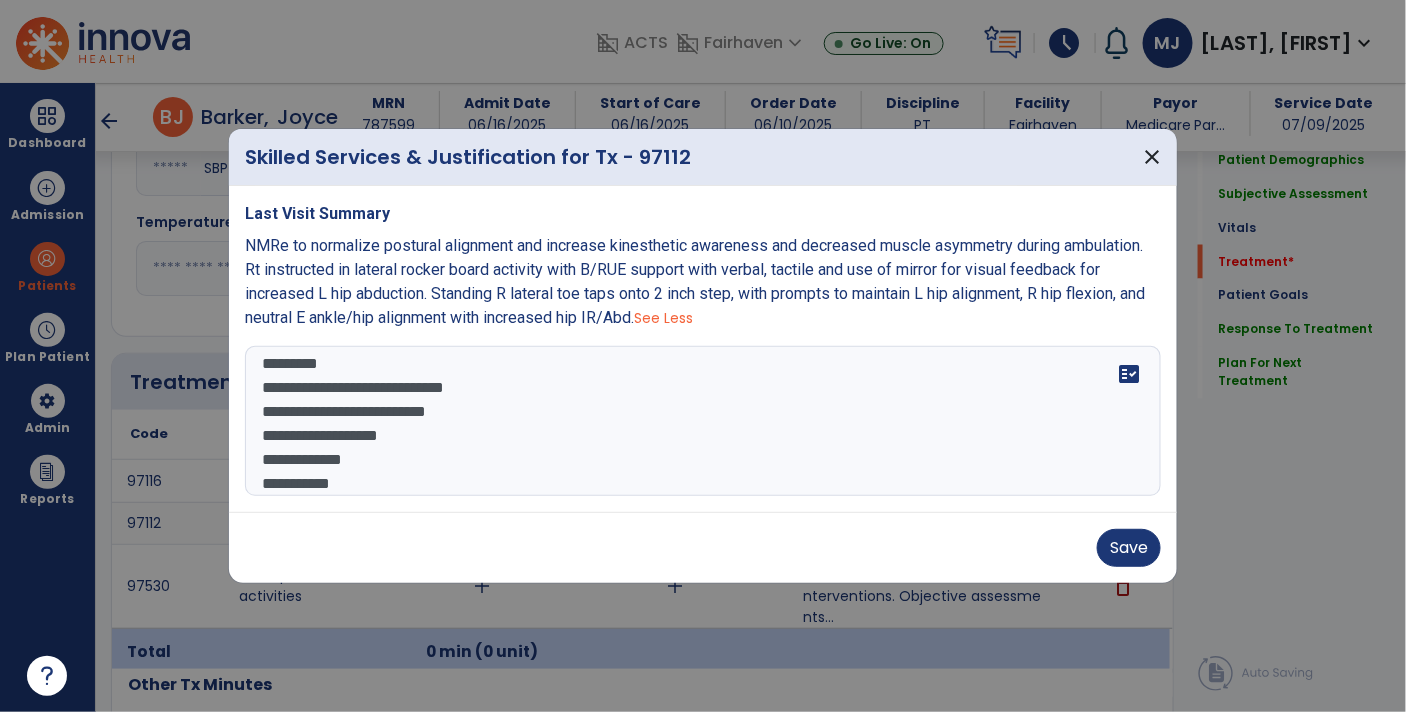 click on "**********" at bounding box center (703, 421) 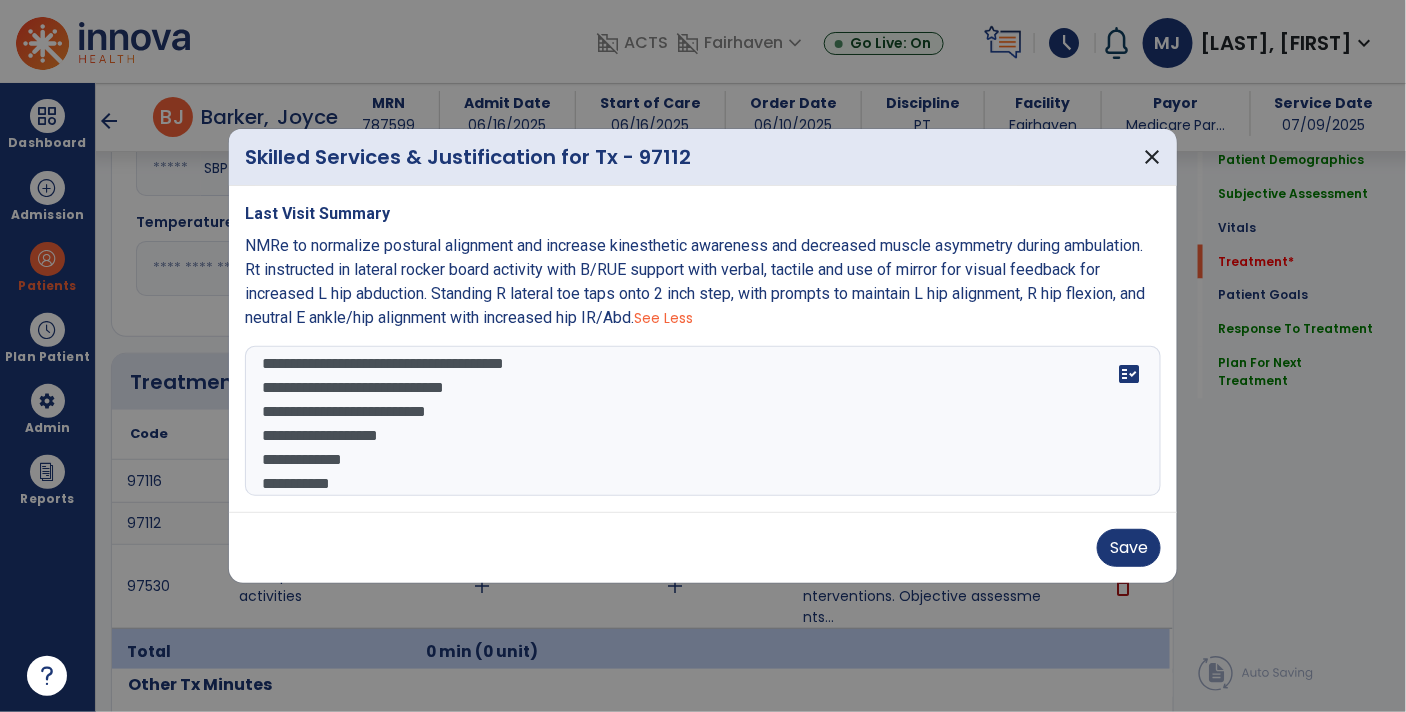 click on "**********" at bounding box center (703, 421) 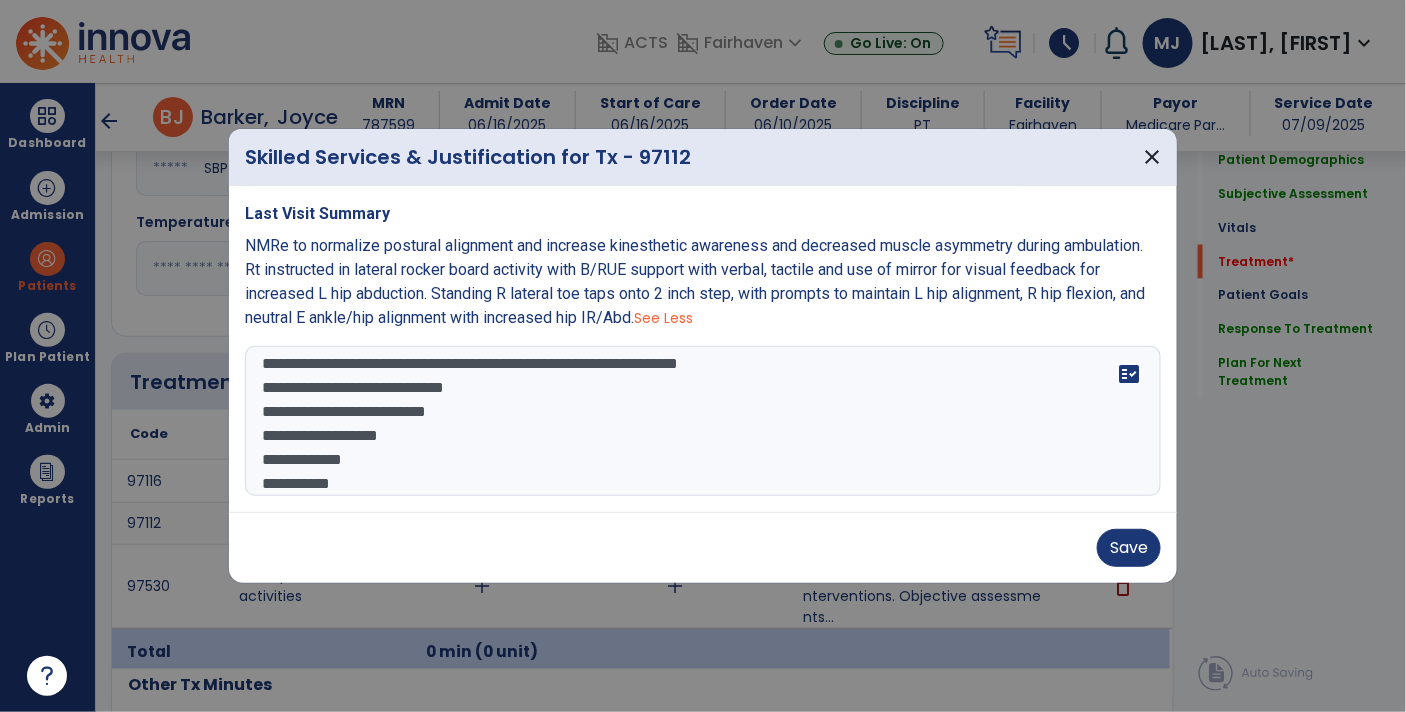 click on "**********" at bounding box center (703, 421) 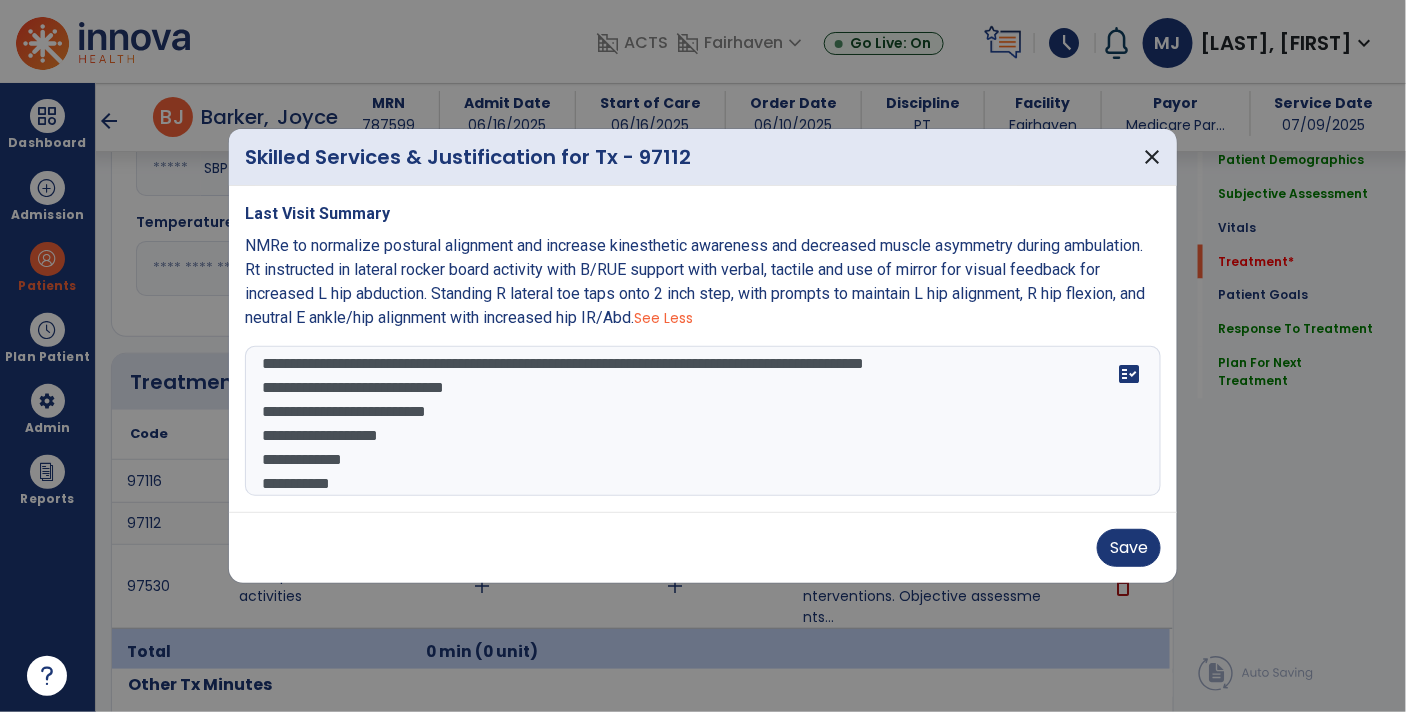 drag, startPoint x: 587, startPoint y: 368, endPoint x: 881, endPoint y: 372, distance: 294.02722 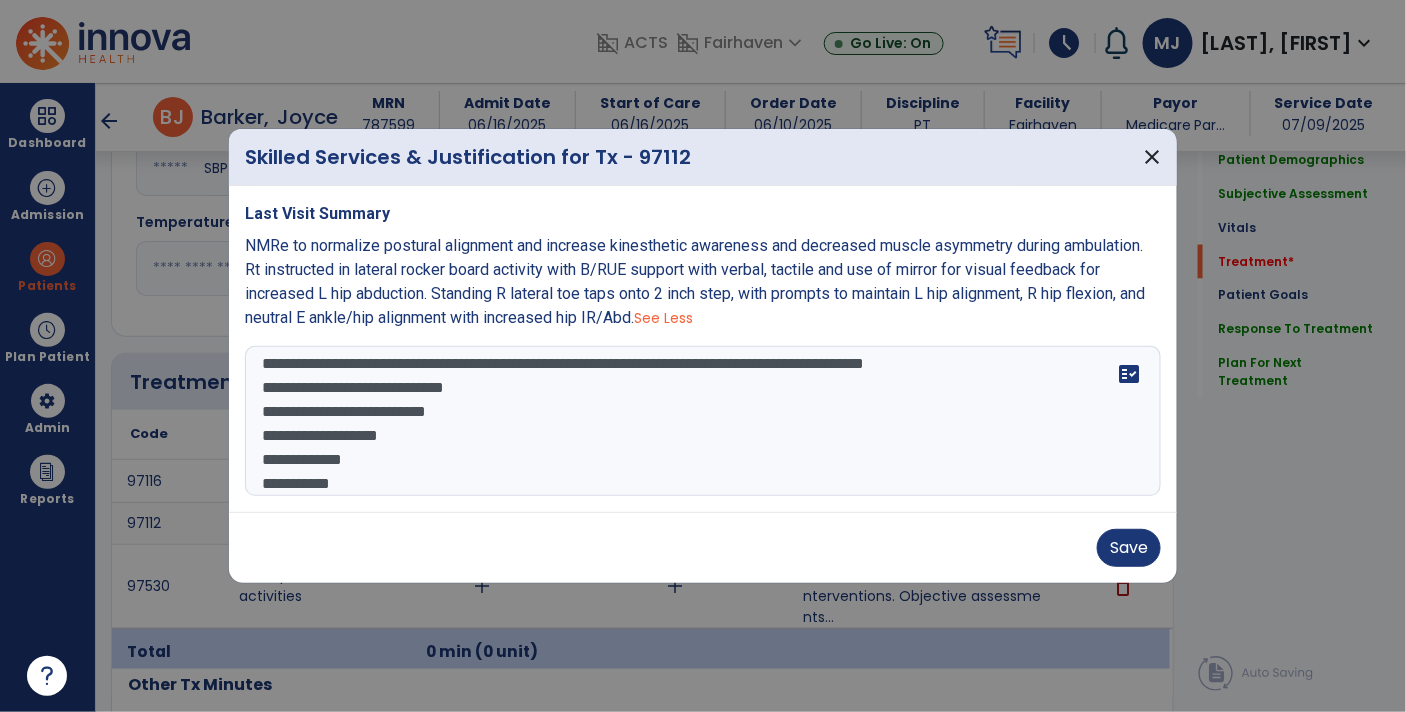 click on "**********" at bounding box center [703, 421] 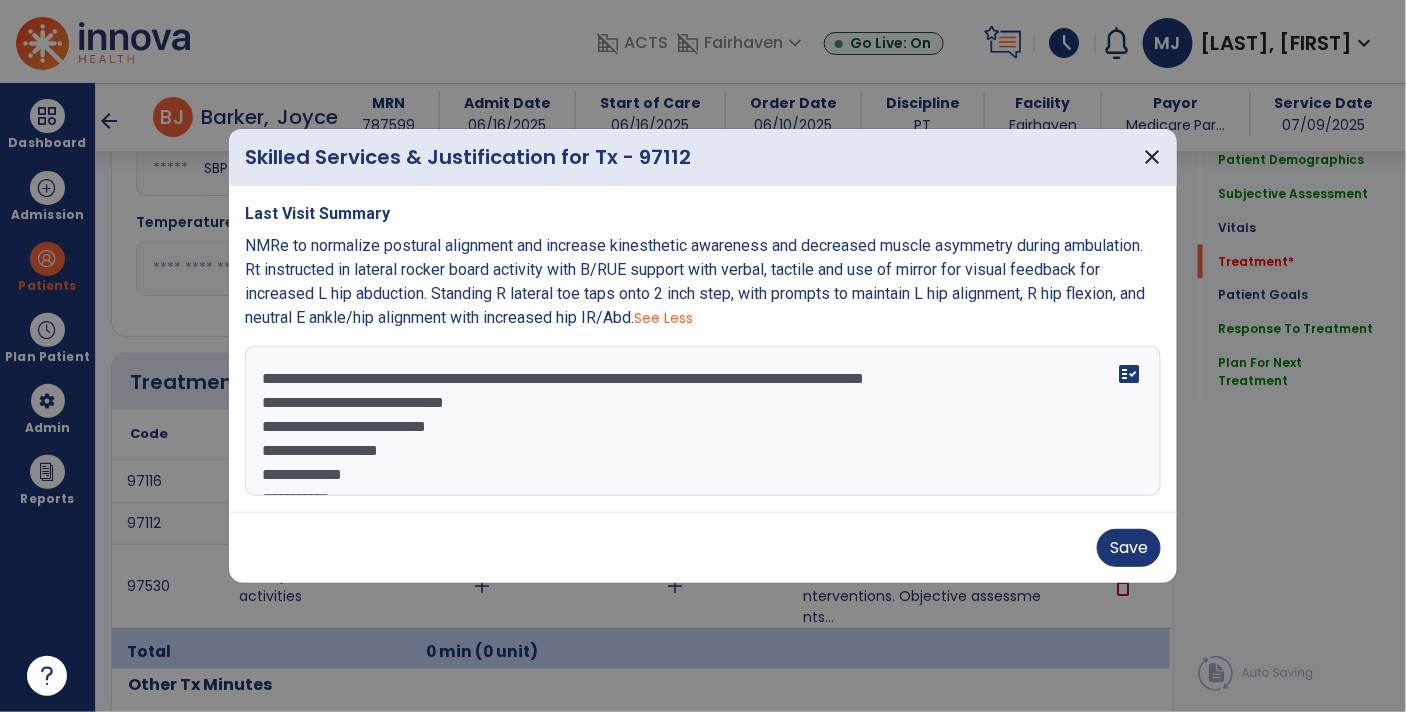 drag, startPoint x: 887, startPoint y: 363, endPoint x: 588, endPoint y: 344, distance: 299.60306 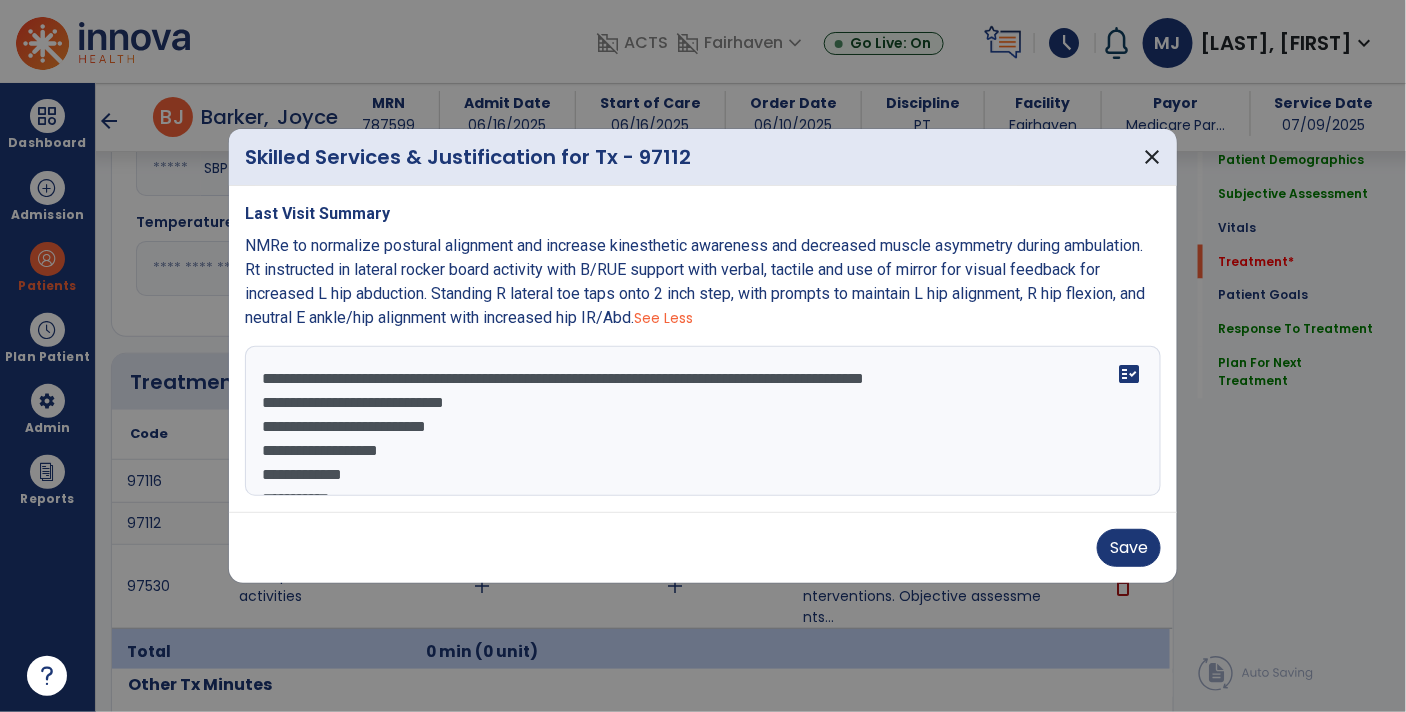 click on "**********" at bounding box center (703, 349) 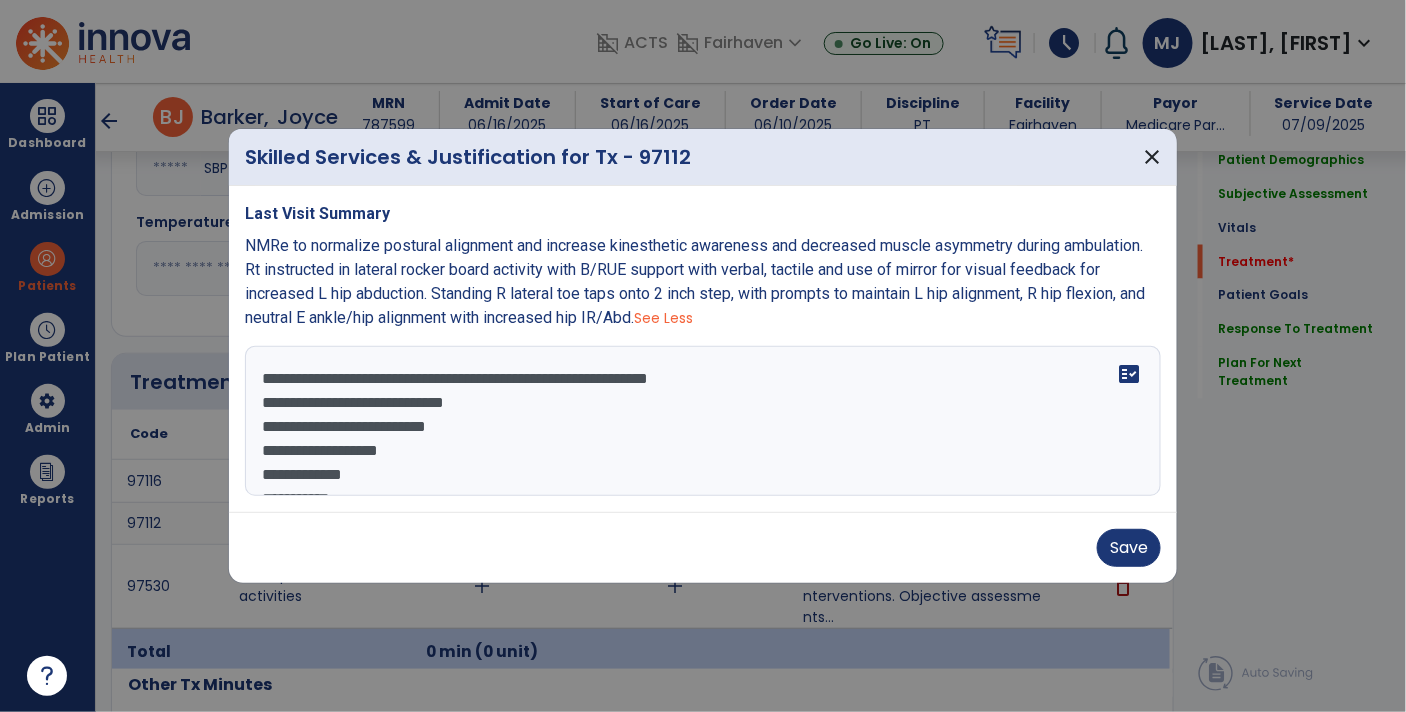 click on "**********" at bounding box center (703, 421) 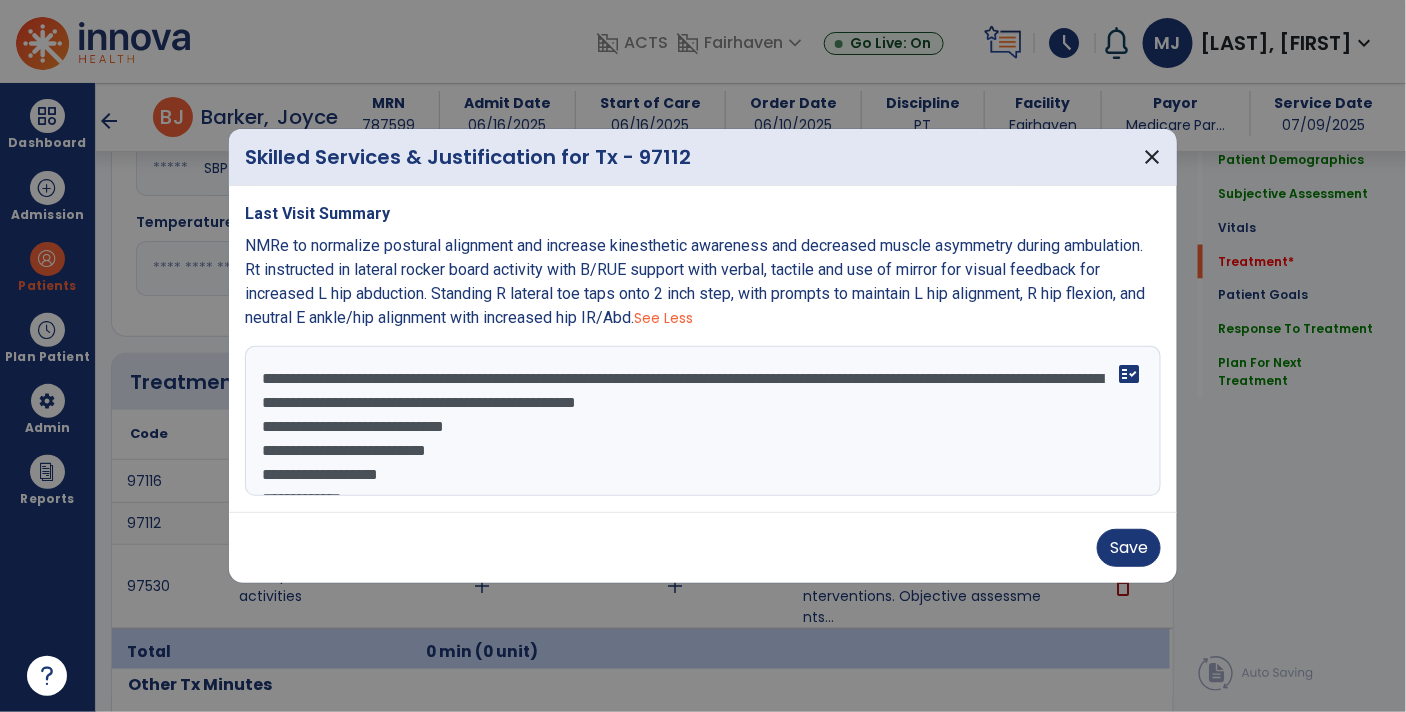click on "**********" at bounding box center [703, 421] 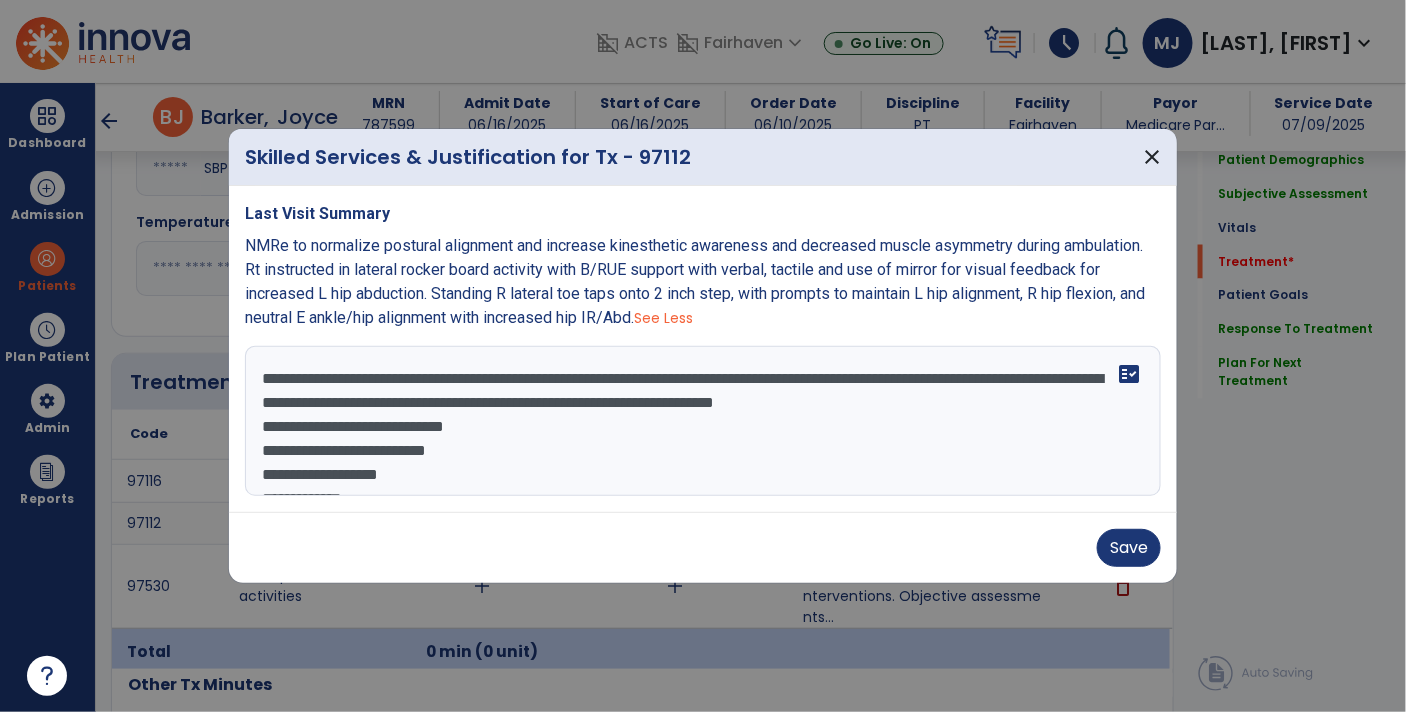 drag, startPoint x: 776, startPoint y: 403, endPoint x: 681, endPoint y: 408, distance: 95.131485 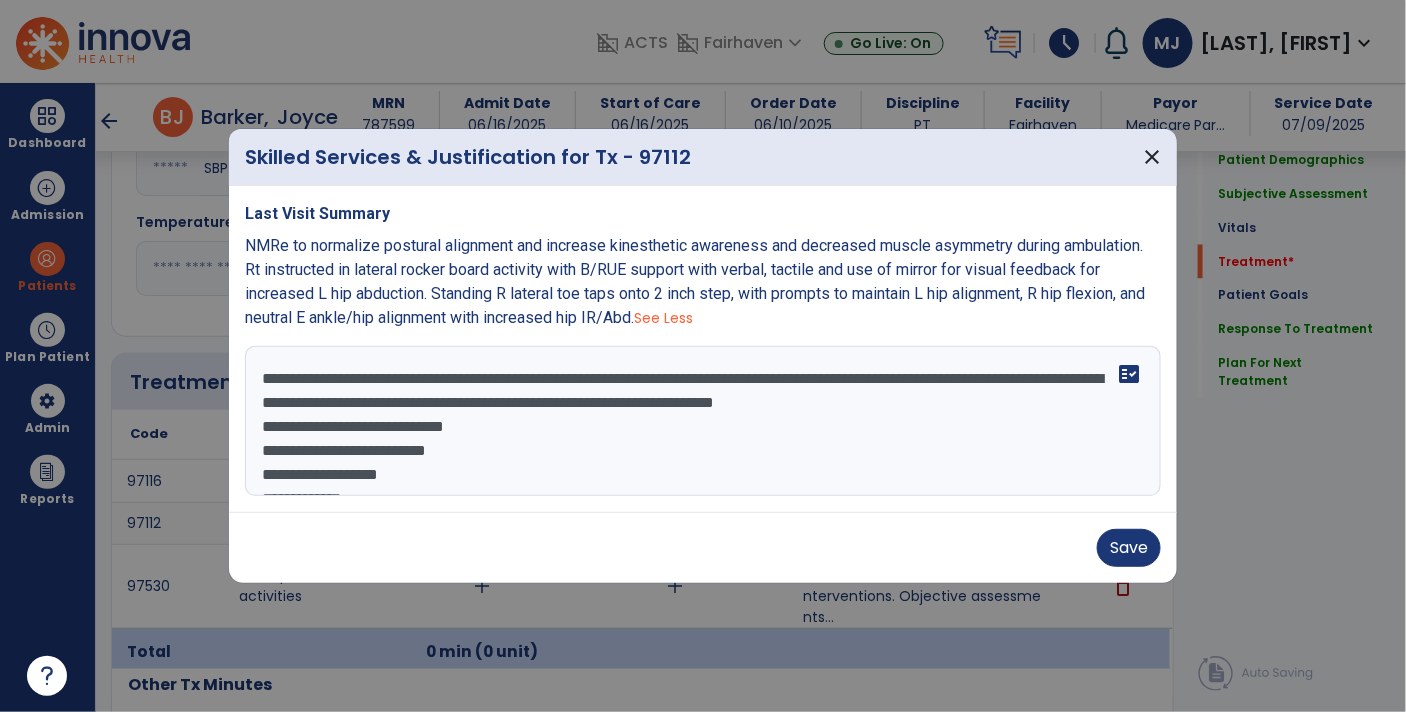 click on "**********" at bounding box center [703, 421] 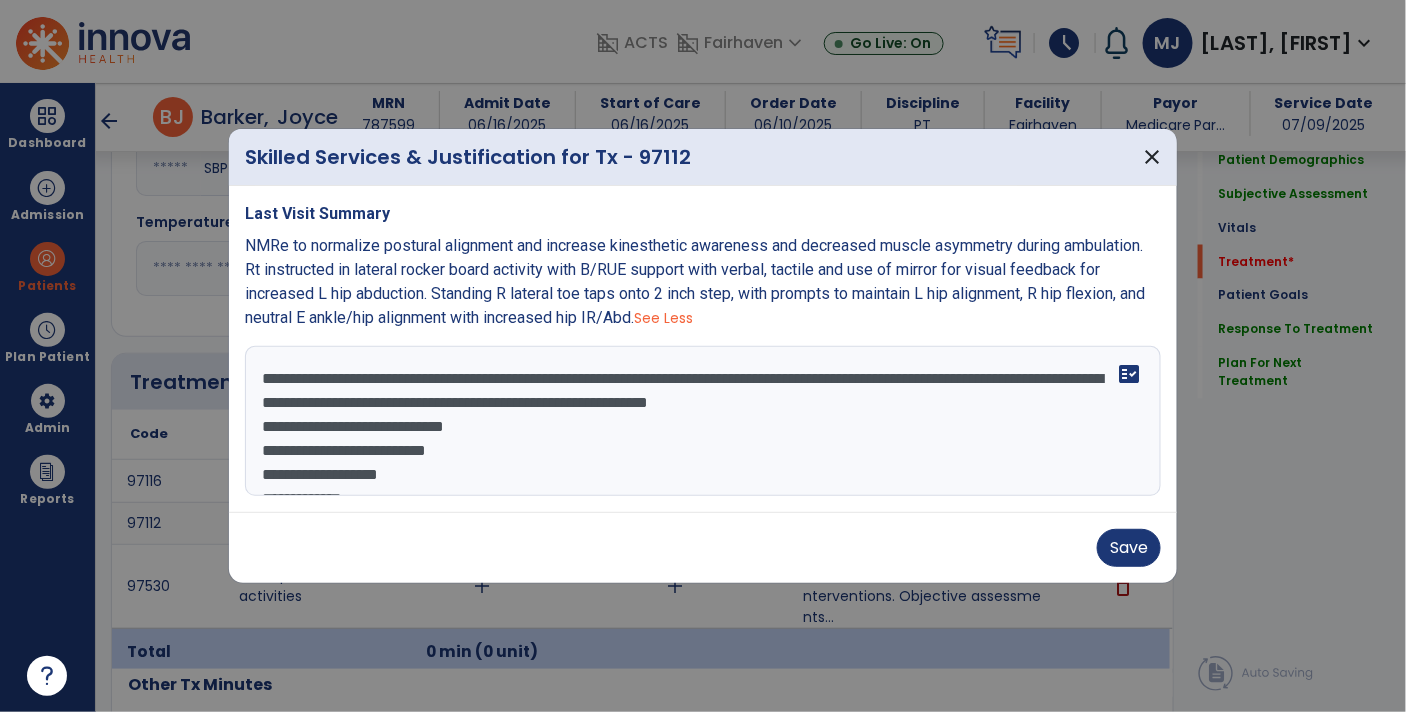 click on "**********" at bounding box center [703, 421] 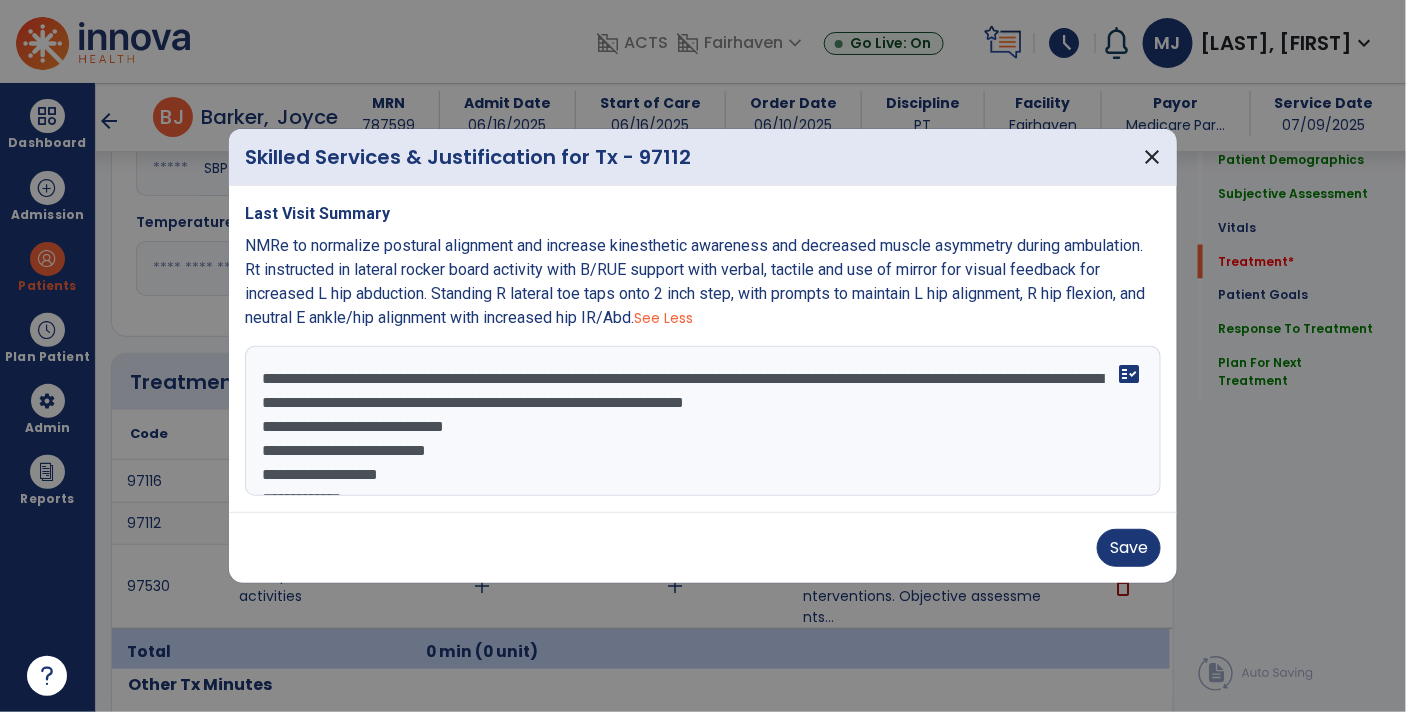 click on "**********" at bounding box center [703, 421] 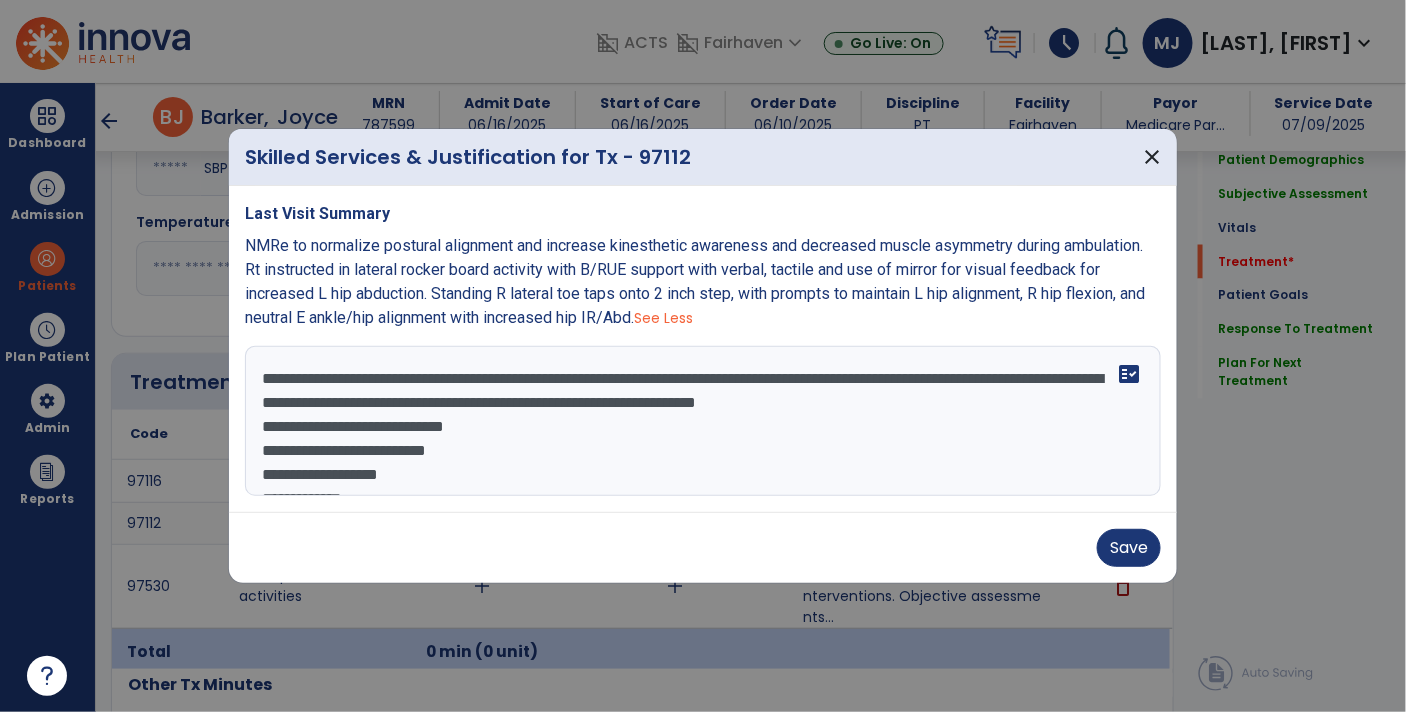 drag, startPoint x: 366, startPoint y: 457, endPoint x: 256, endPoint y: 421, distance: 115.74109 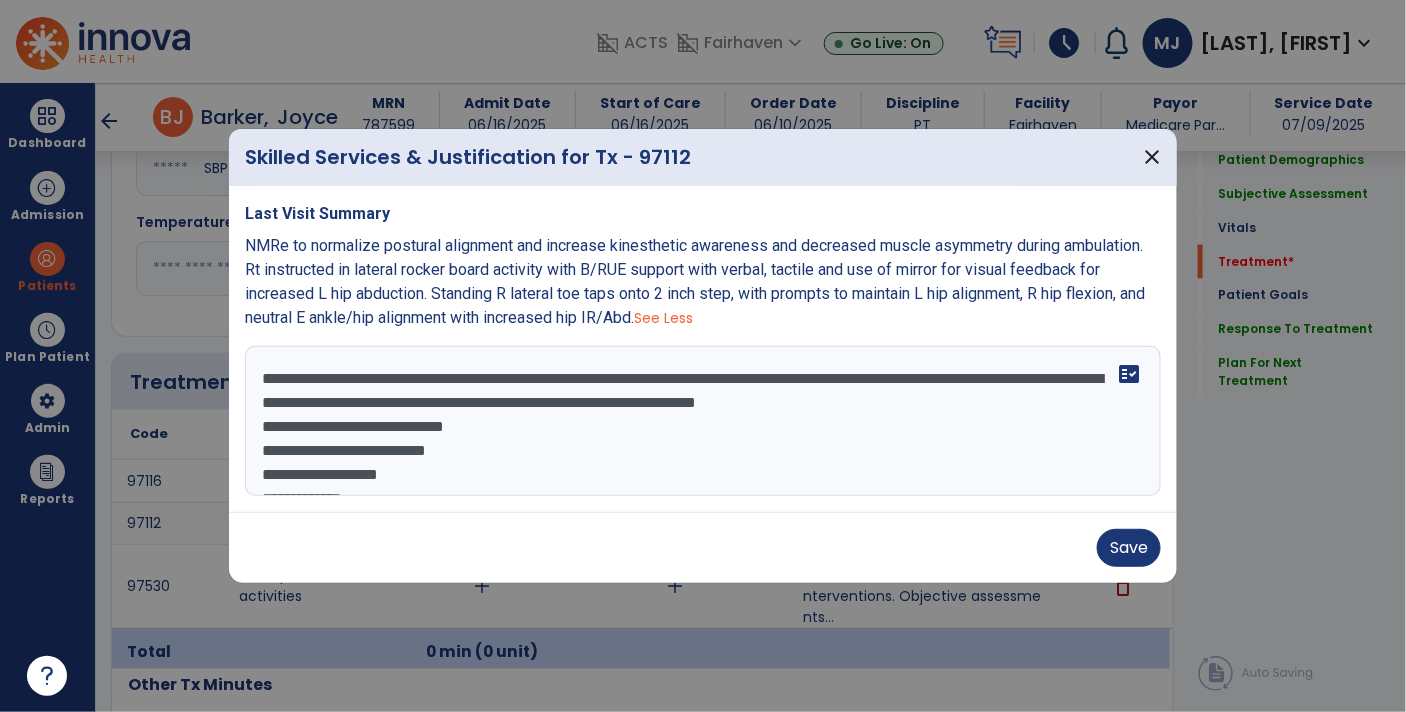 click on "**********" at bounding box center (703, 421) 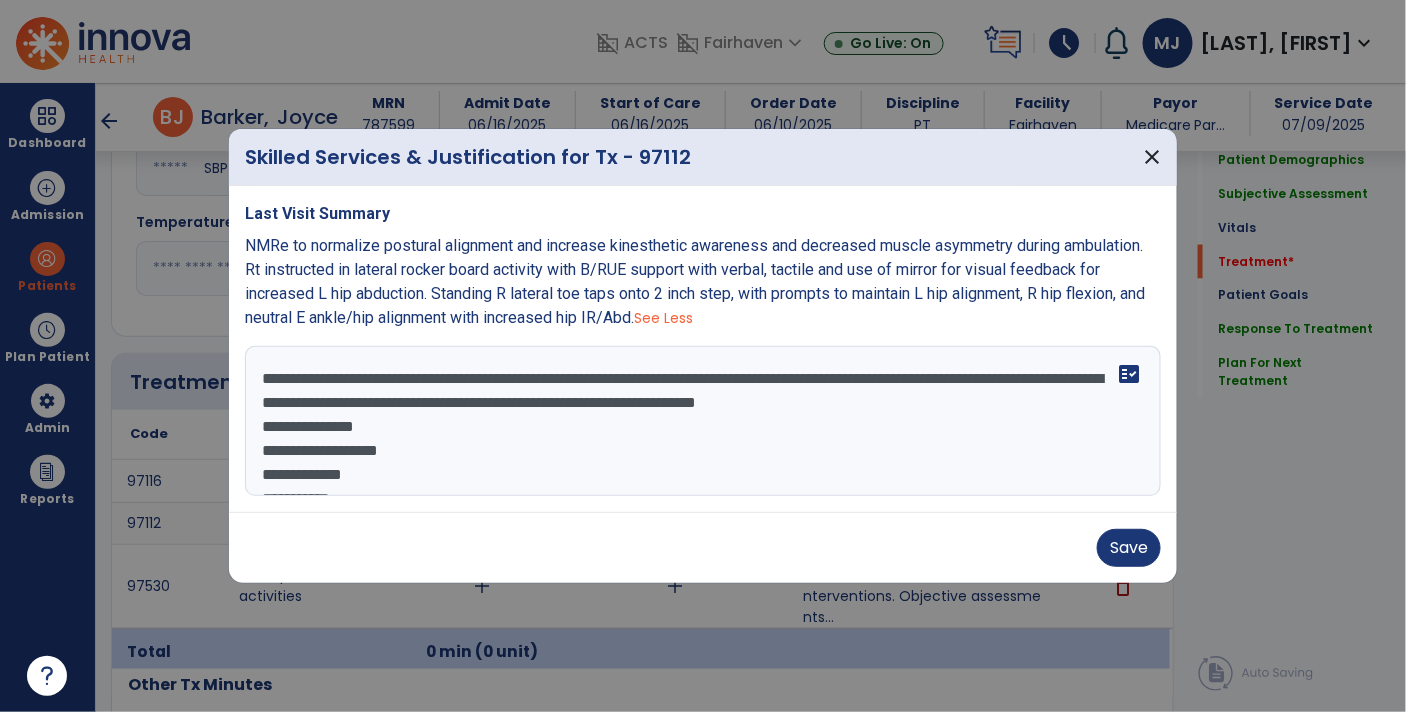 click on "**********" at bounding box center [703, 421] 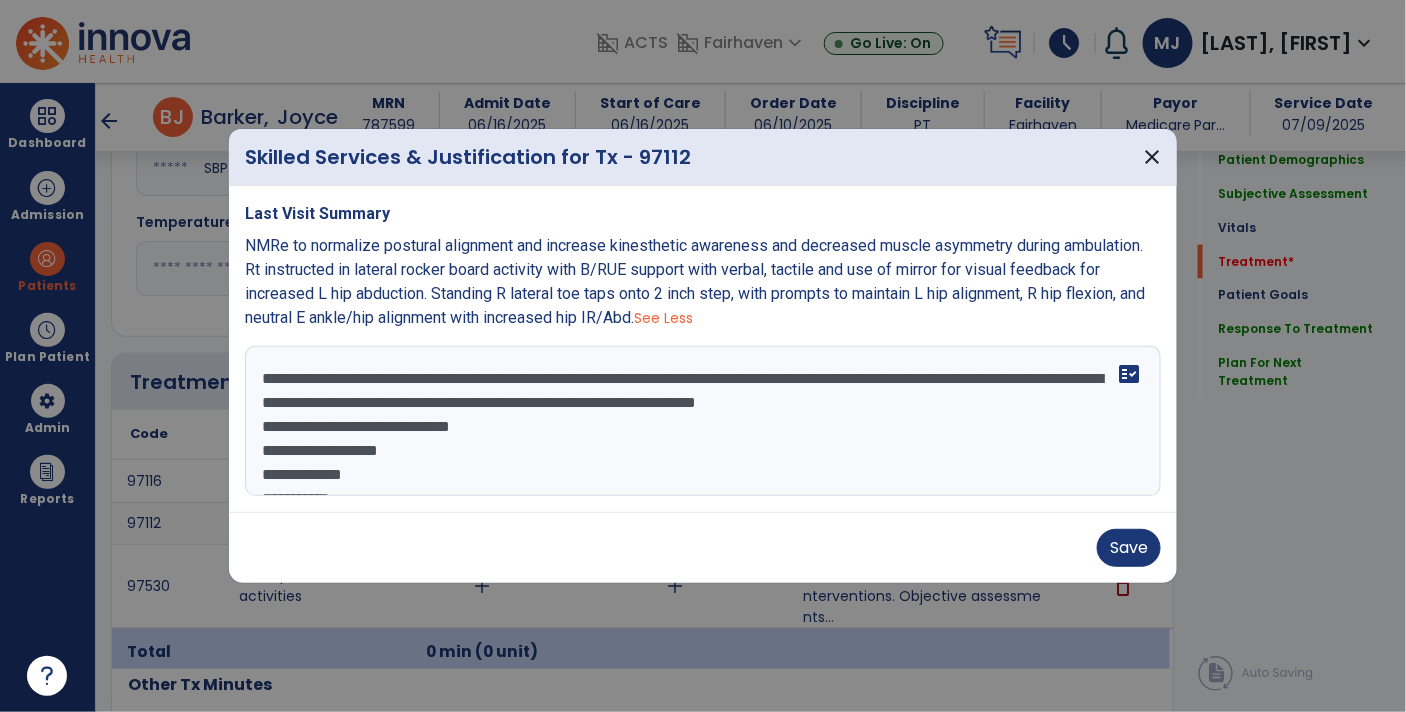 scroll, scrollTop: 24, scrollLeft: 0, axis: vertical 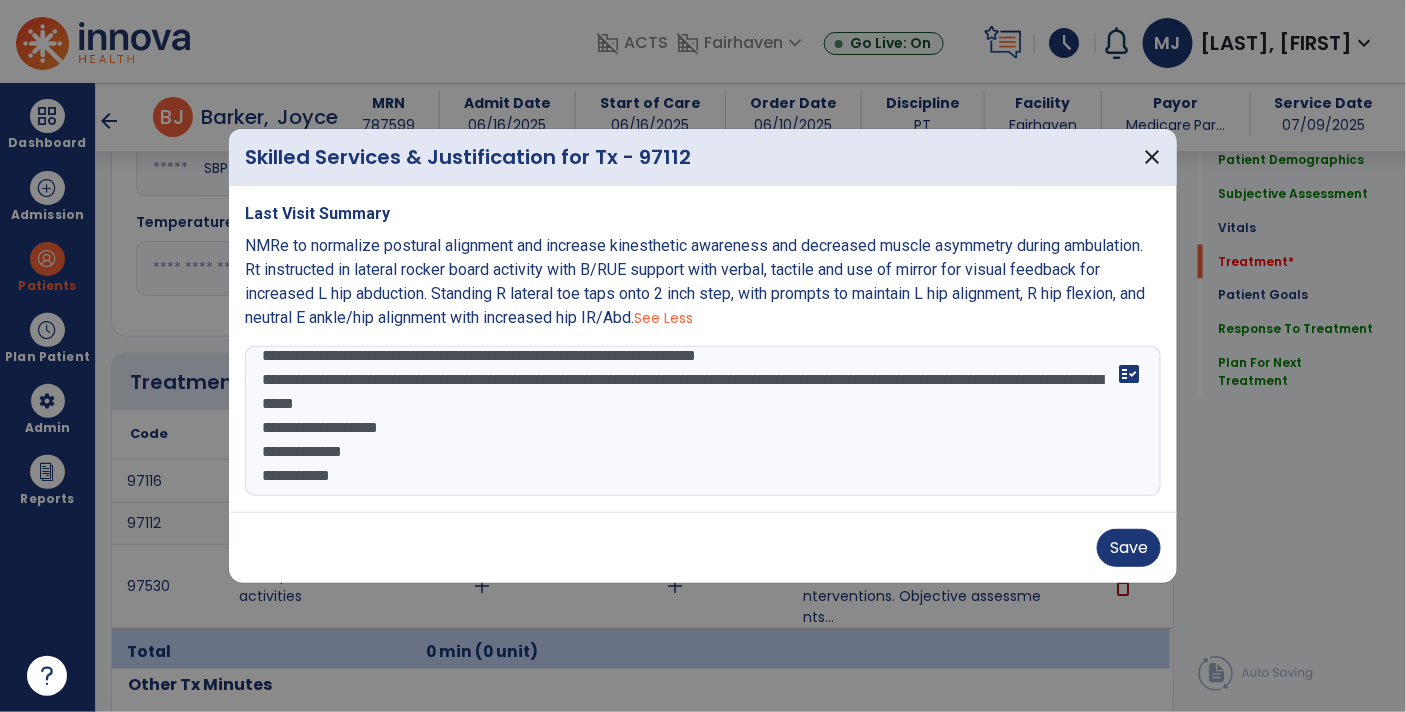 click on "**********" at bounding box center (703, 421) 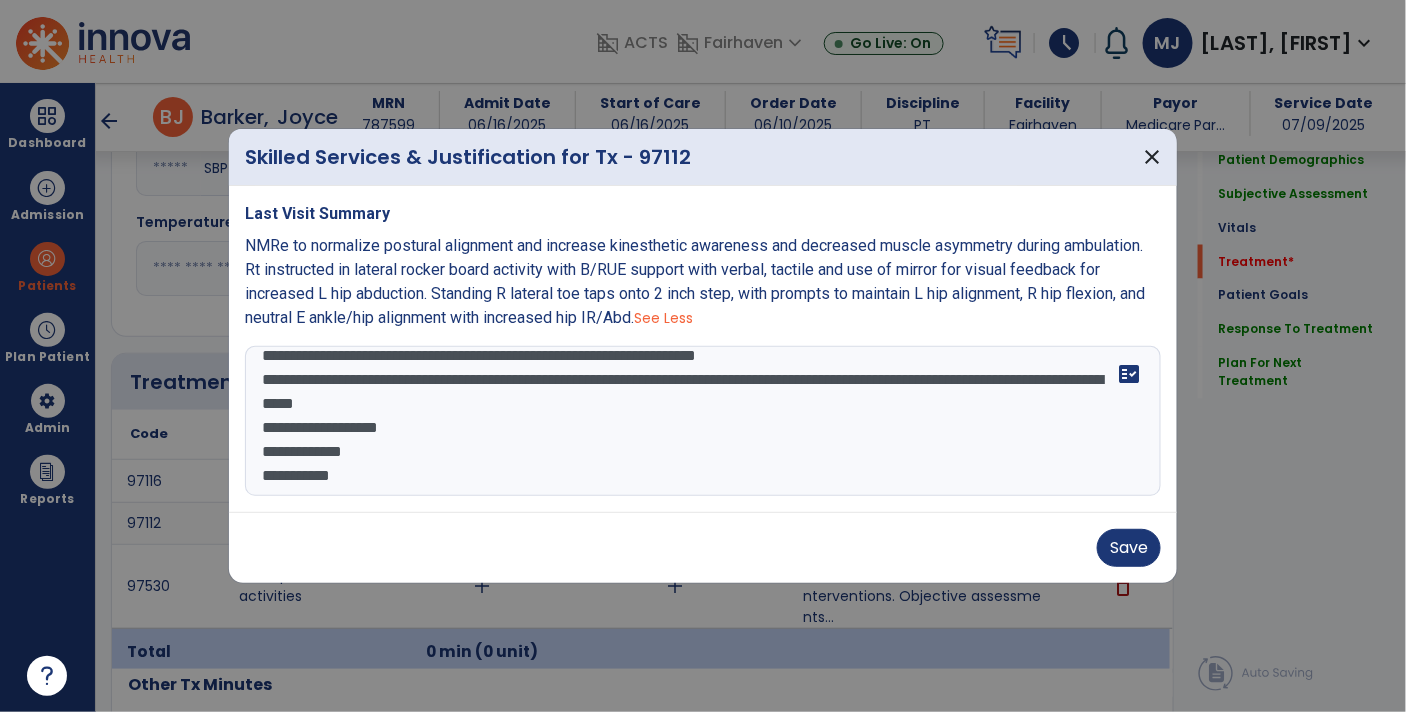 click on "**********" at bounding box center (703, 421) 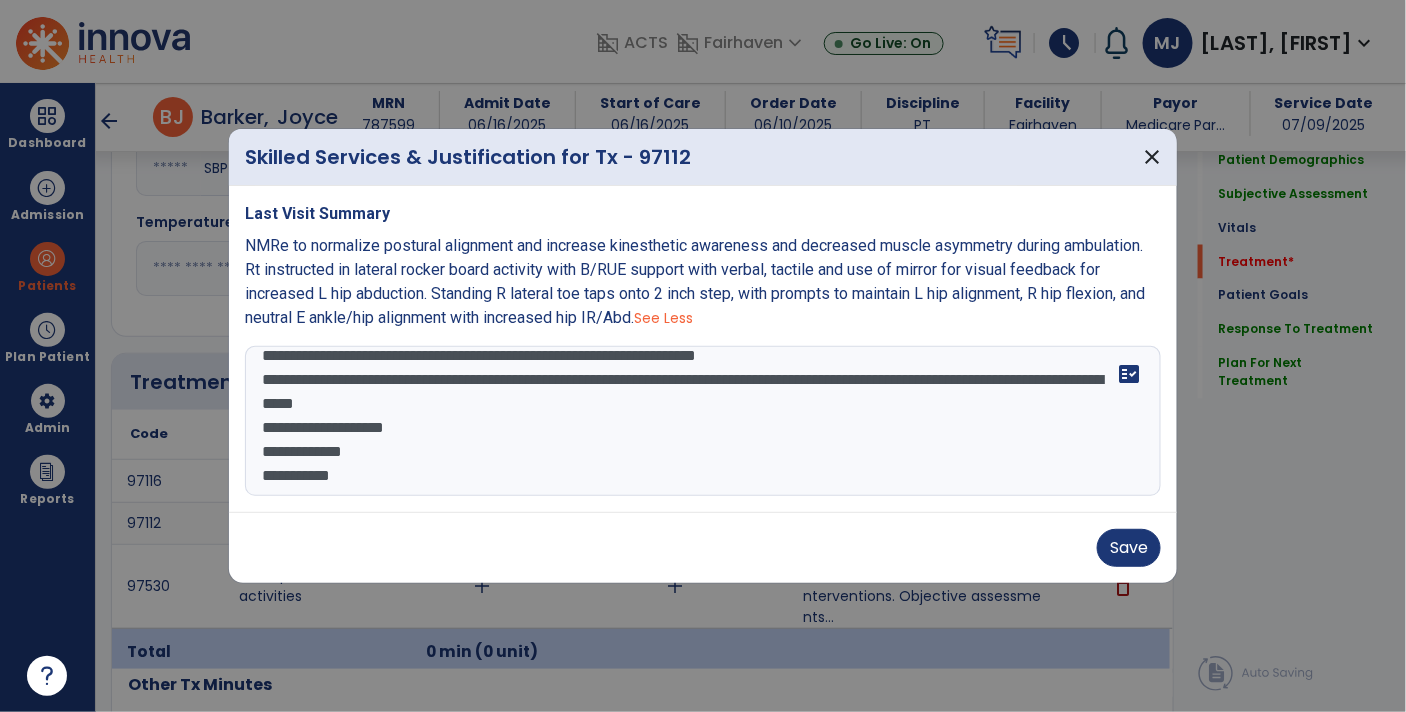 click on "**********" at bounding box center [703, 421] 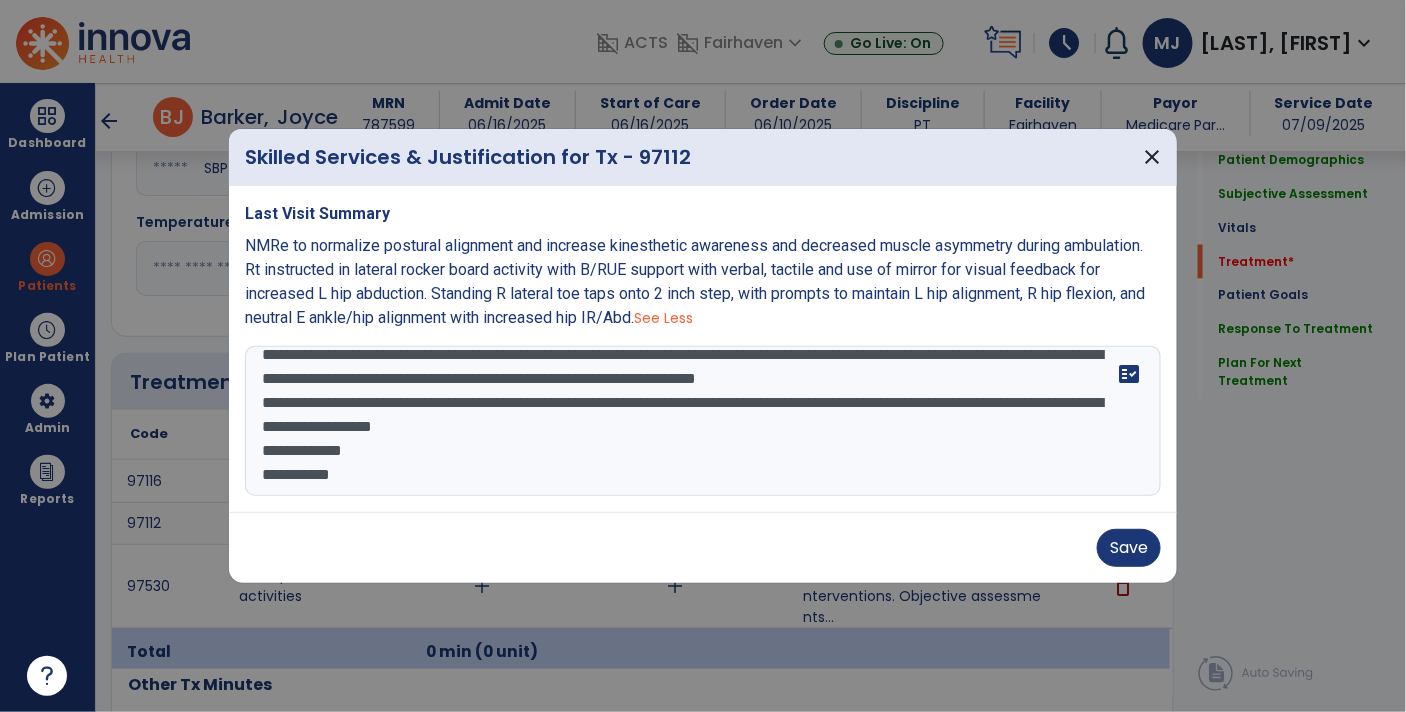 scroll, scrollTop: 24, scrollLeft: 0, axis: vertical 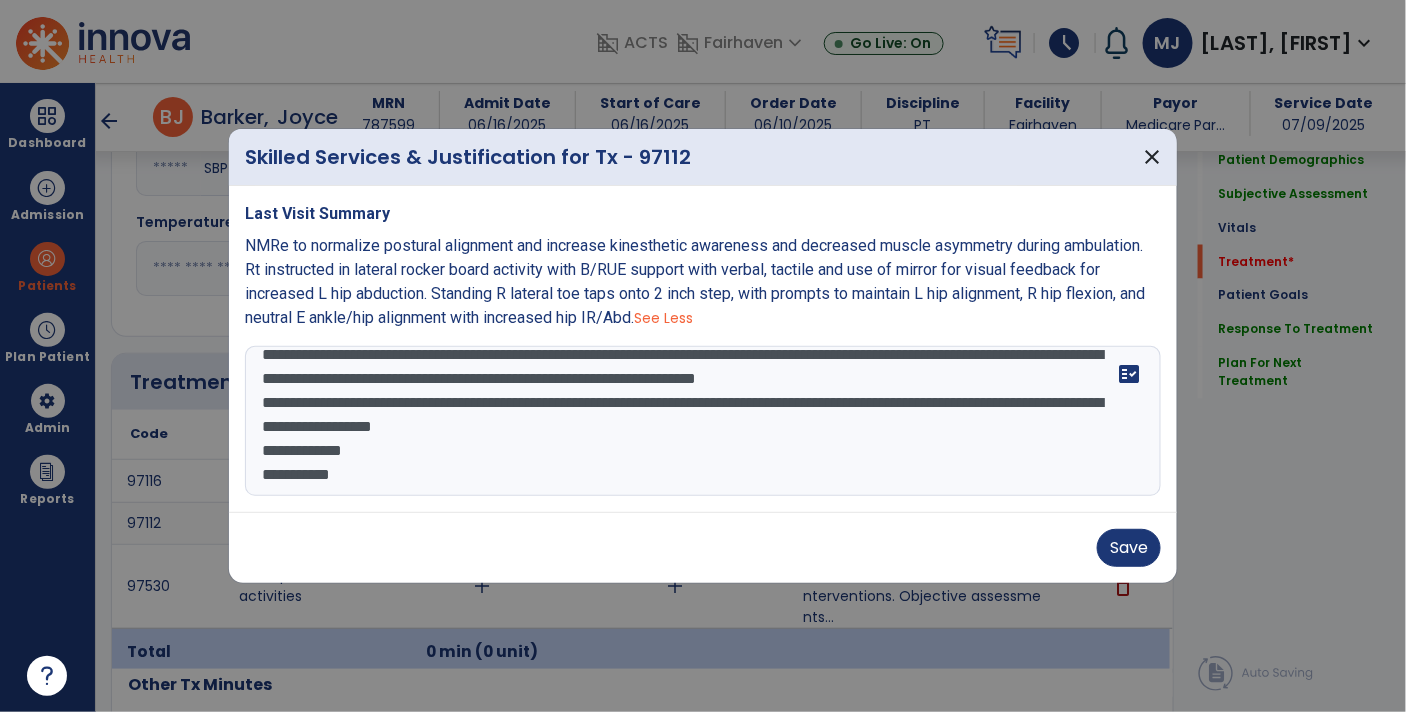 drag, startPoint x: 252, startPoint y: 458, endPoint x: 363, endPoint y: 521, distance: 127.632286 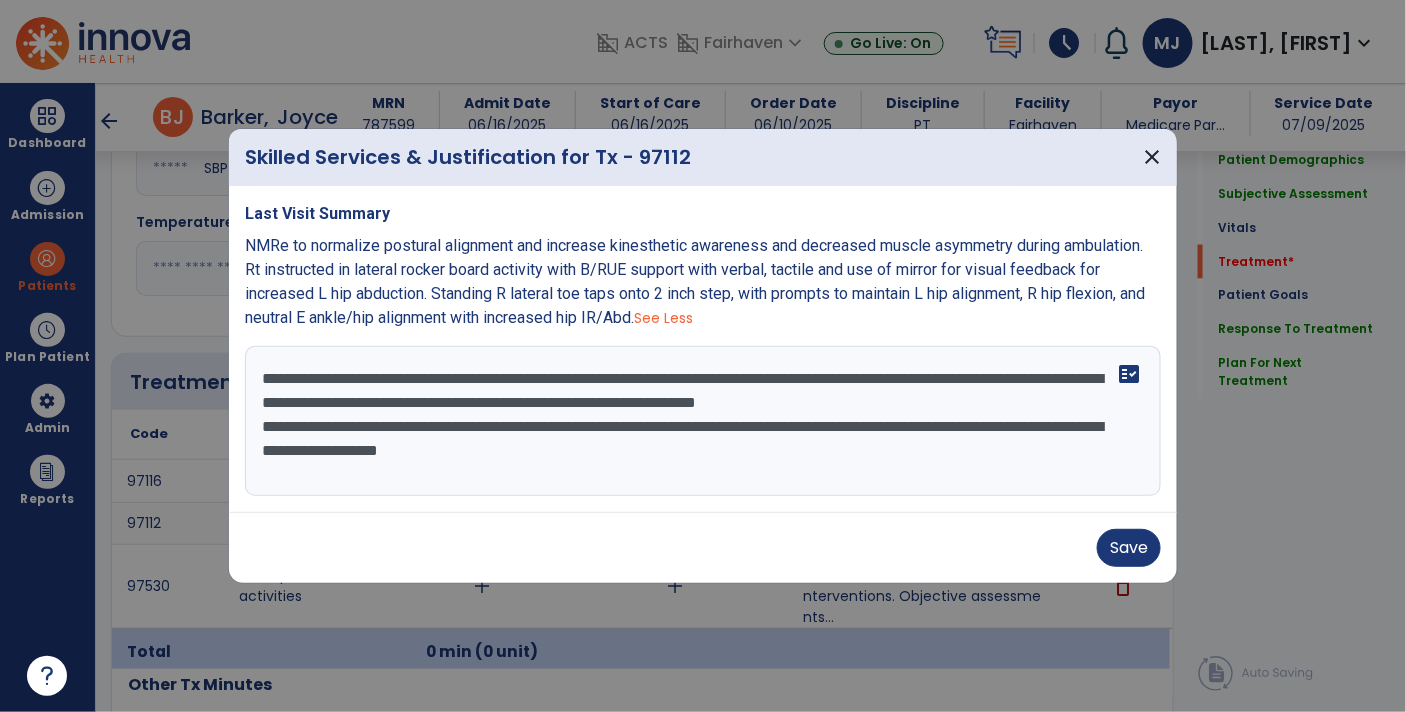 scroll, scrollTop: 0, scrollLeft: 0, axis: both 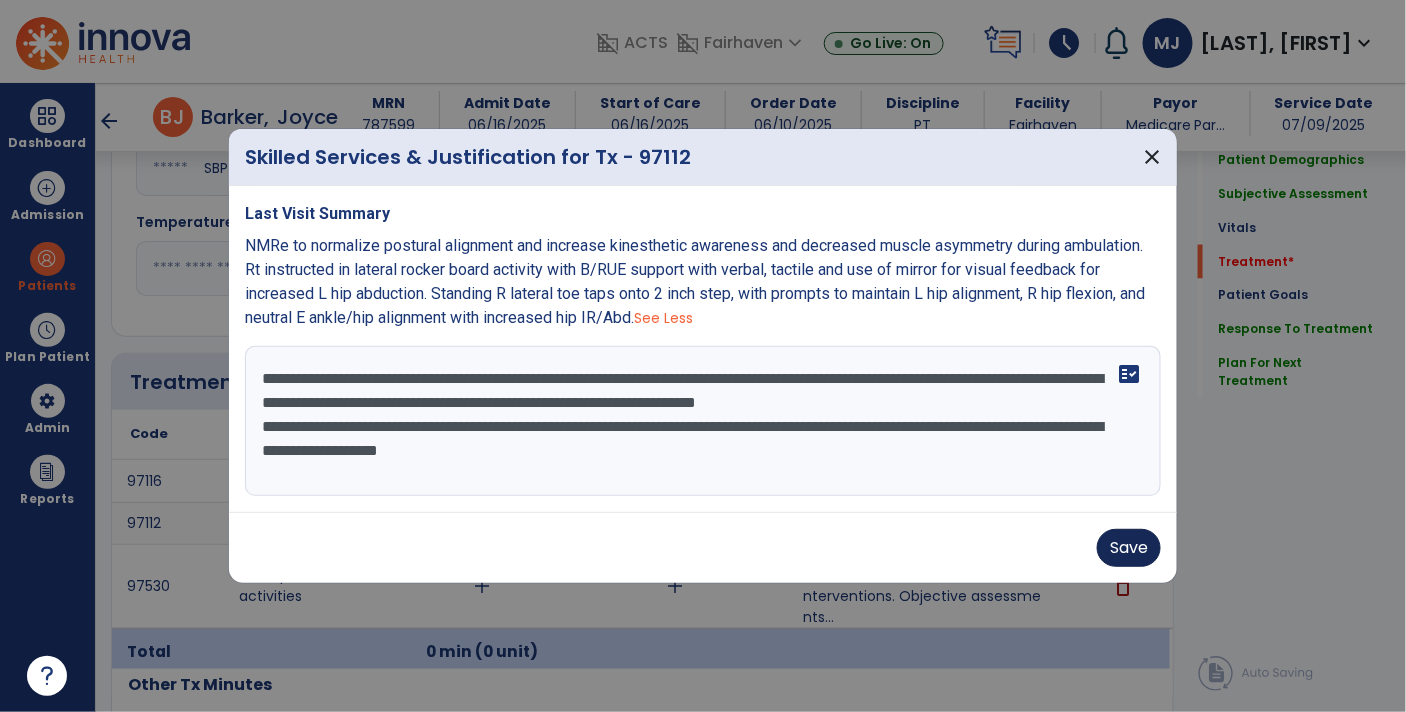 type on "**********" 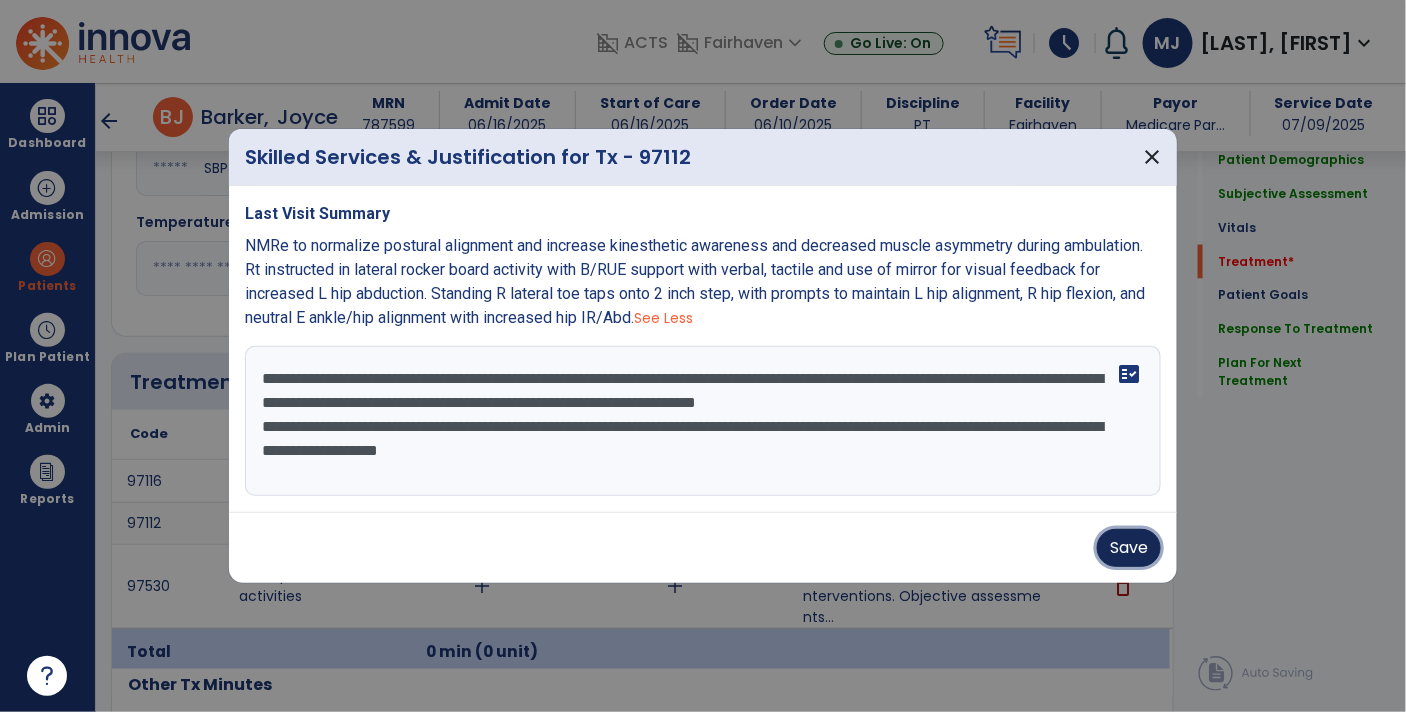 click on "Save" at bounding box center [1129, 548] 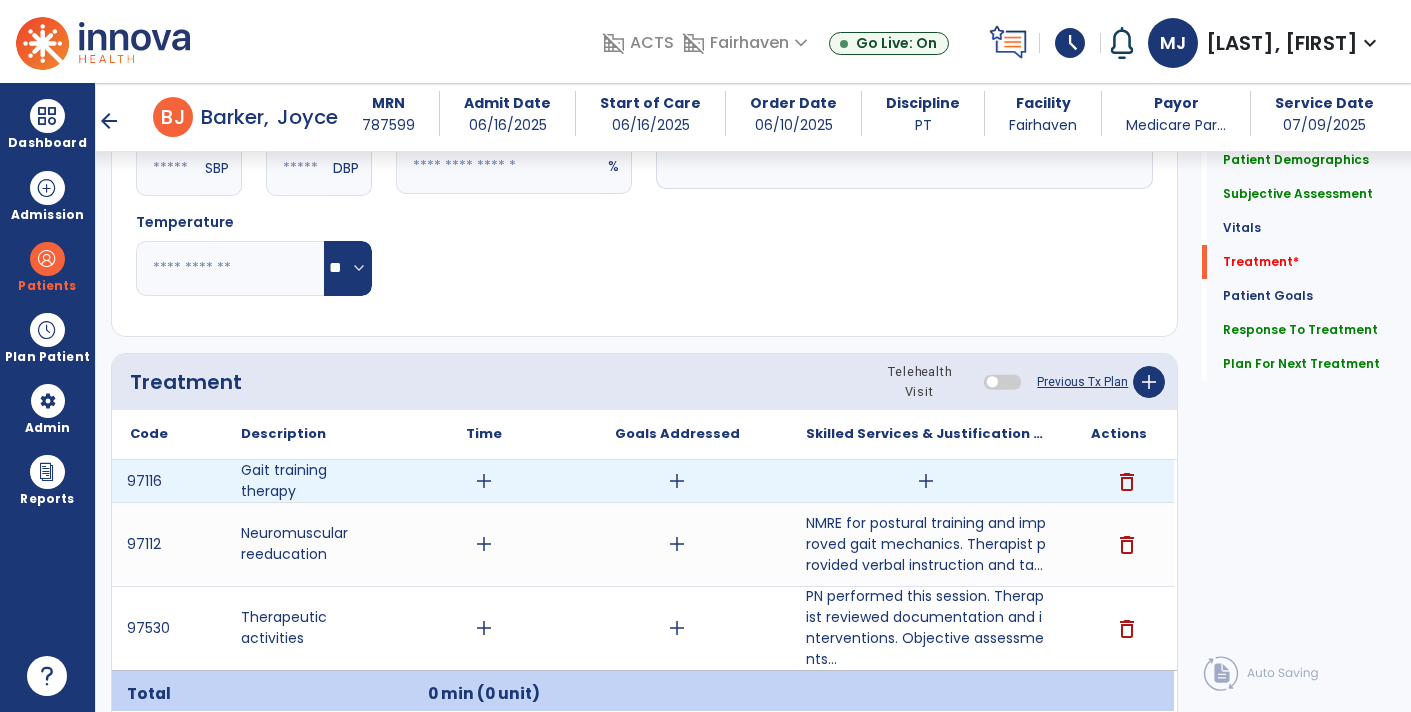 click on "add" at bounding box center (926, 481) 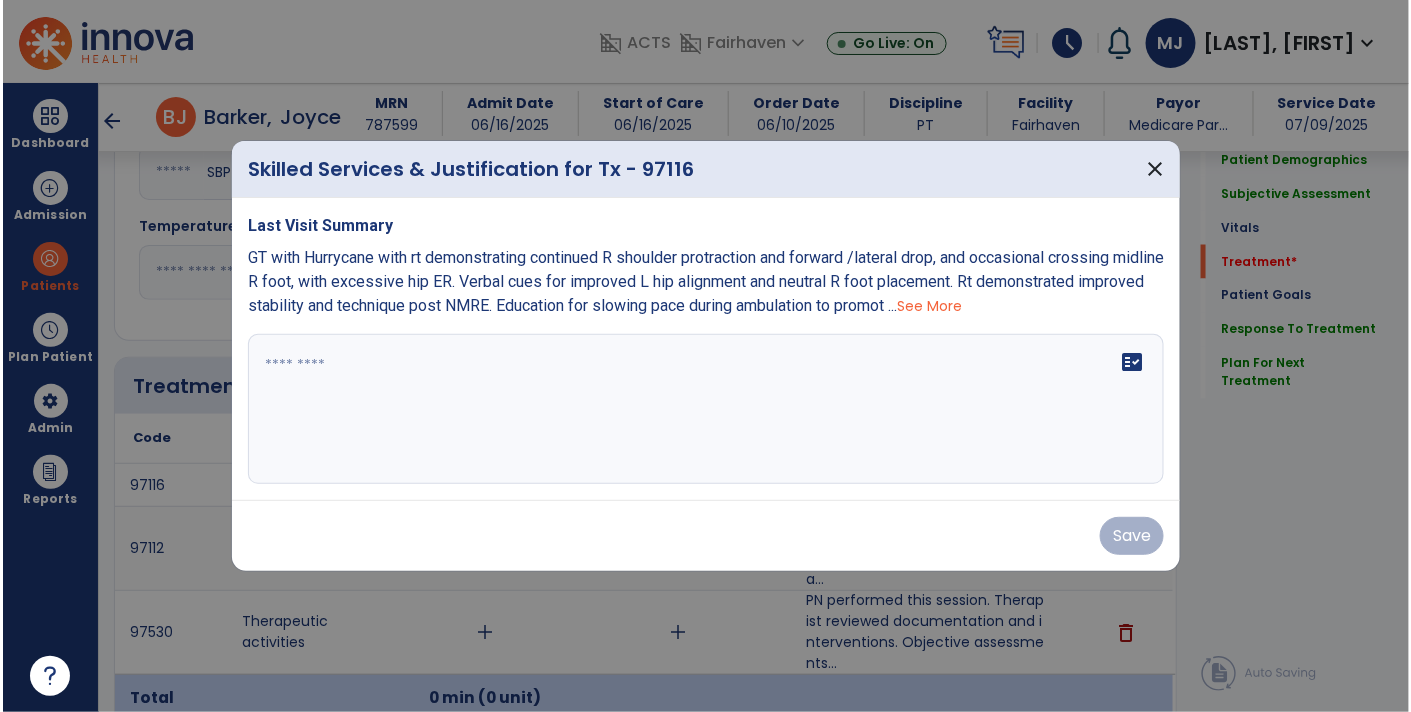 scroll, scrollTop: 1006, scrollLeft: 0, axis: vertical 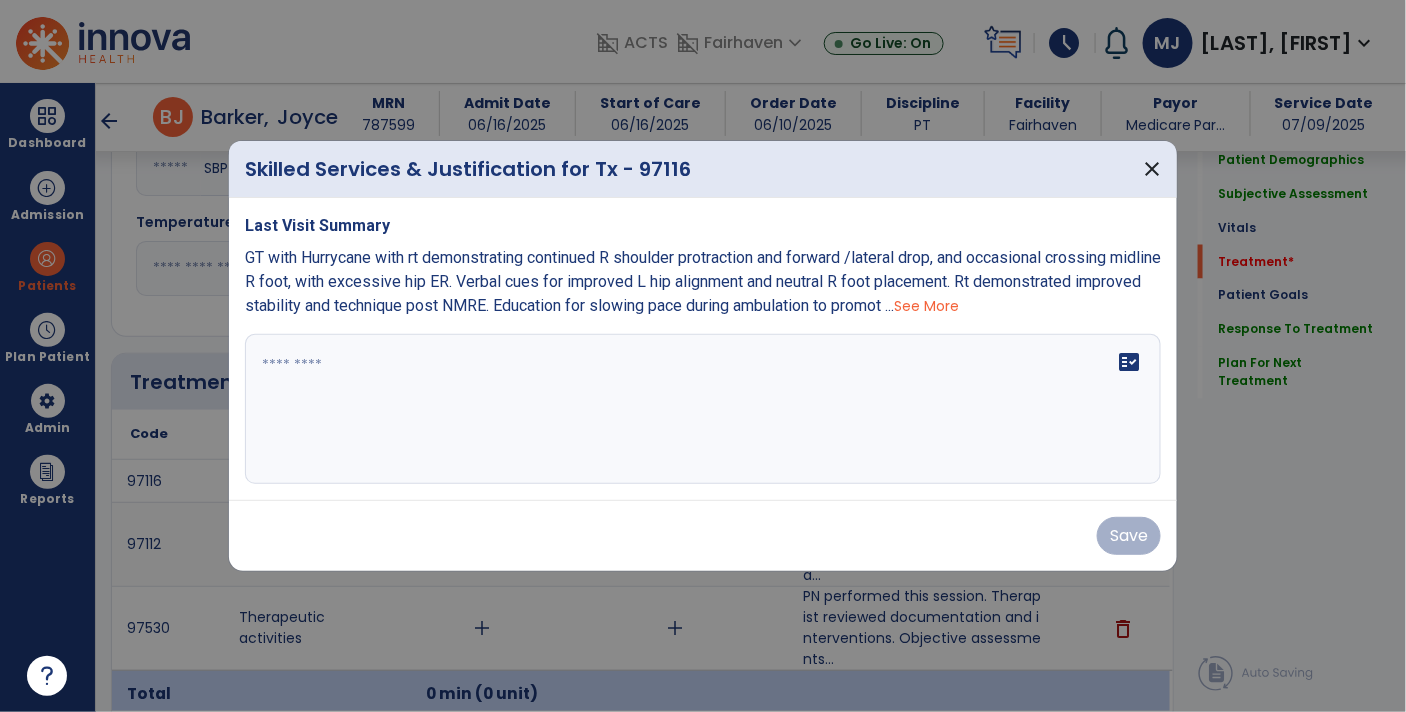 click on "fact_check" at bounding box center (703, 409) 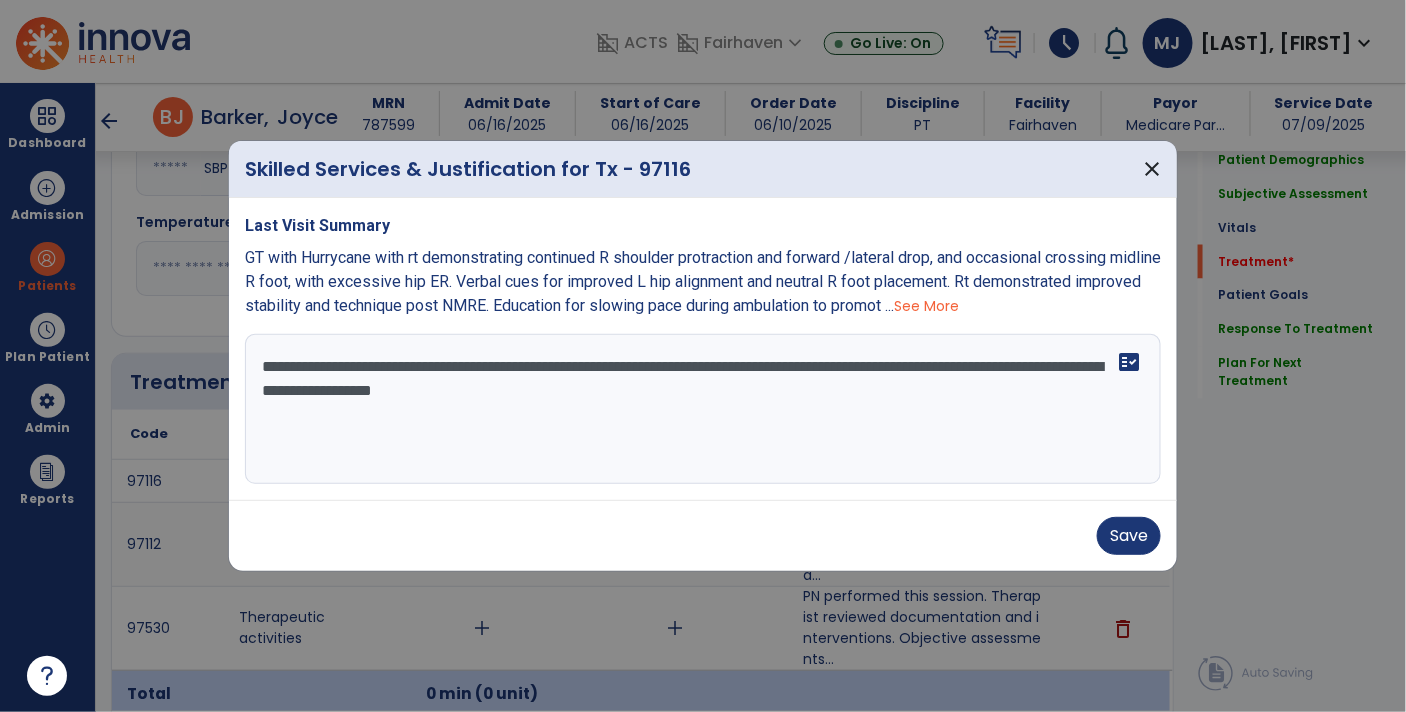click on "See More" at bounding box center (926, 306) 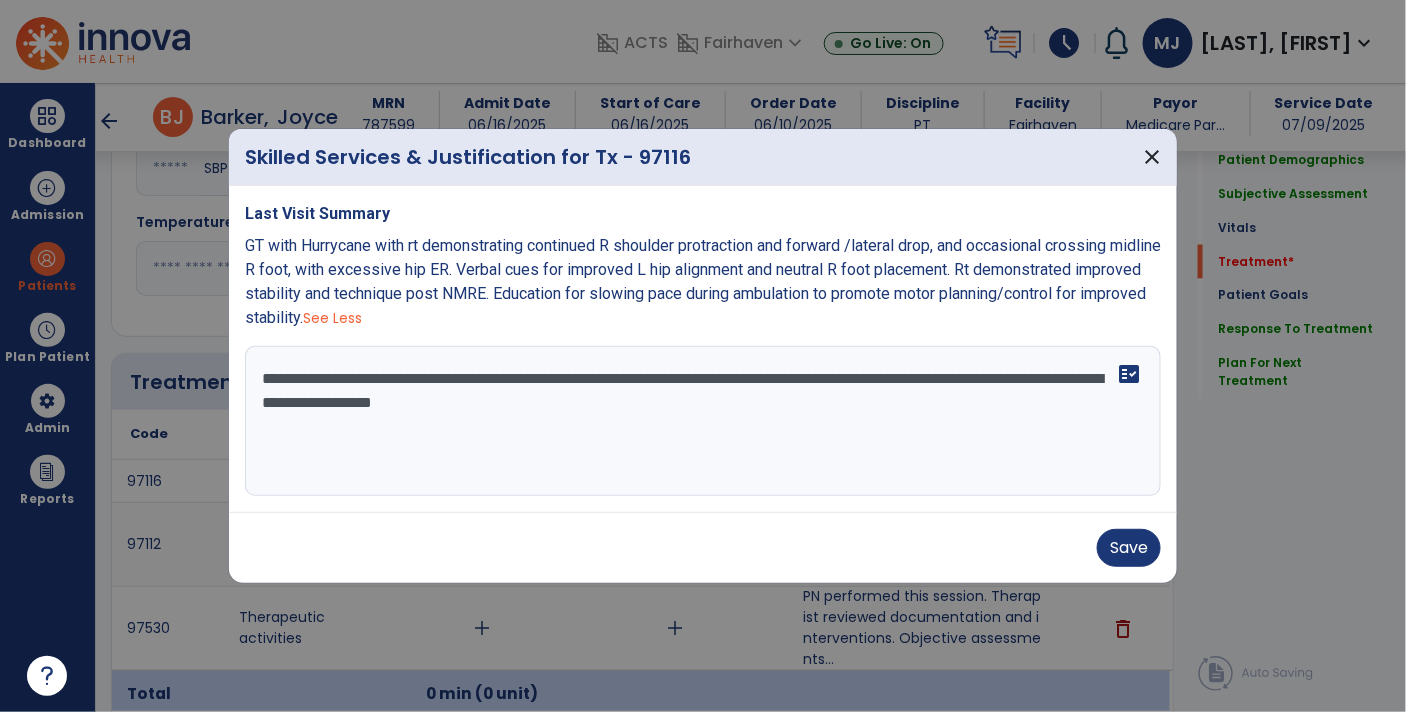 click on "**********" at bounding box center (703, 421) 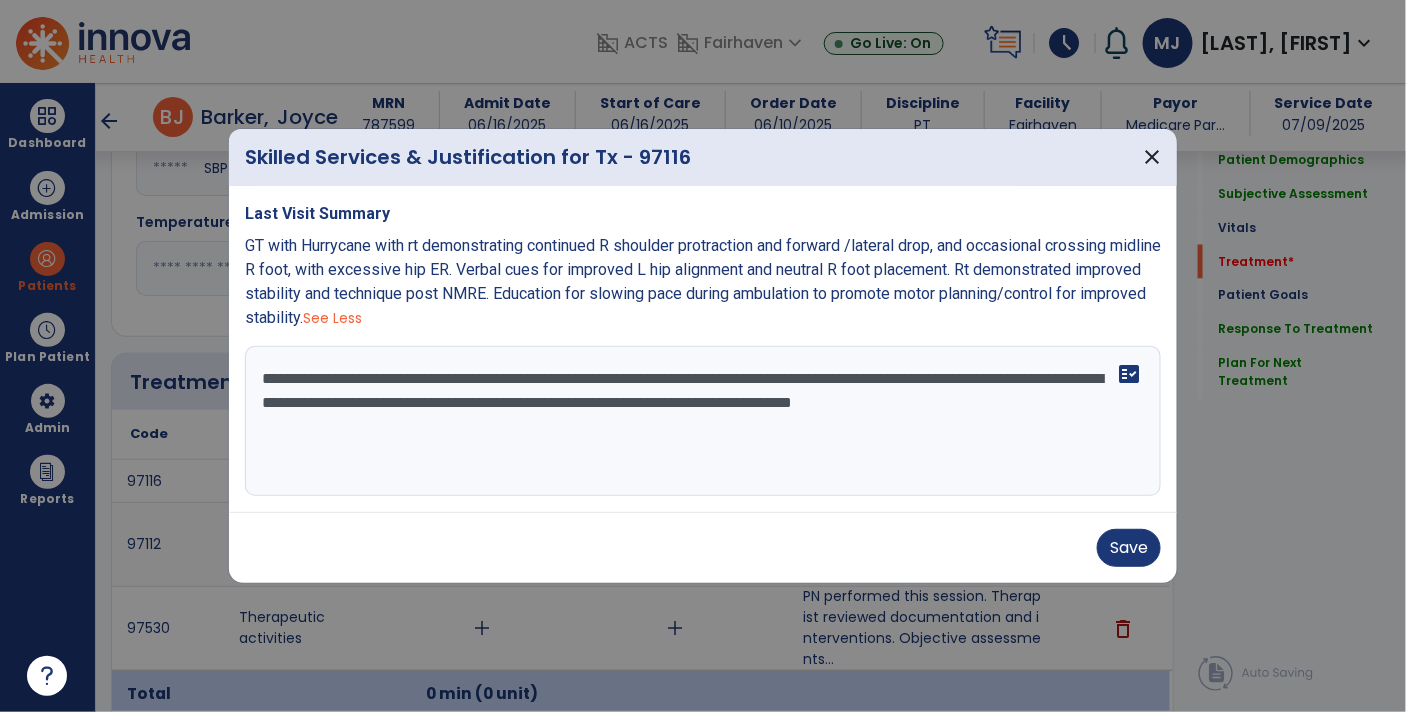 click on "**********" at bounding box center [703, 421] 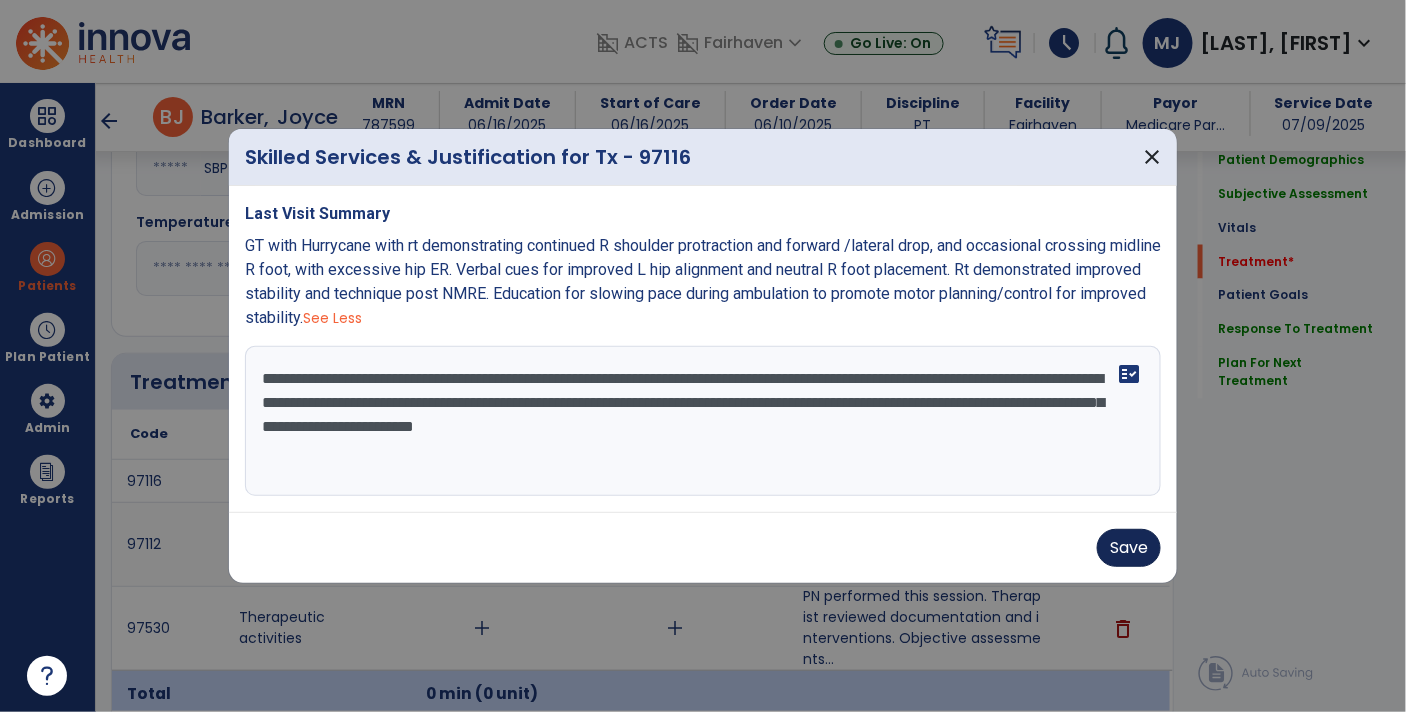 type on "**********" 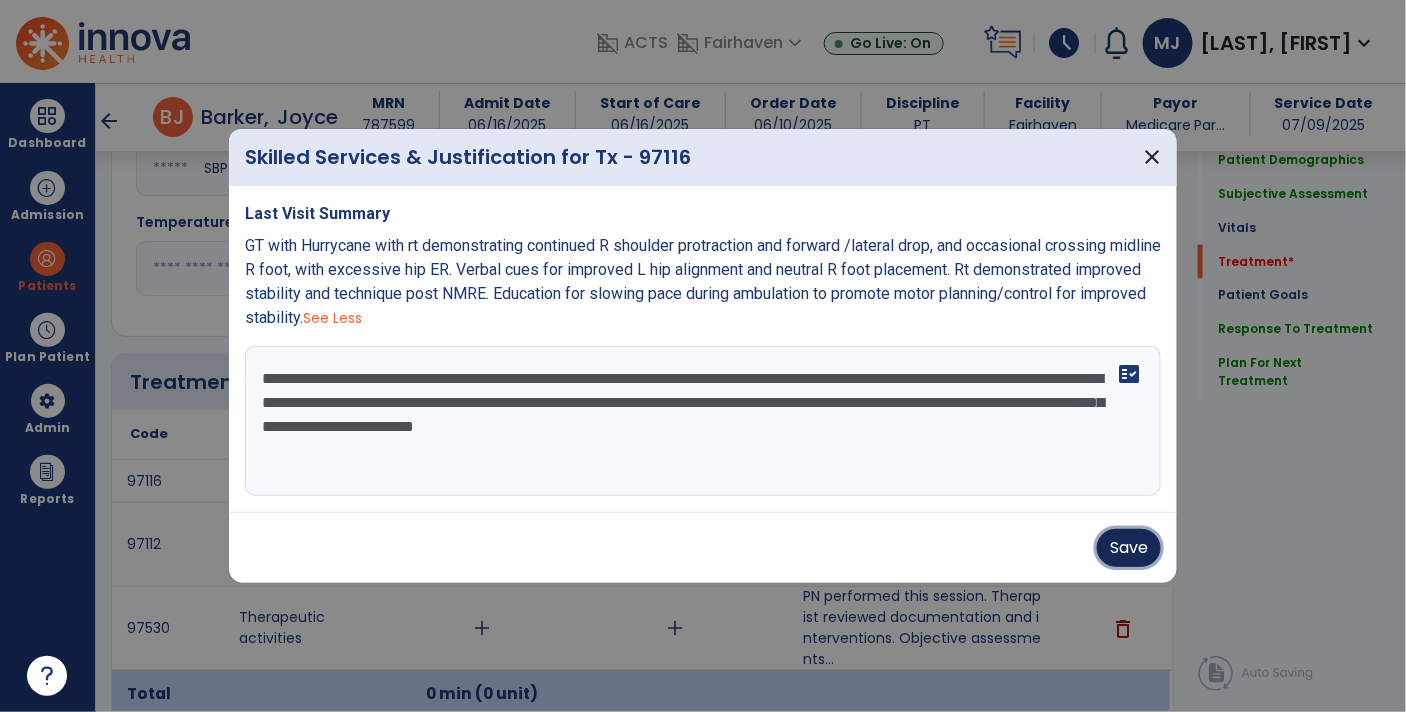 click on "Save" at bounding box center (1129, 548) 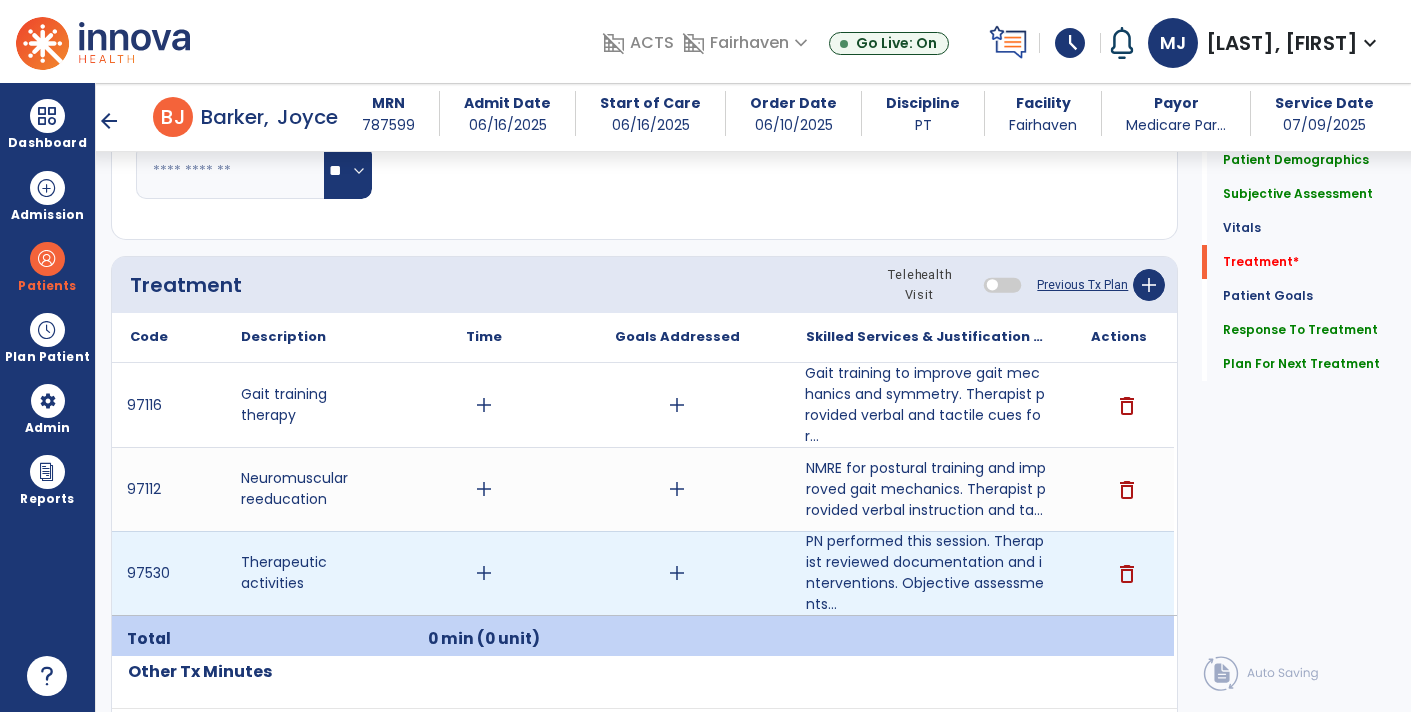 scroll, scrollTop: 1122, scrollLeft: 0, axis: vertical 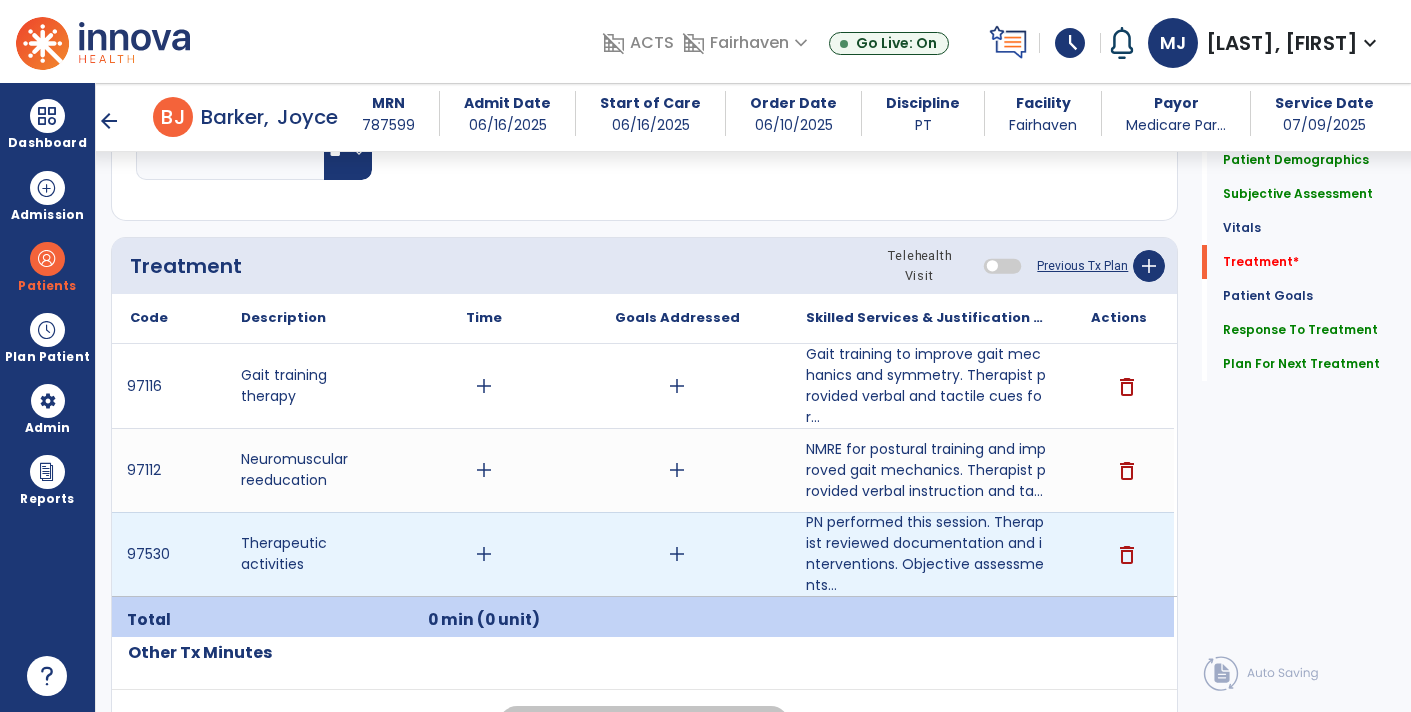 click on "add" at bounding box center (484, 554) 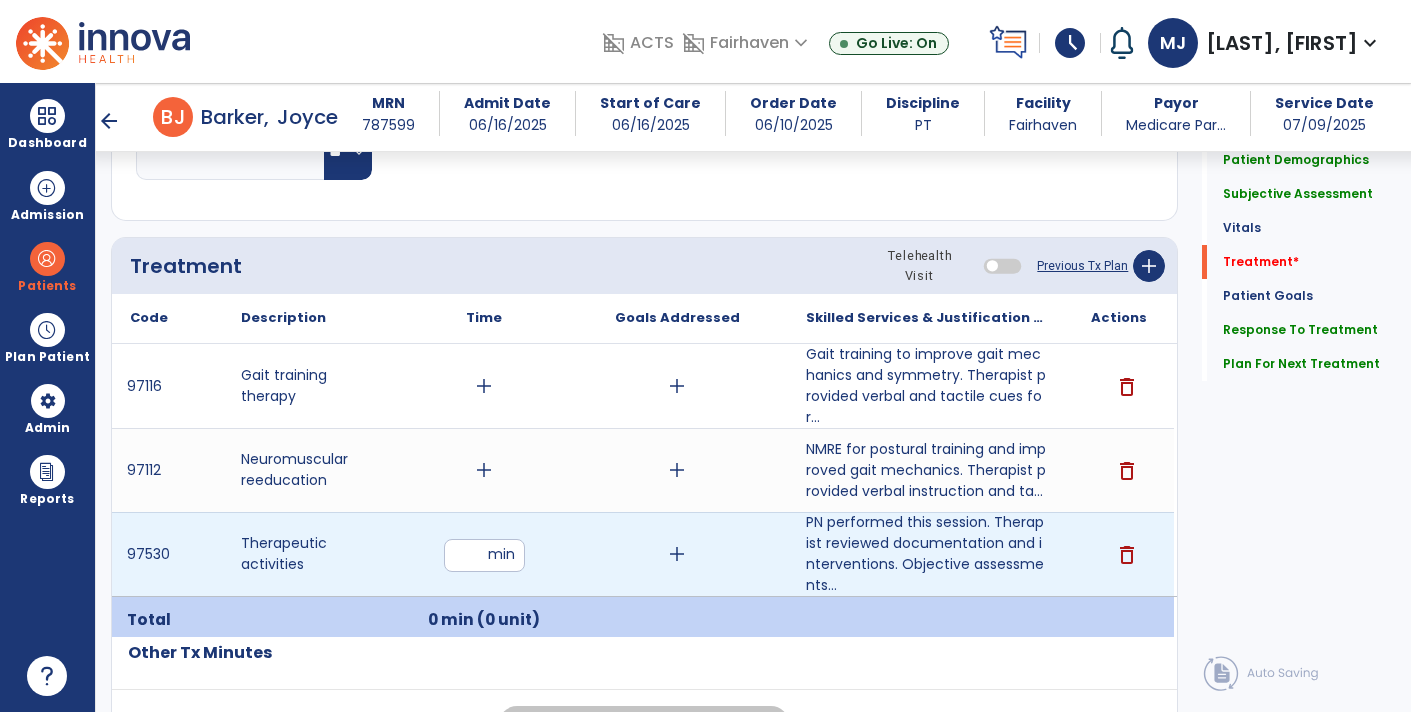 type on "*" 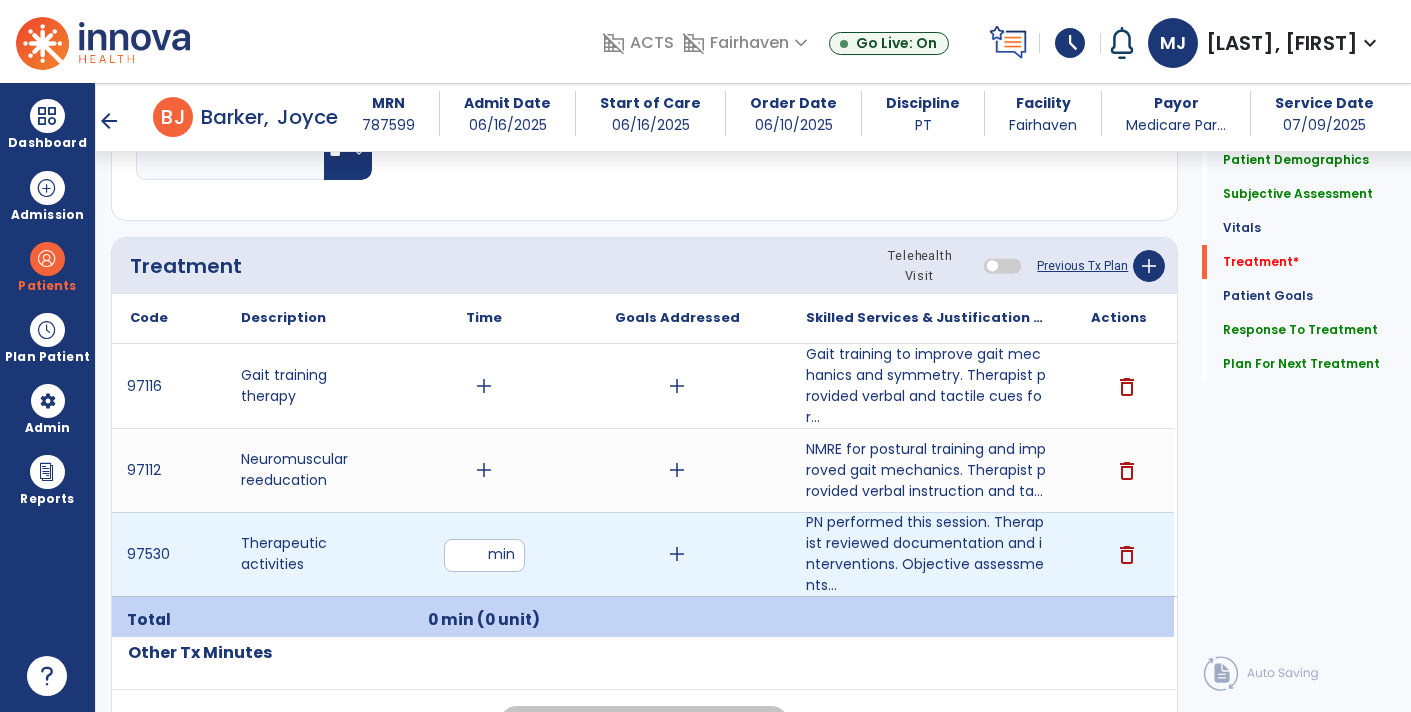 type on "**" 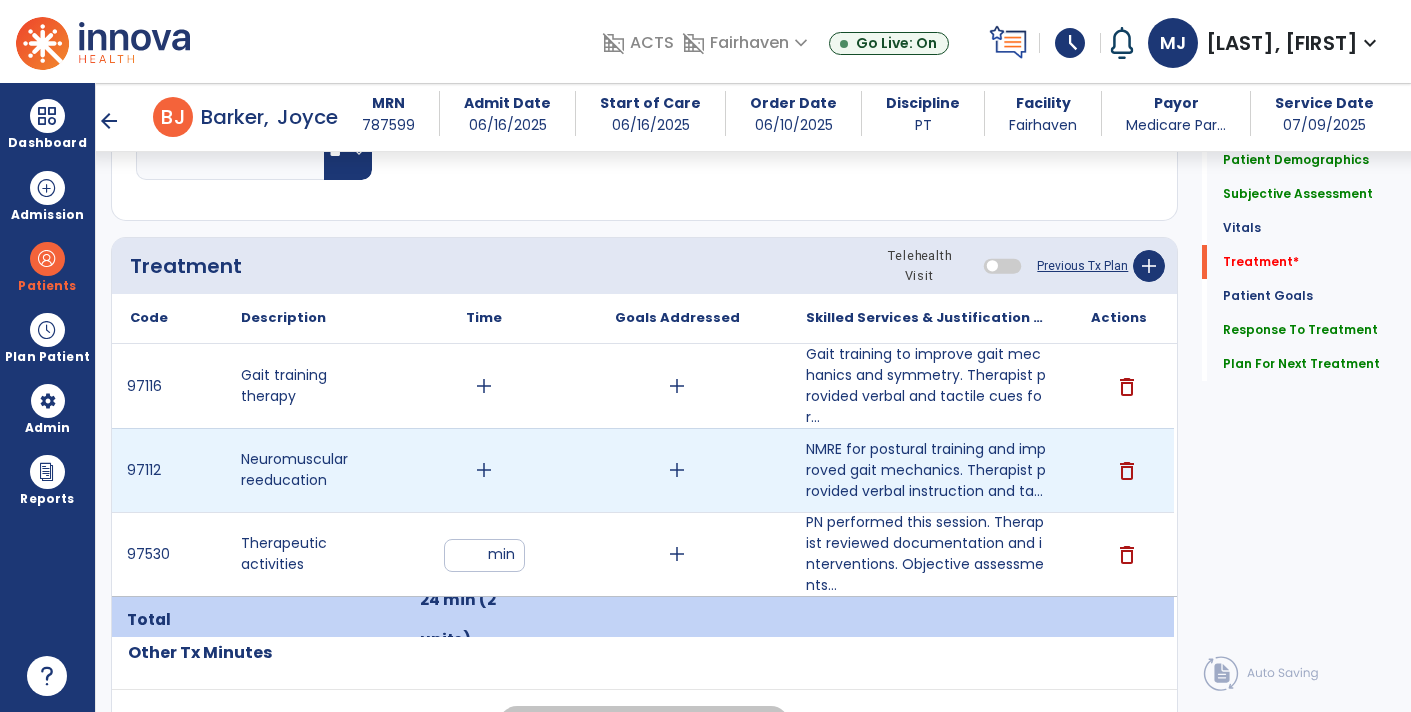 click on "add" at bounding box center [484, 470] 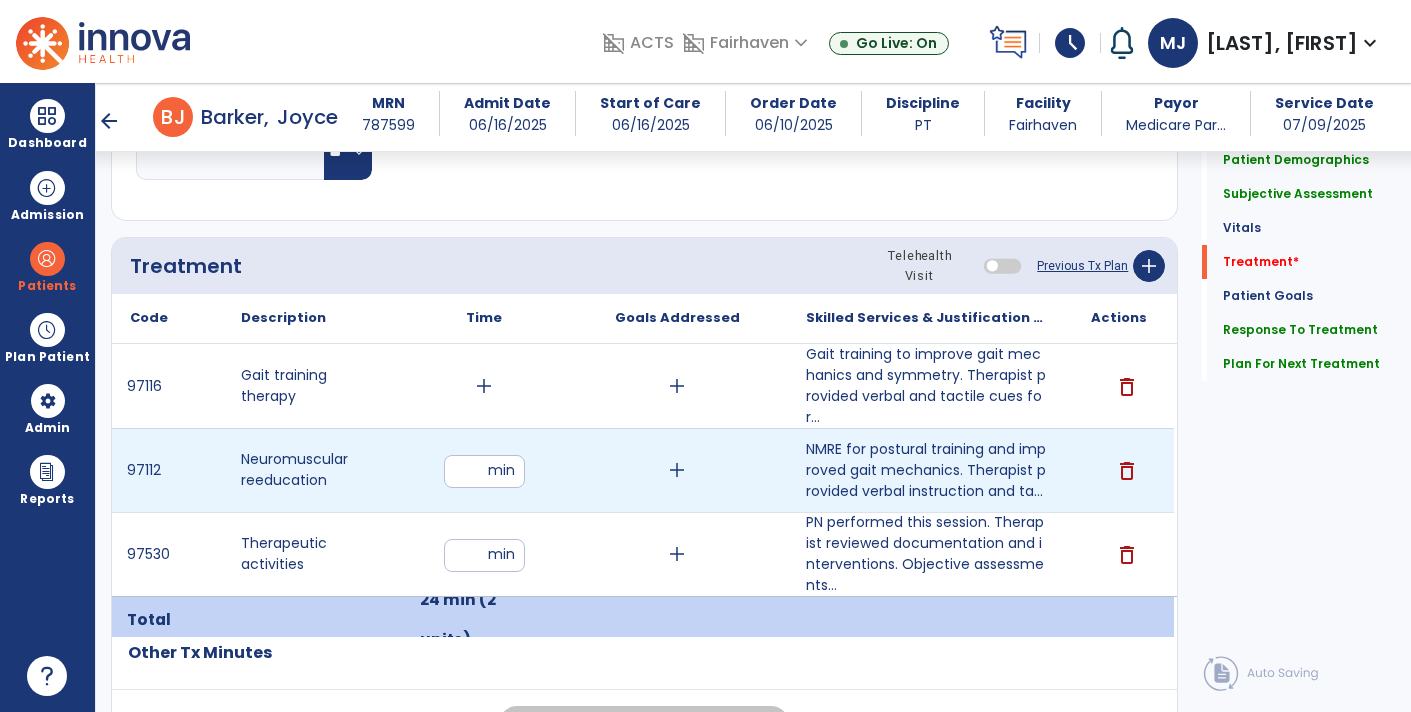 type on "**" 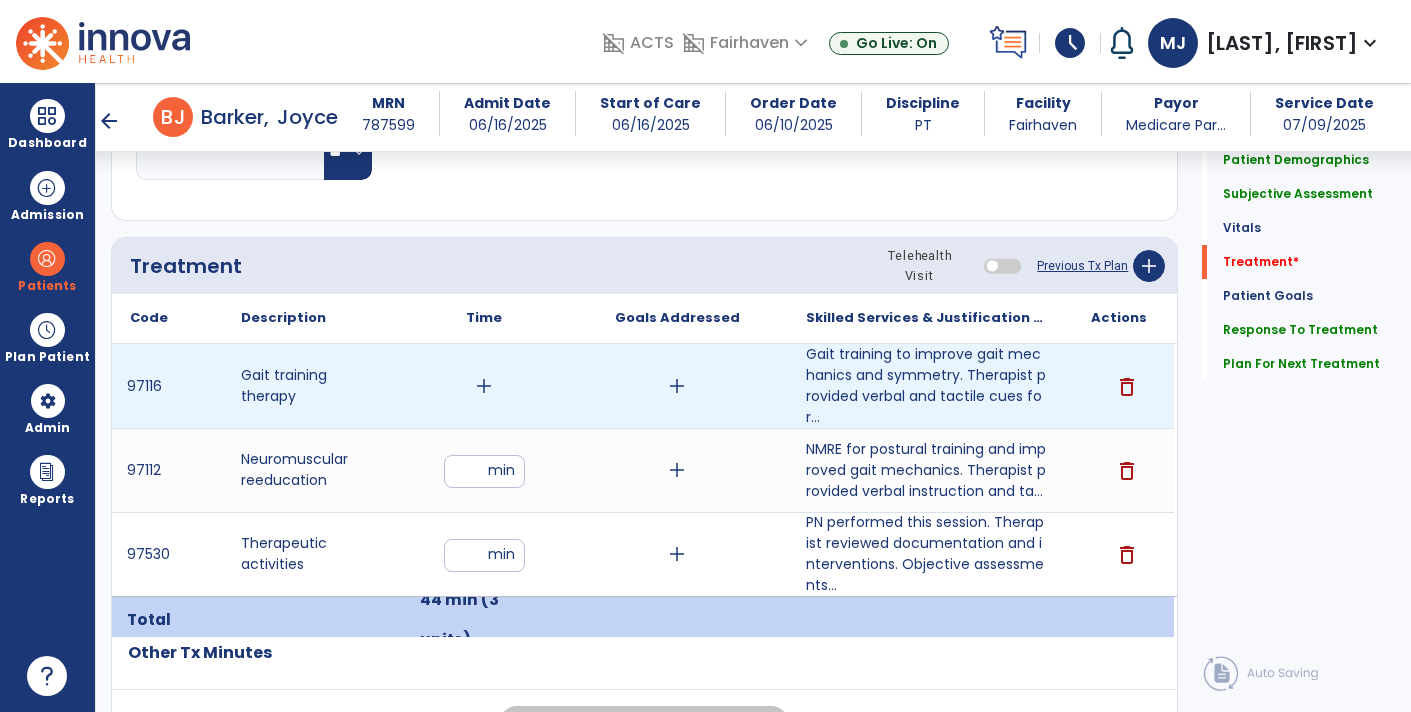 click on "add" at bounding box center (484, 386) 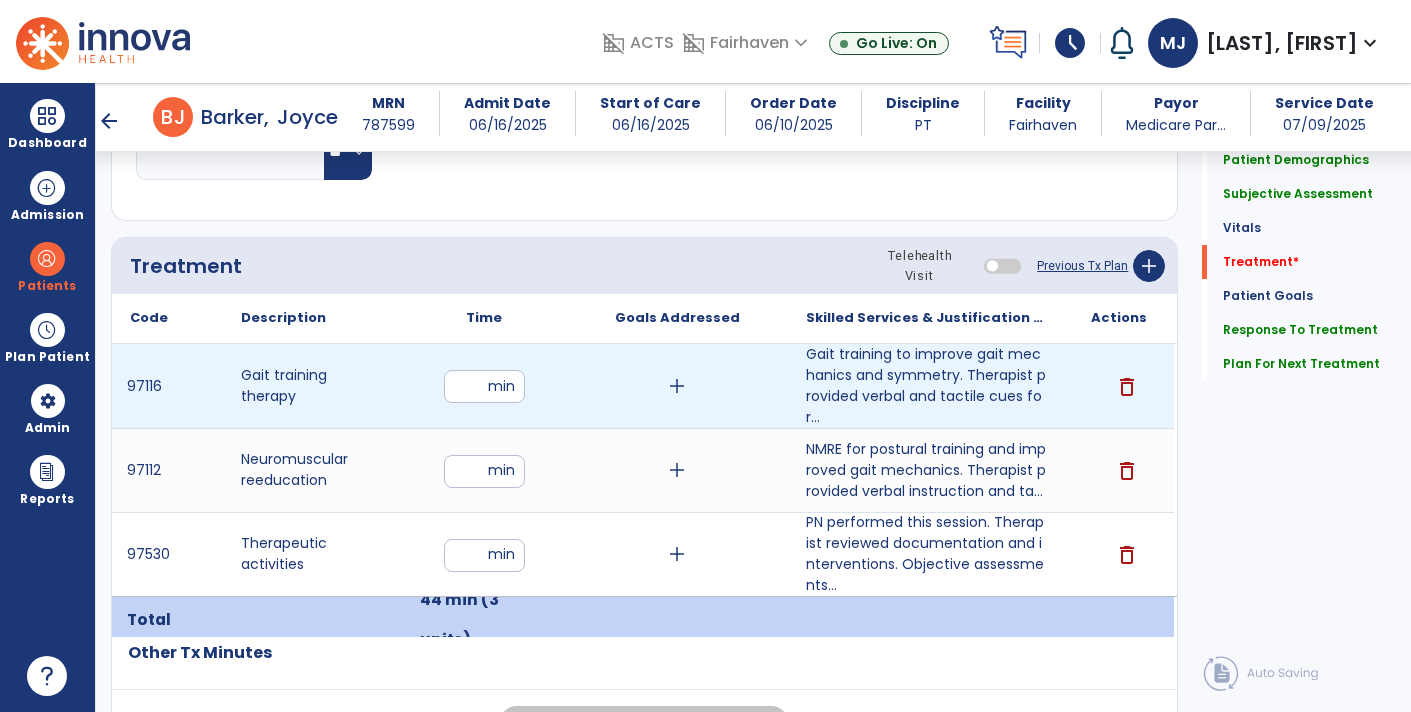 type on "**" 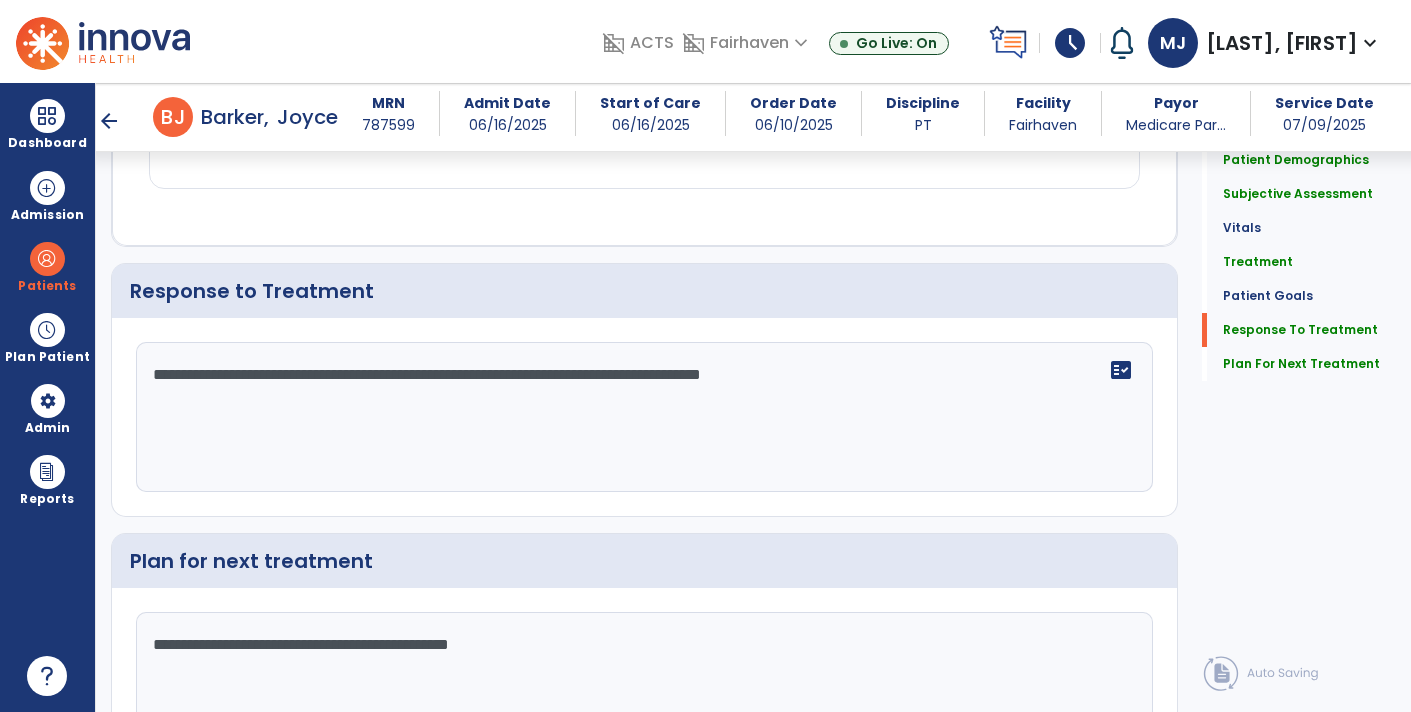 scroll, scrollTop: 2531, scrollLeft: 0, axis: vertical 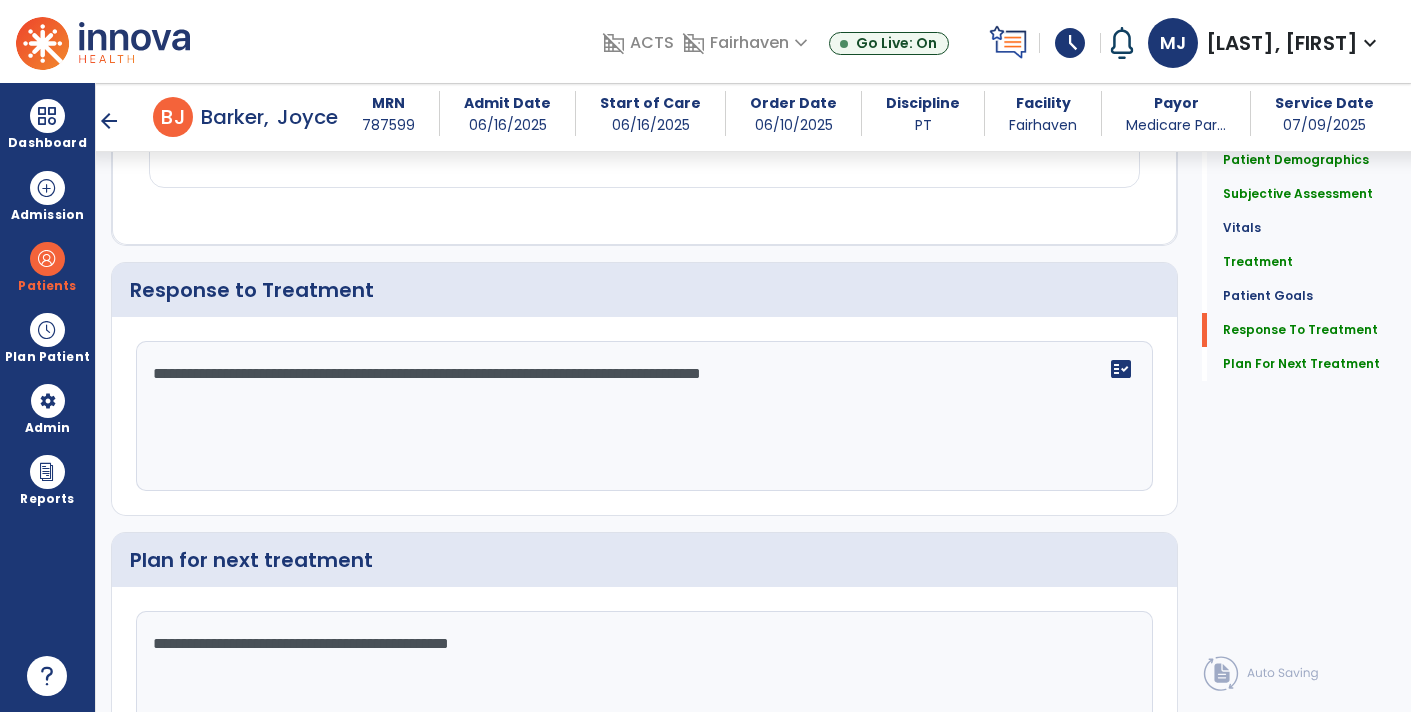 click on "**********" 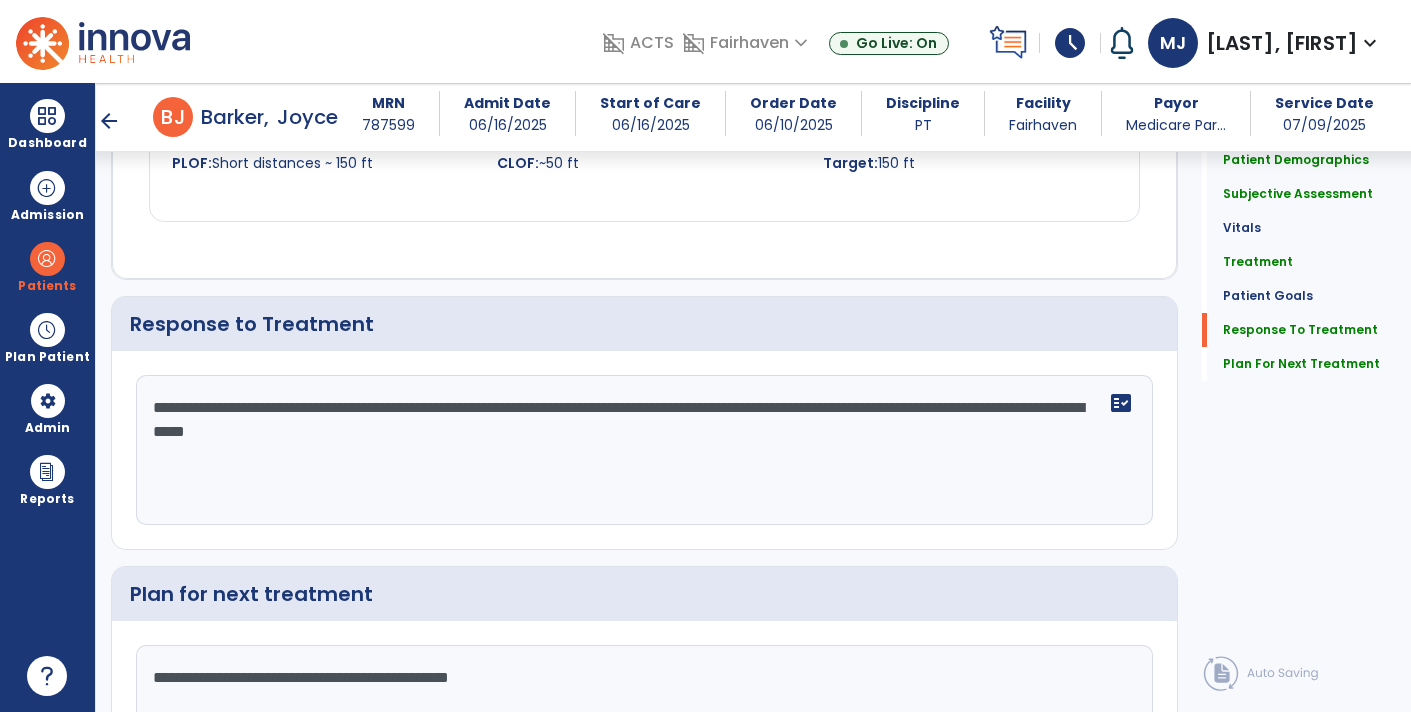 scroll, scrollTop: 2599, scrollLeft: 0, axis: vertical 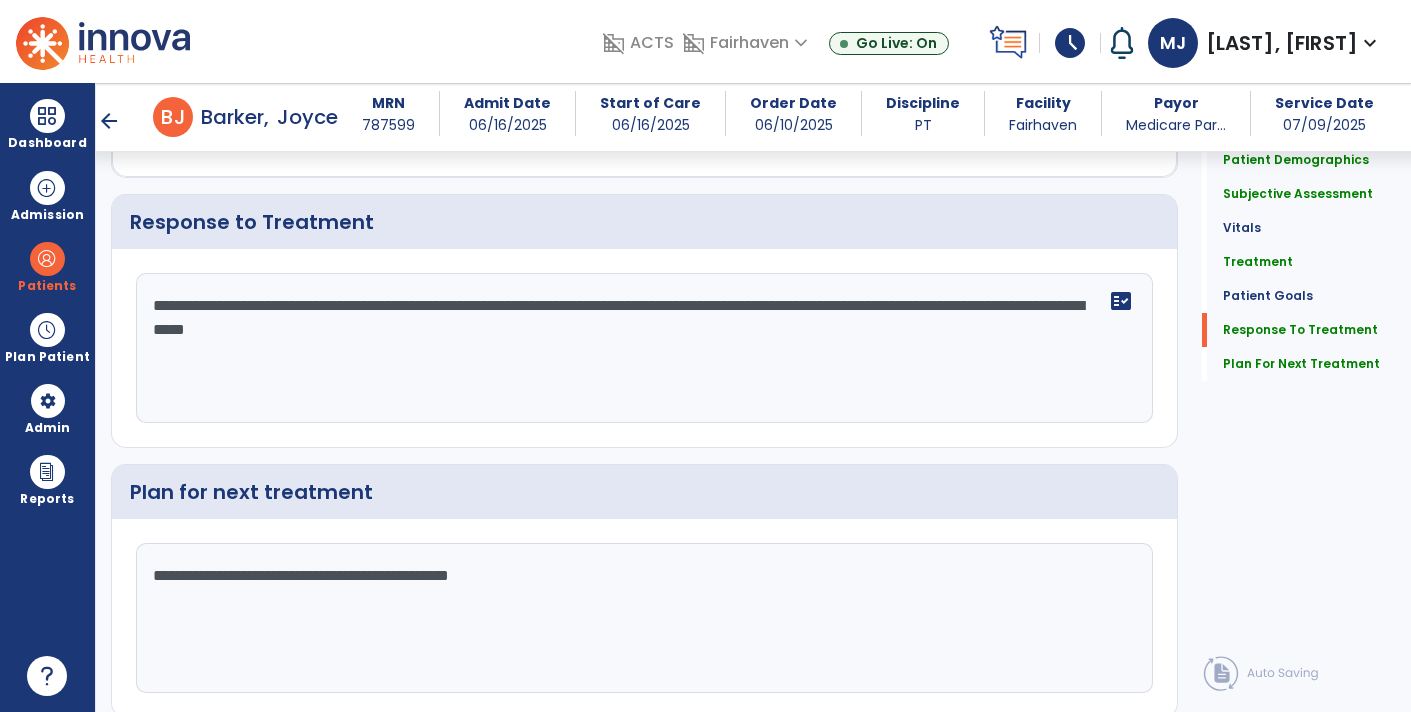 click on "**********" 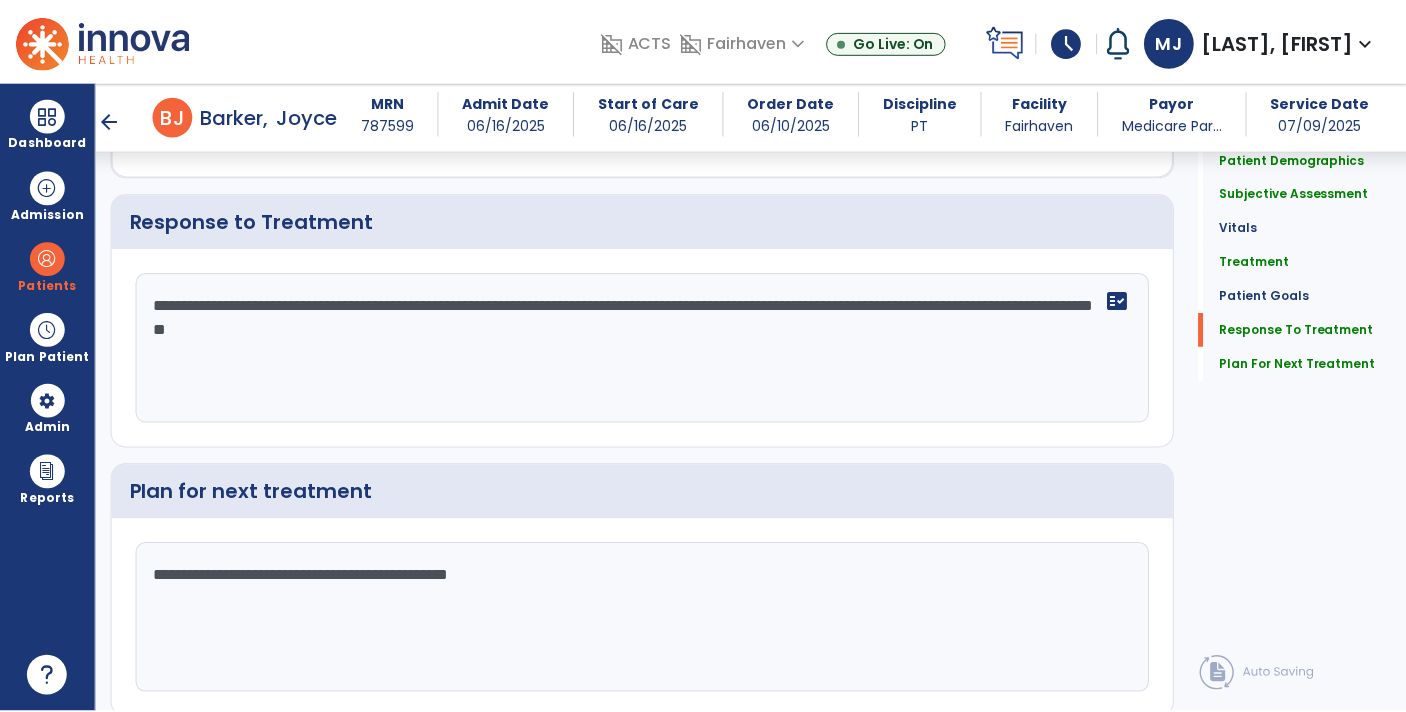 scroll, scrollTop: 2661, scrollLeft: 0, axis: vertical 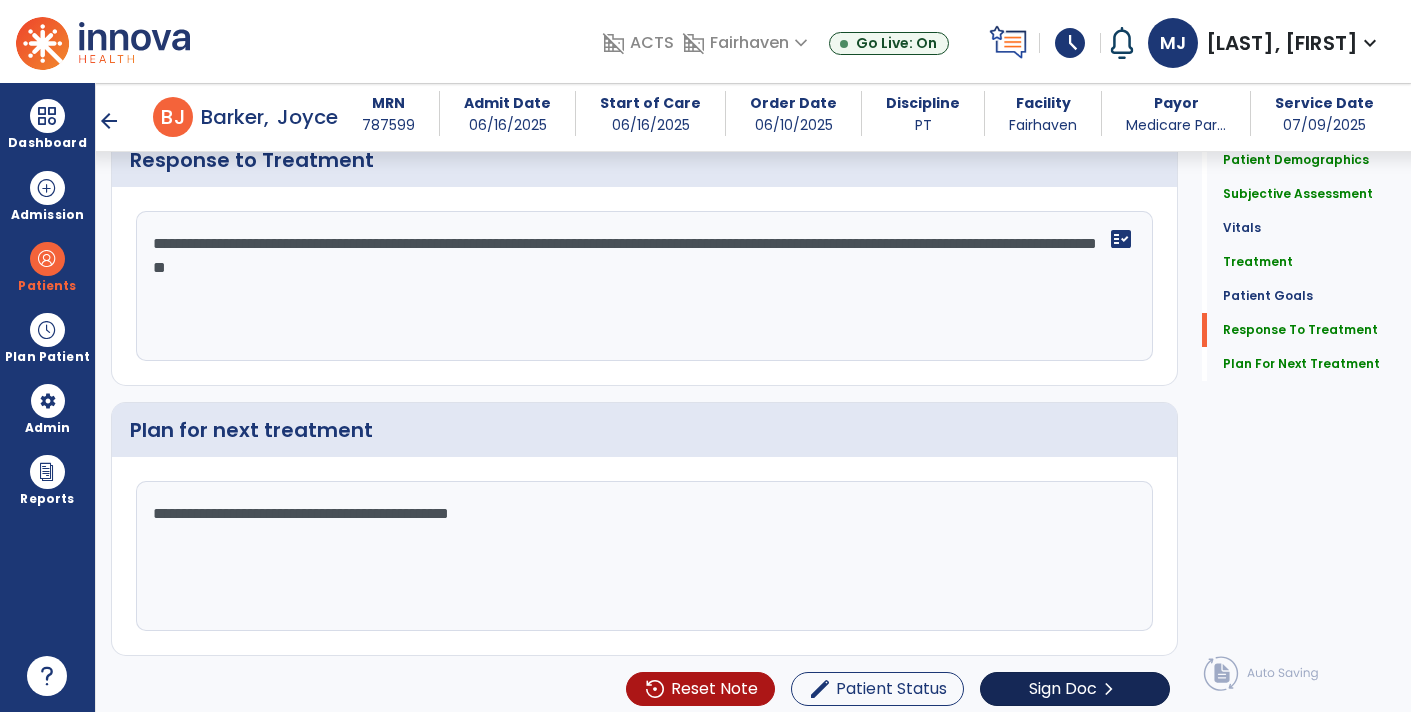 type on "**********" 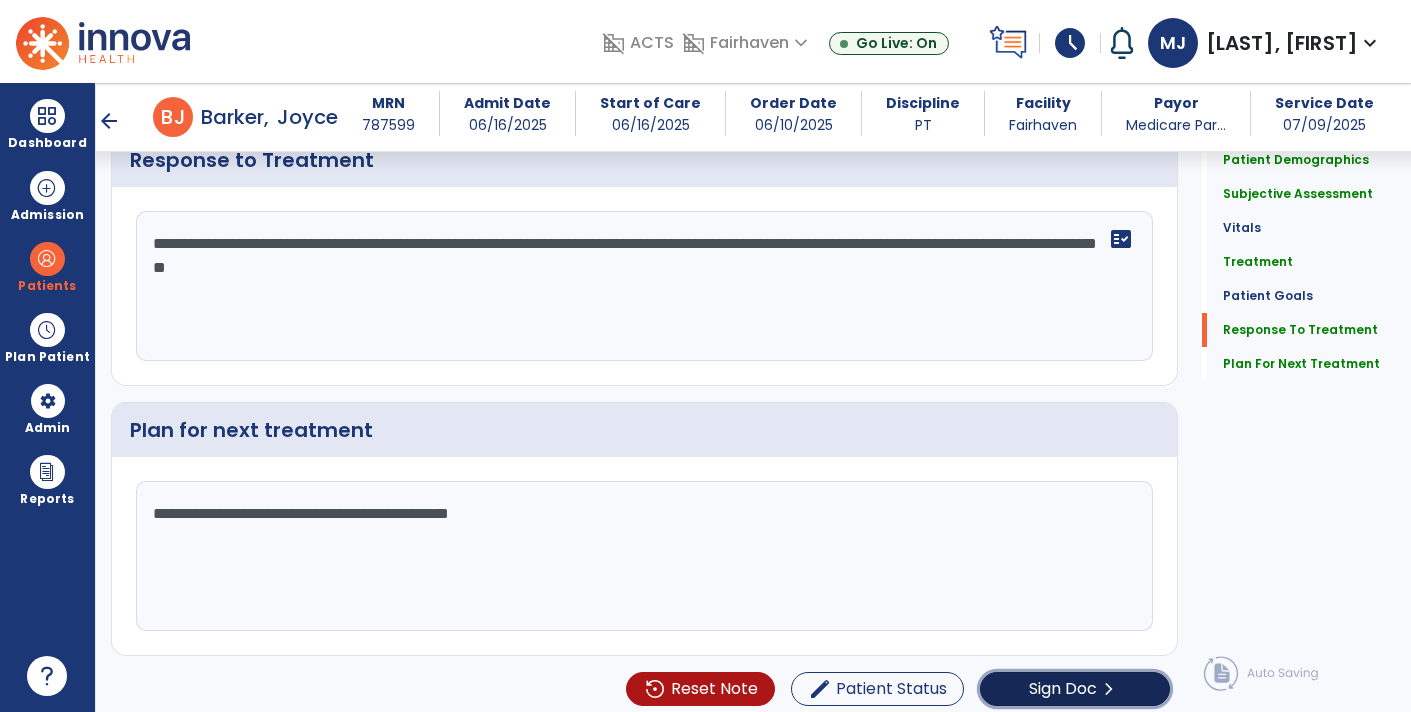 click on "Sign Doc" 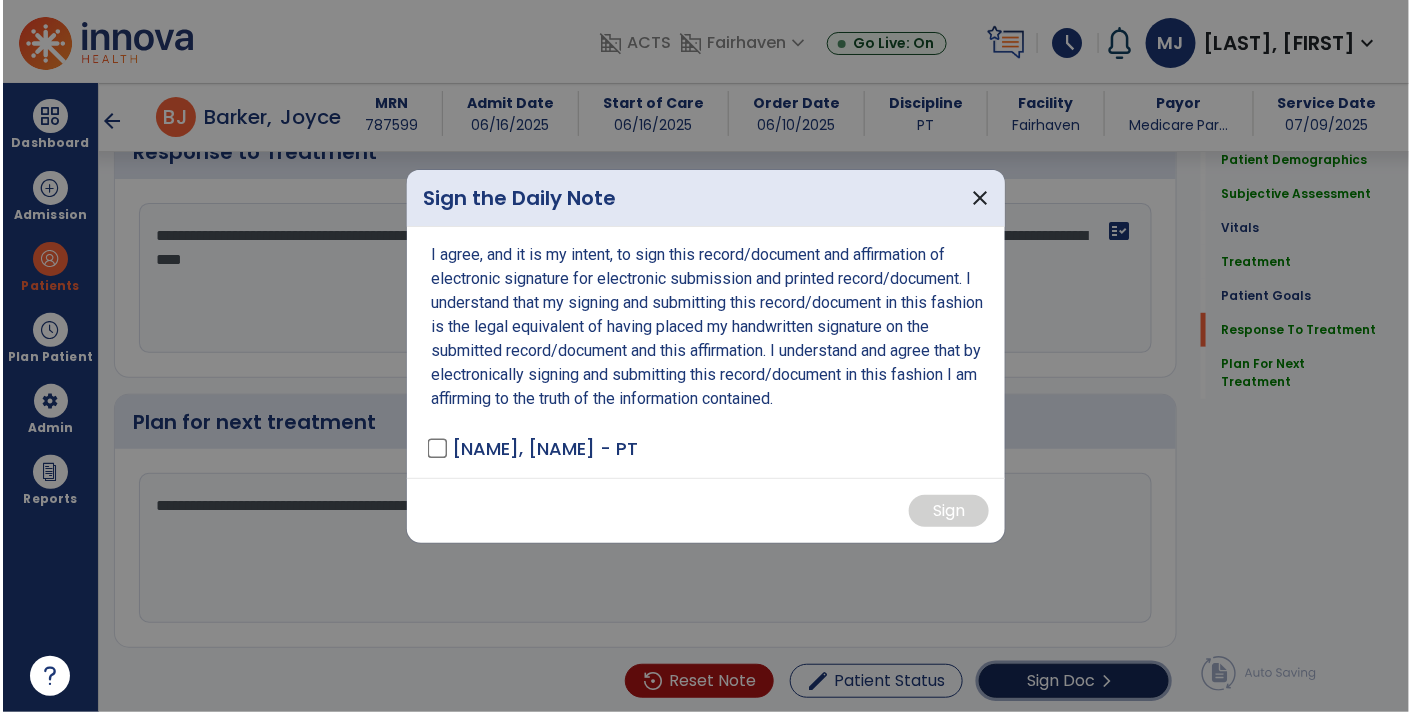 scroll, scrollTop: 2661, scrollLeft: 0, axis: vertical 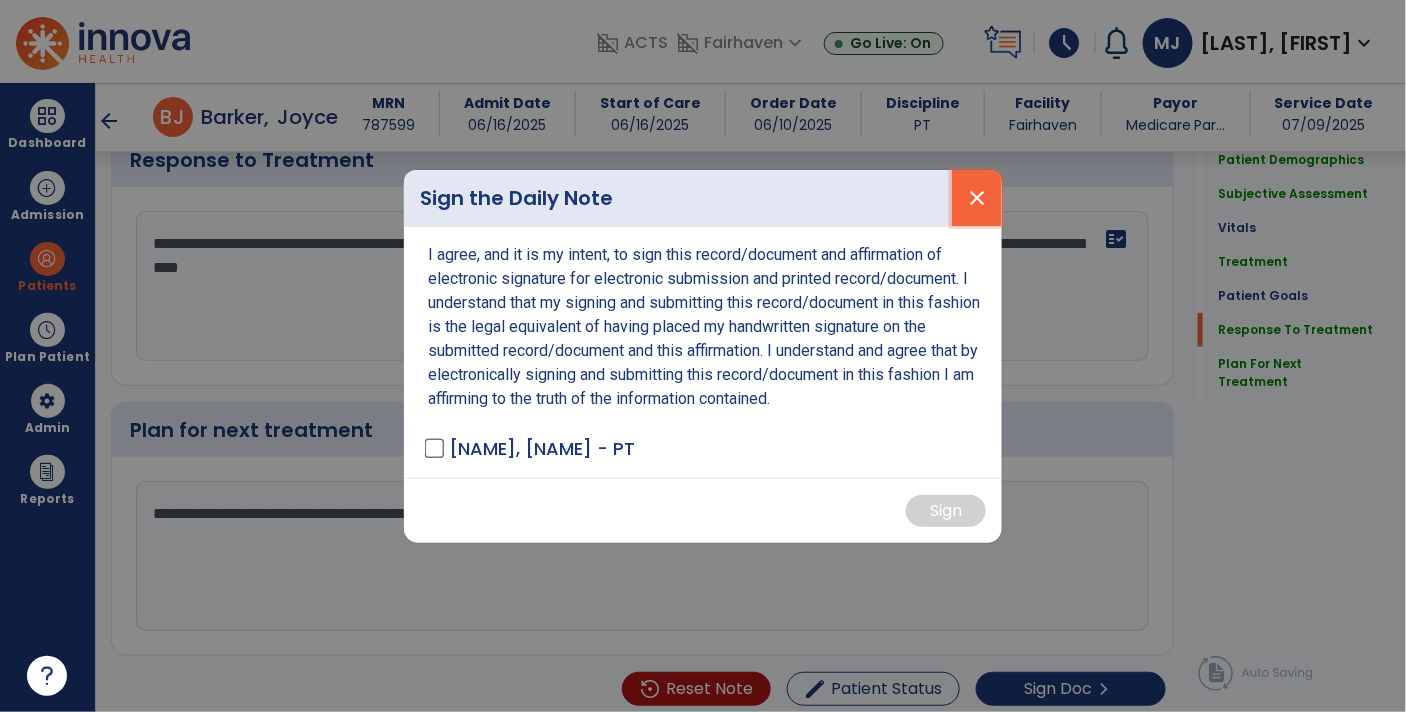 click on "close" at bounding box center (977, 198) 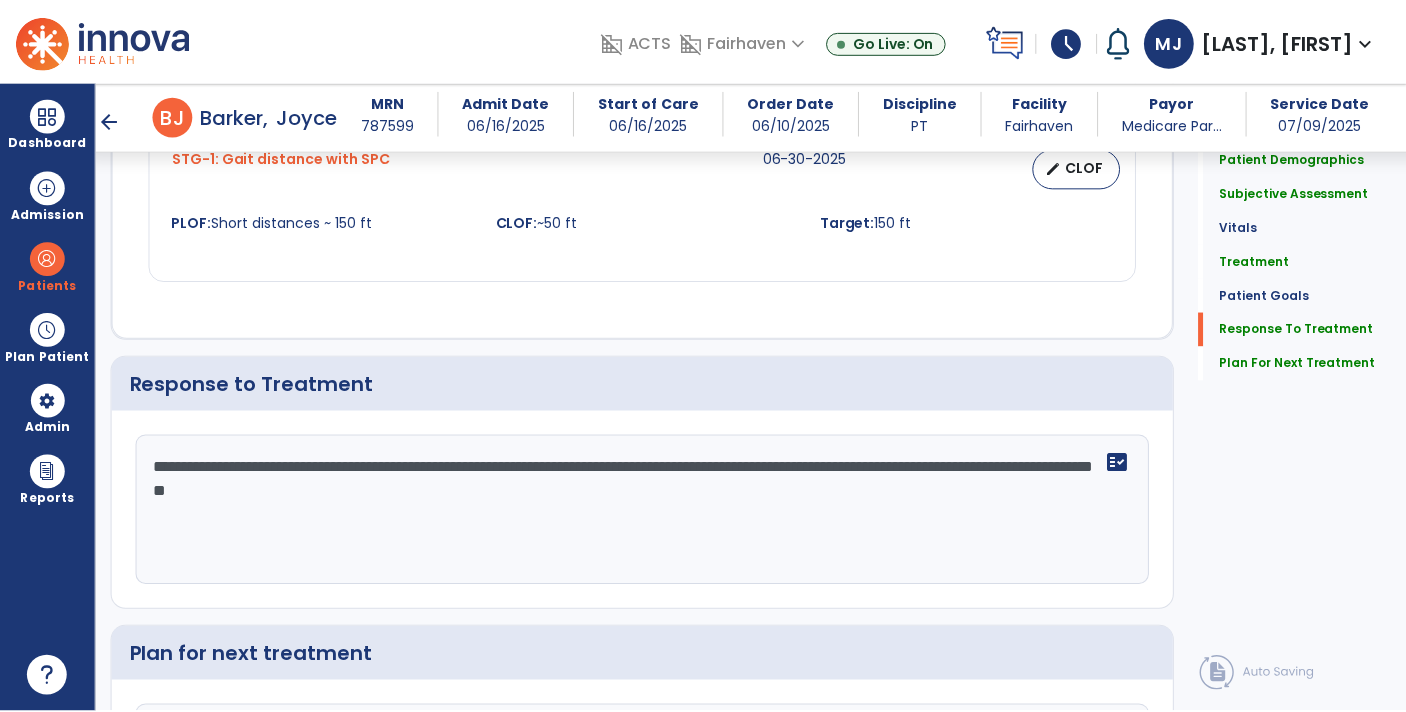 scroll, scrollTop: 2661, scrollLeft: 0, axis: vertical 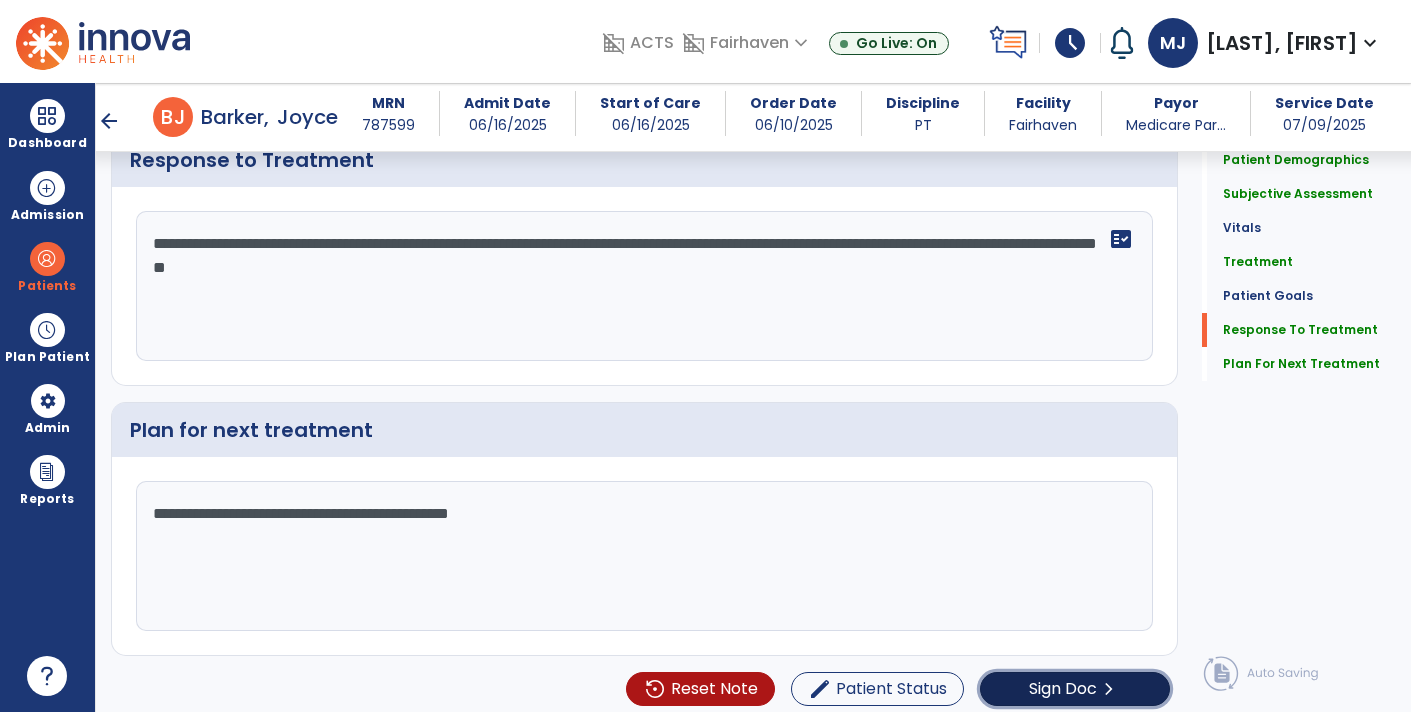 click on "Sign Doc  chevron_right" 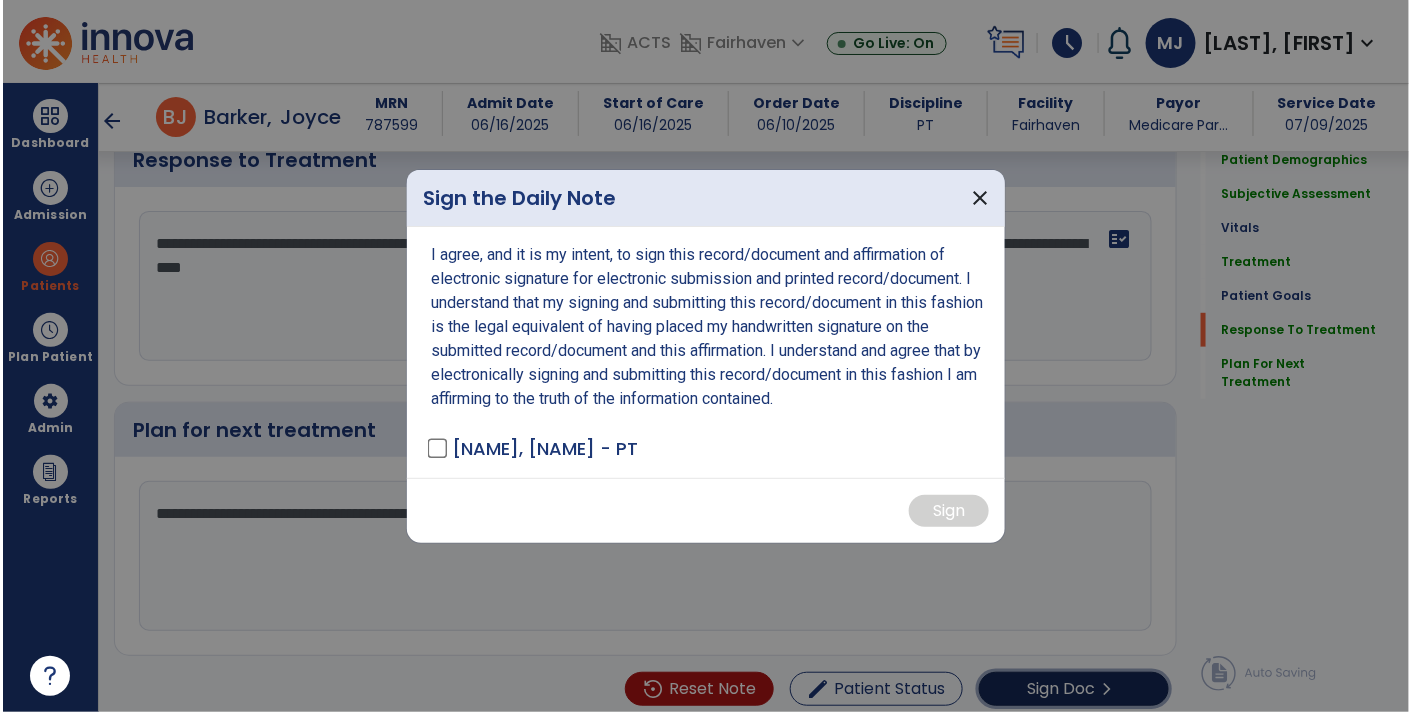 scroll, scrollTop: 2661, scrollLeft: 0, axis: vertical 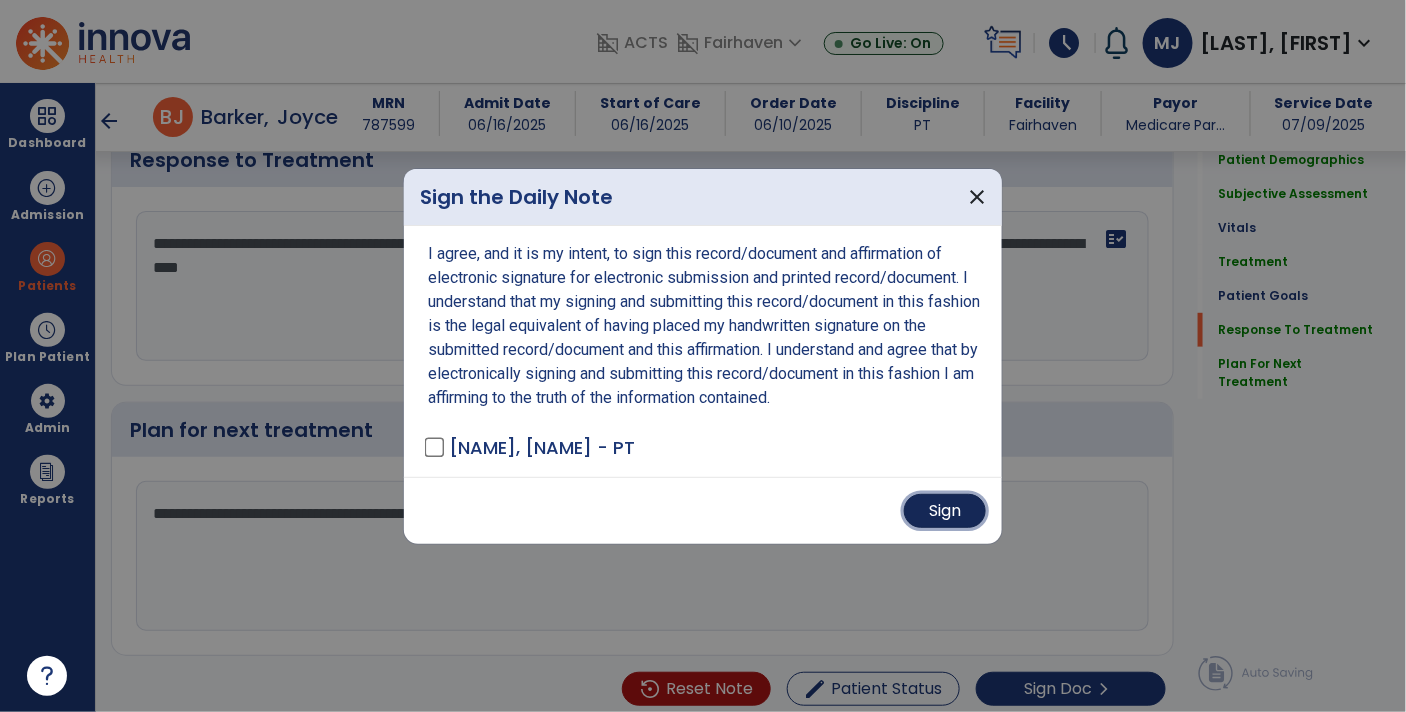 click on "Sign" at bounding box center (945, 511) 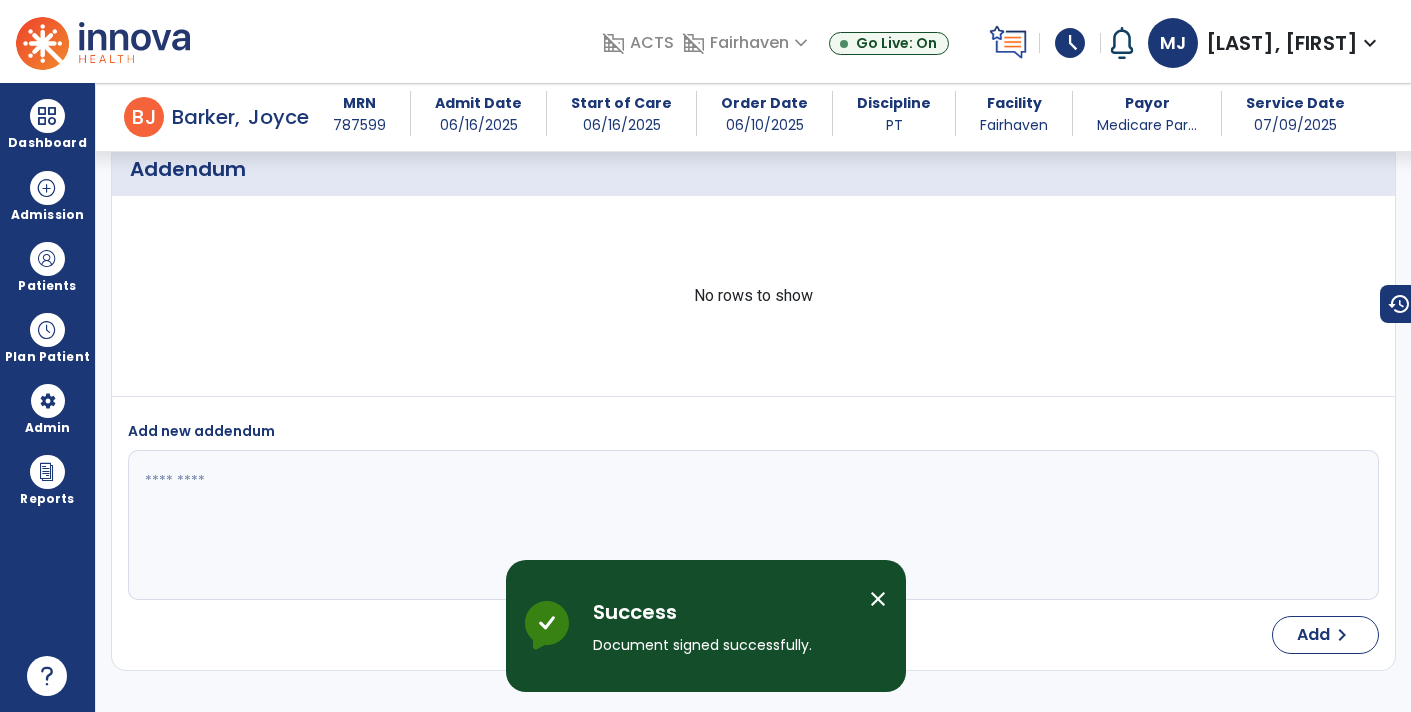 scroll, scrollTop: 3736, scrollLeft: 0, axis: vertical 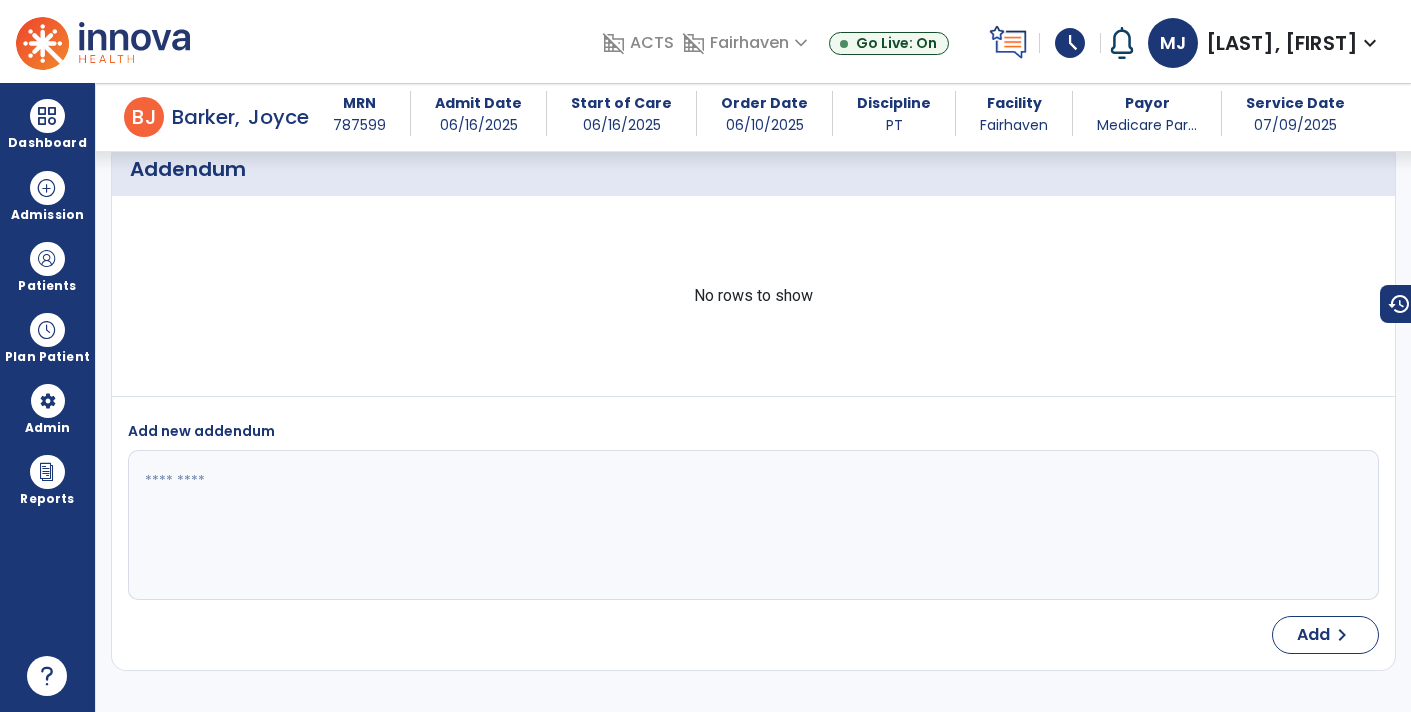 select on "*" 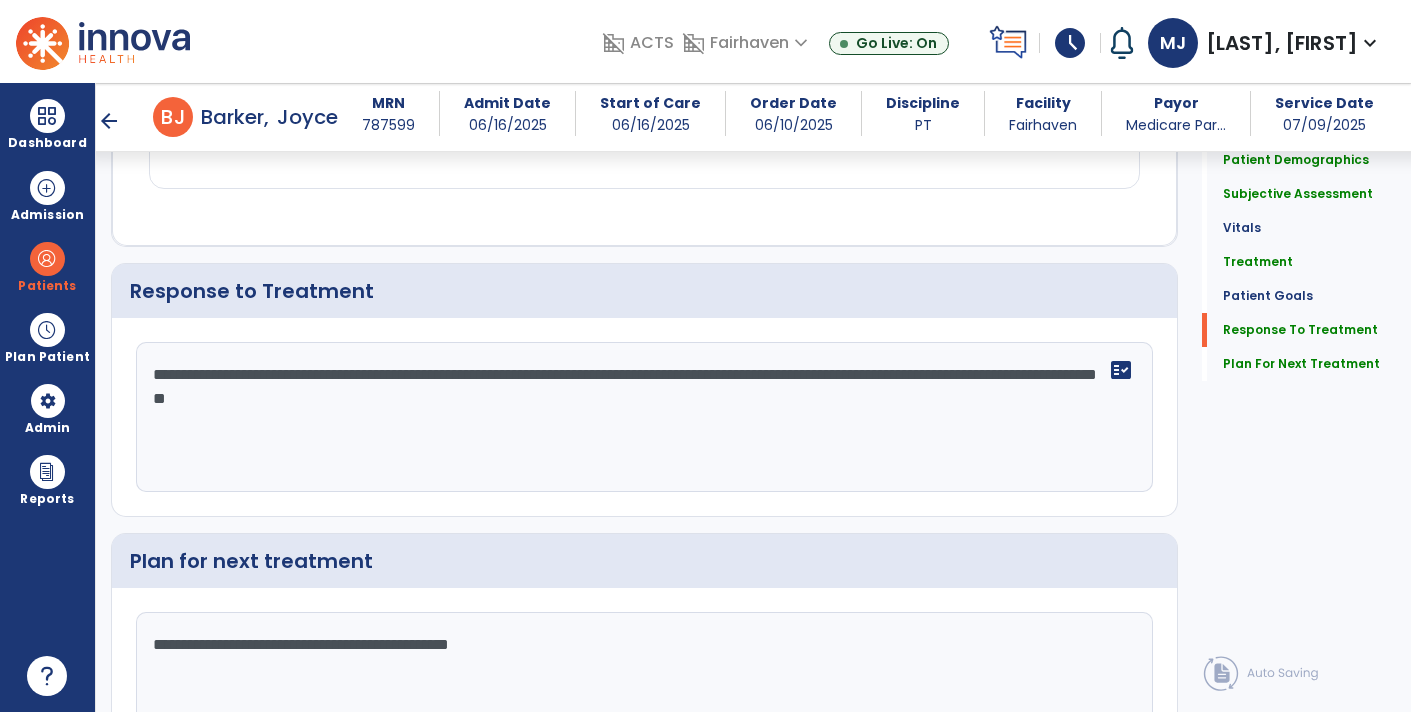 scroll, scrollTop: 2551, scrollLeft: 0, axis: vertical 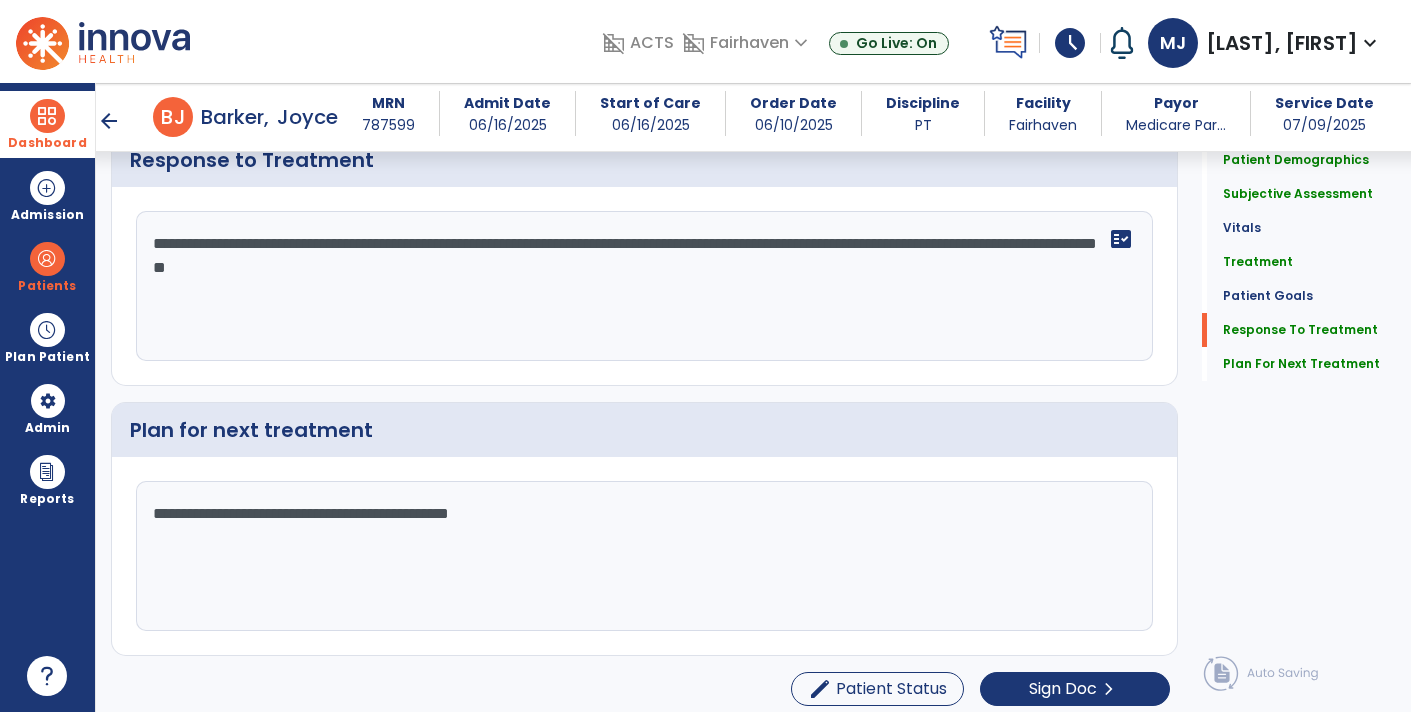 click at bounding box center [47, 116] 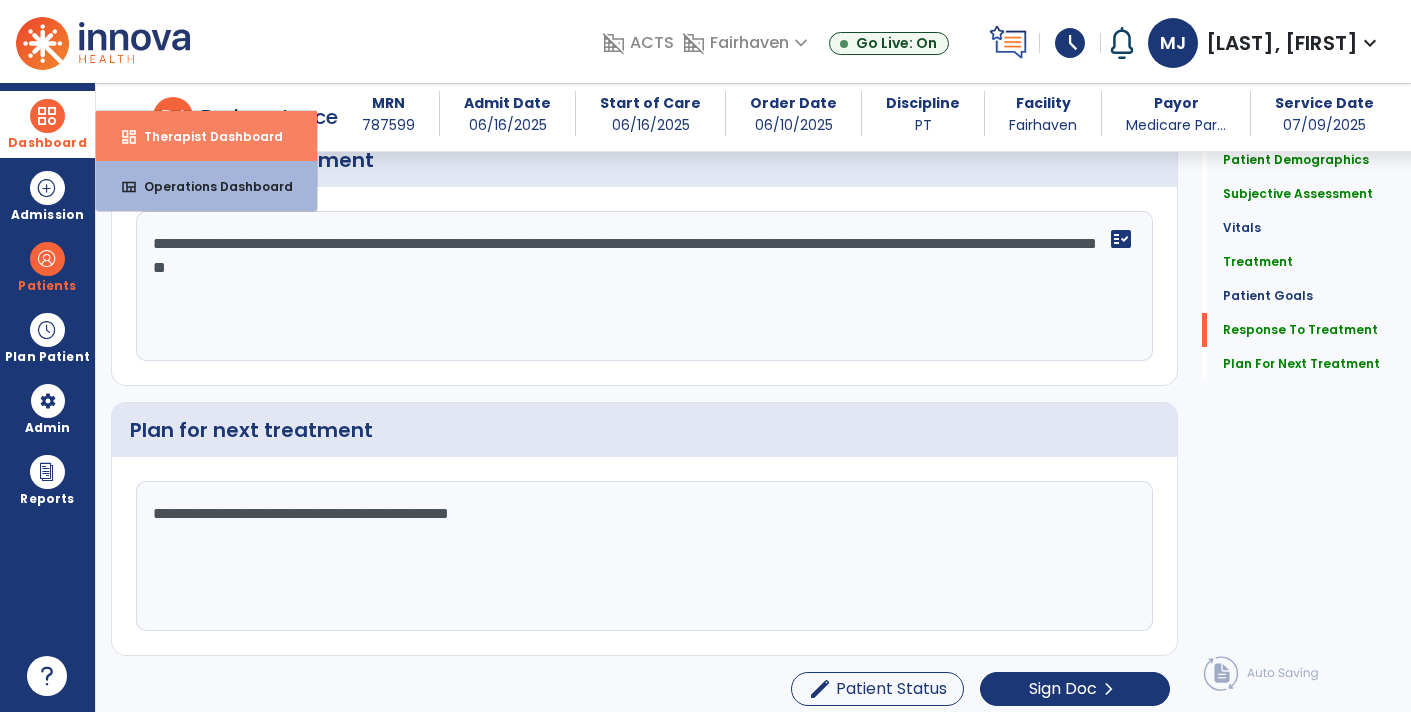 click on "Therapist Dashboard" at bounding box center (205, 136) 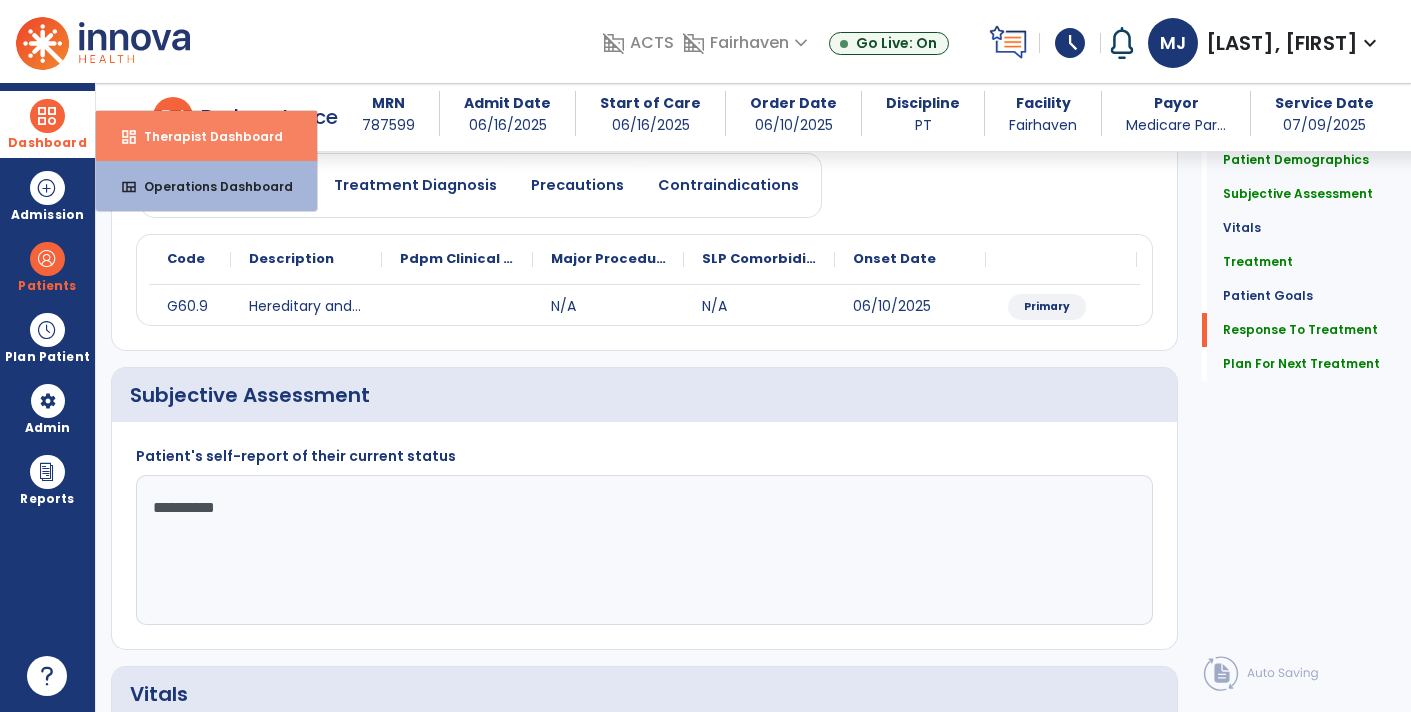 select on "****" 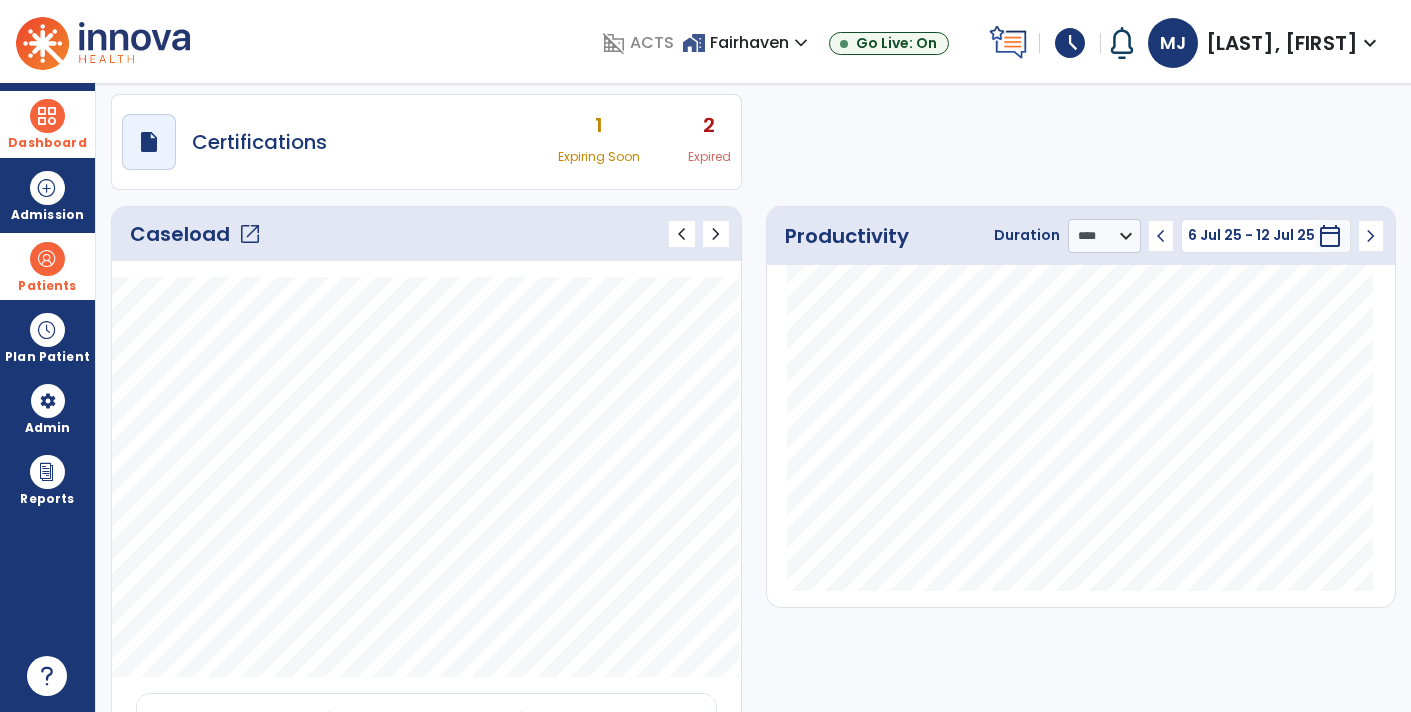 click on "Patients" at bounding box center (47, 266) 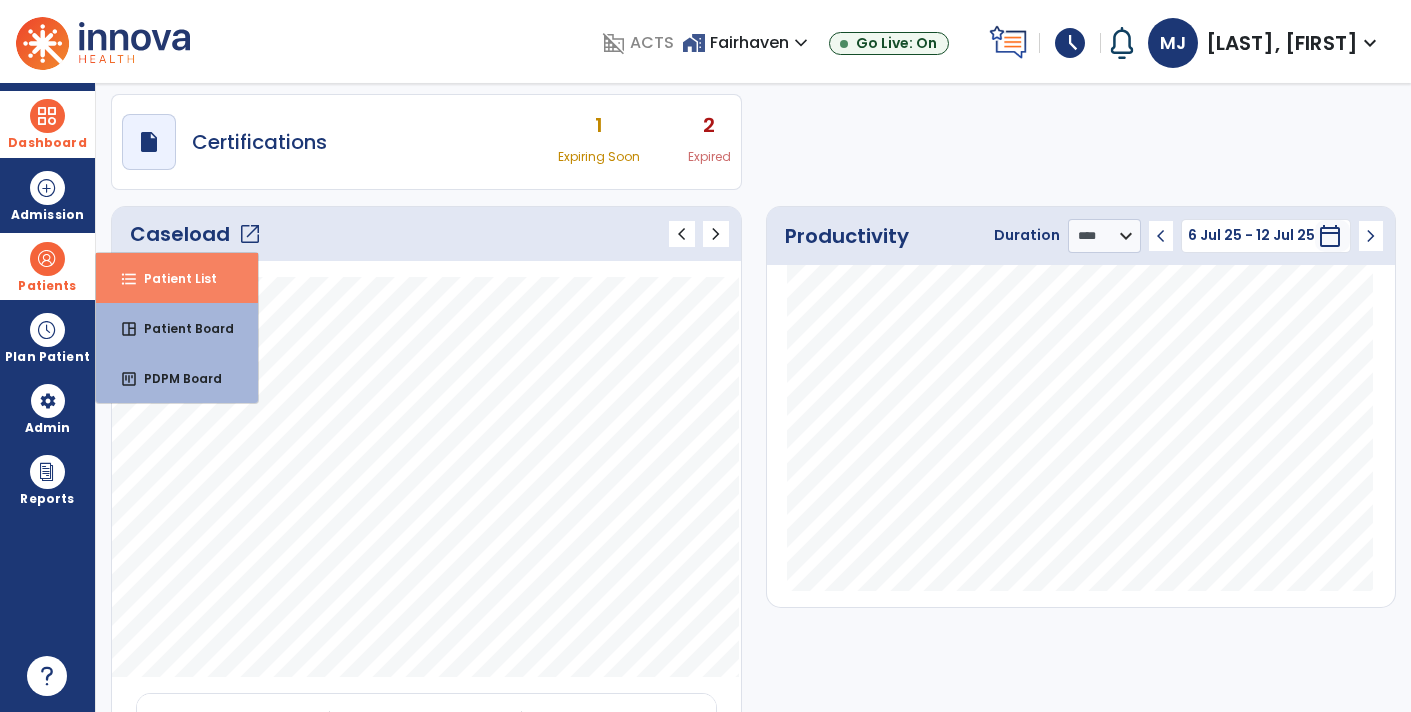 click on "Patient List" at bounding box center (172, 278) 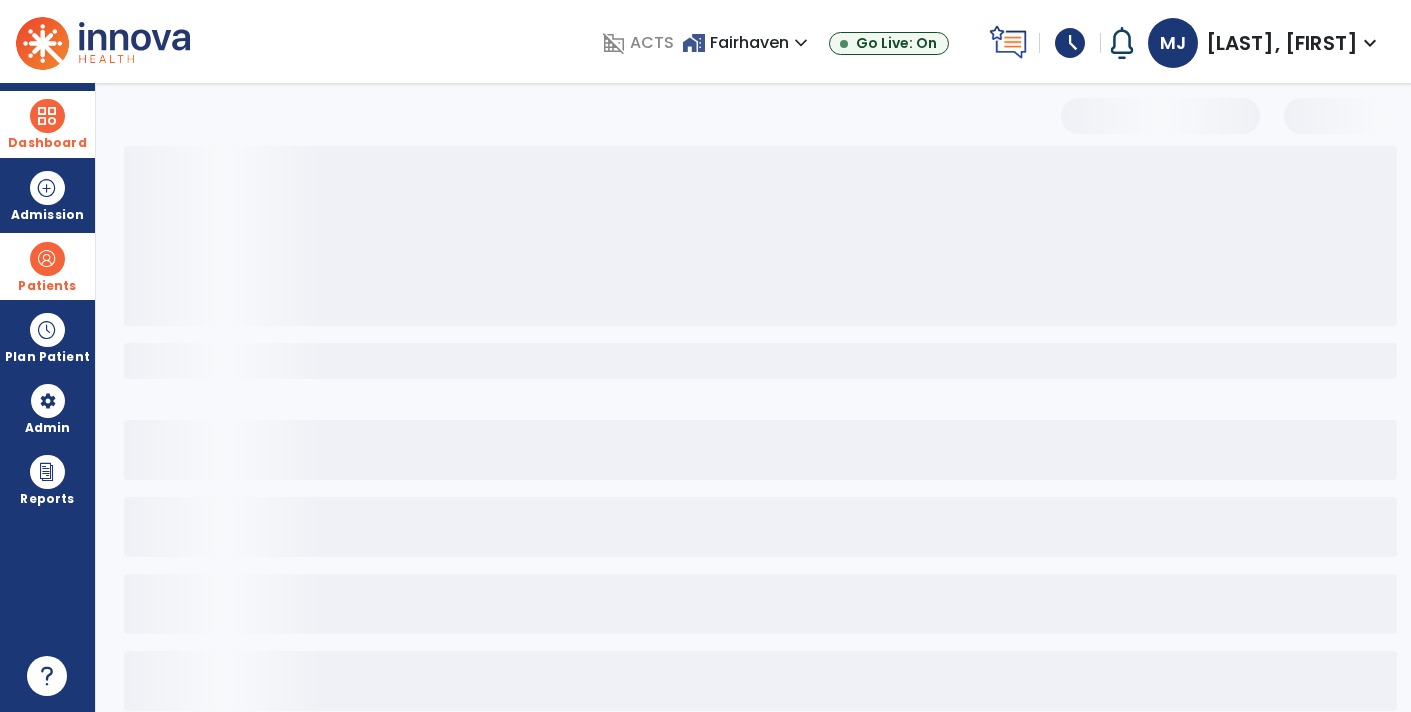 select on "***" 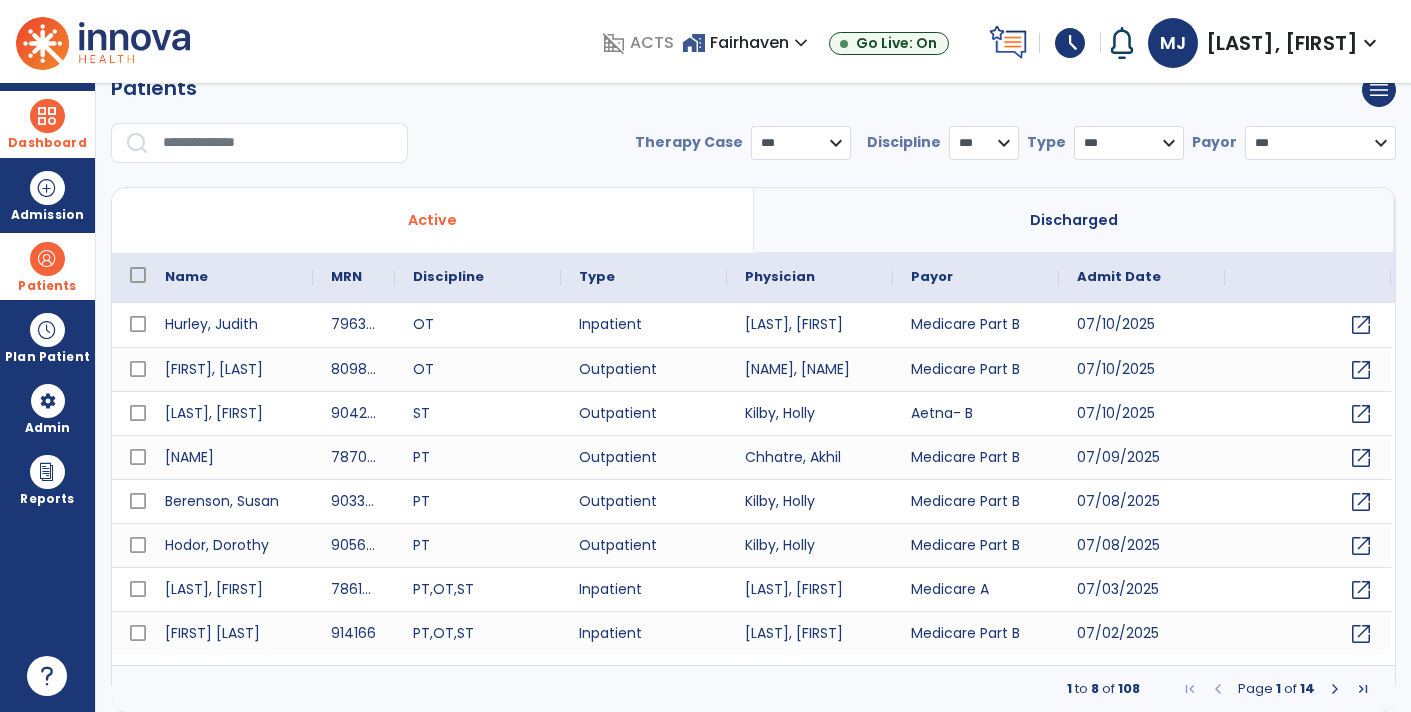 click at bounding box center [278, 143] 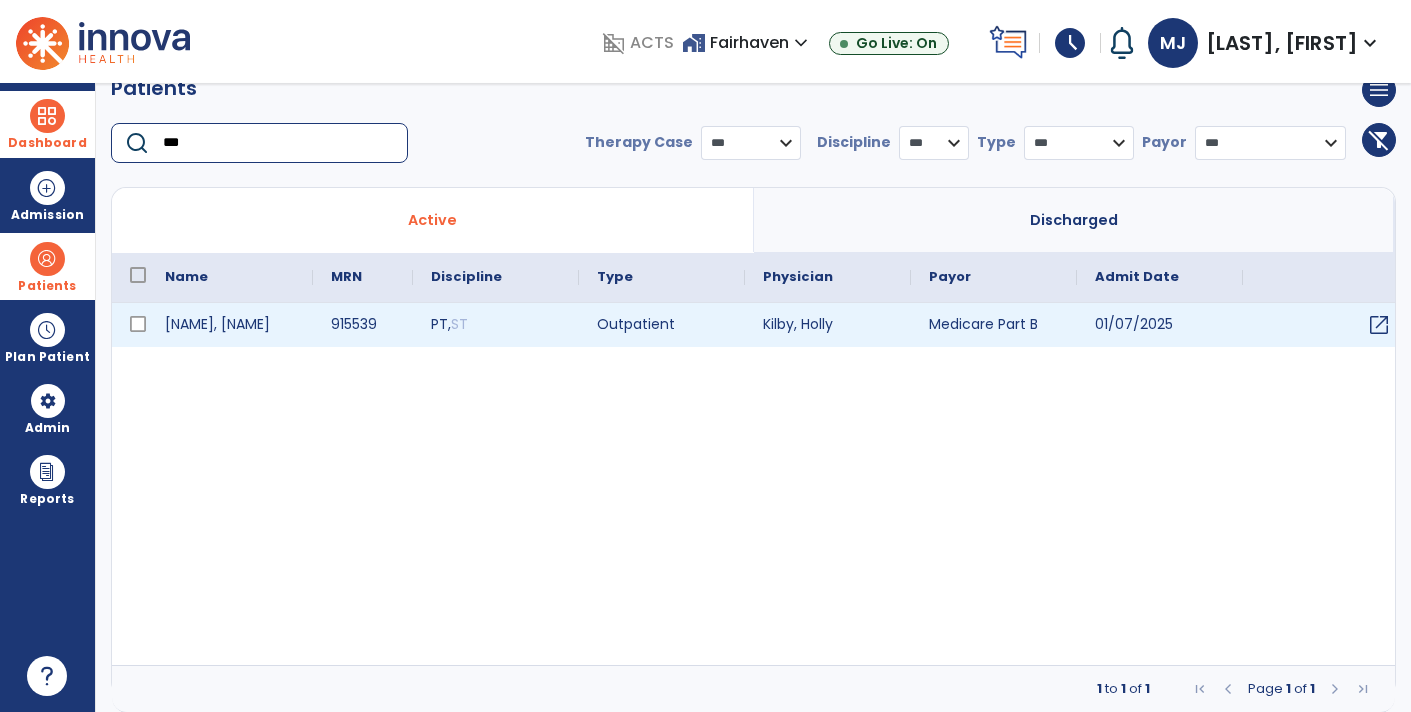 type on "***" 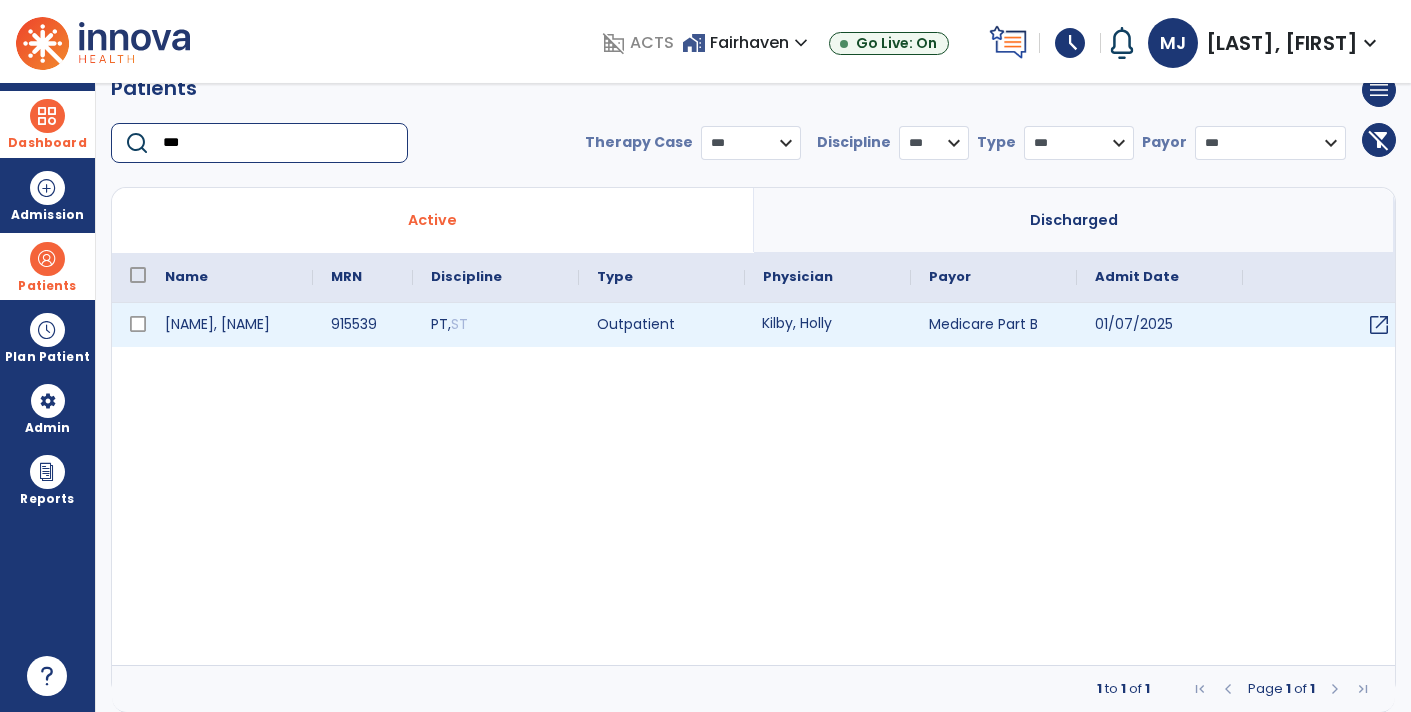 click on "Kilby, Holly" at bounding box center [828, 325] 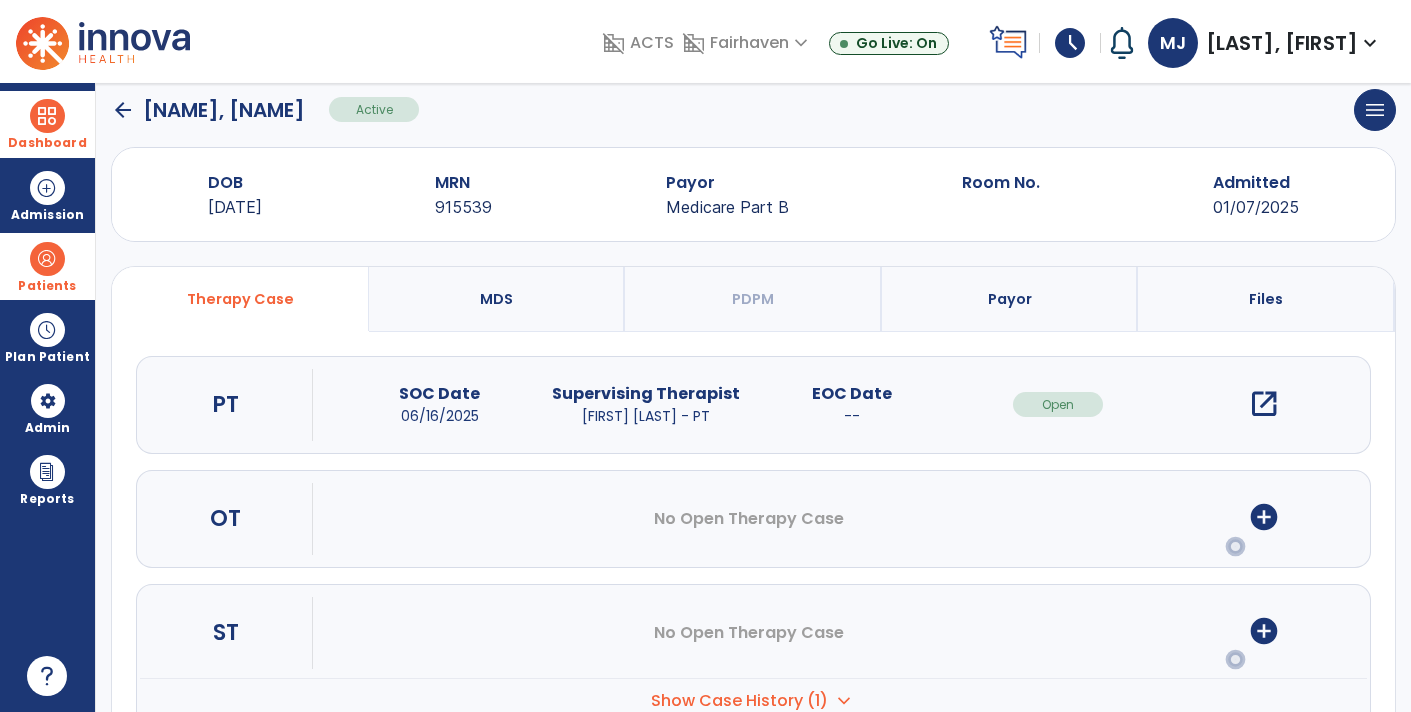 scroll, scrollTop: 0, scrollLeft: 0, axis: both 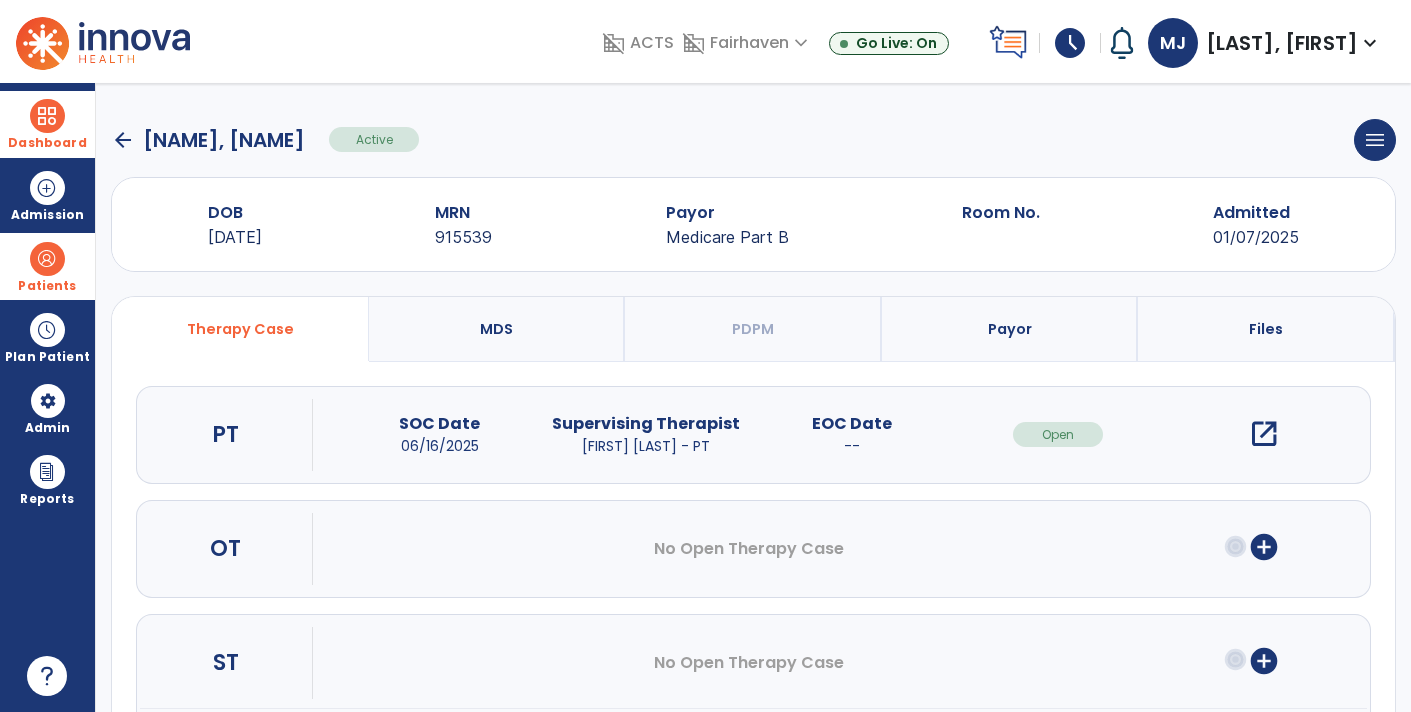 click on "open_in_new" at bounding box center (1264, 434) 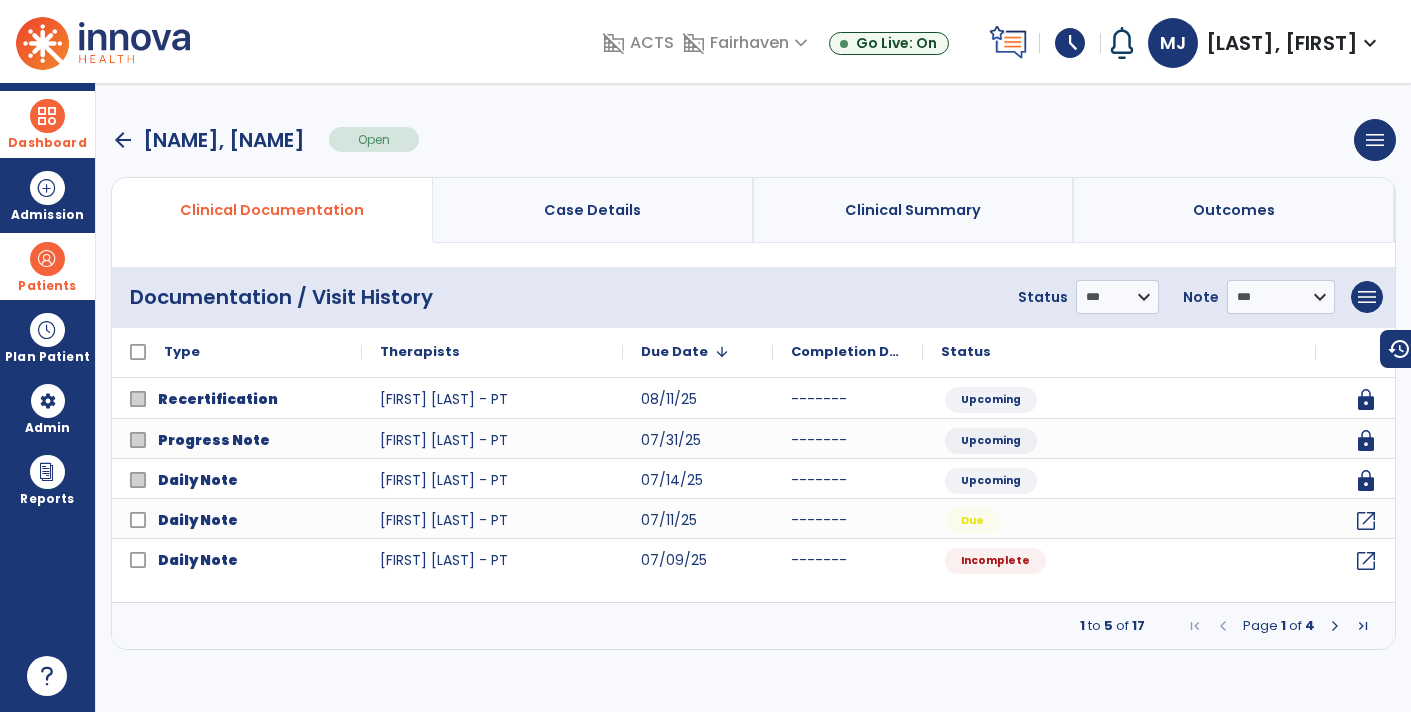 click at bounding box center [1335, 626] 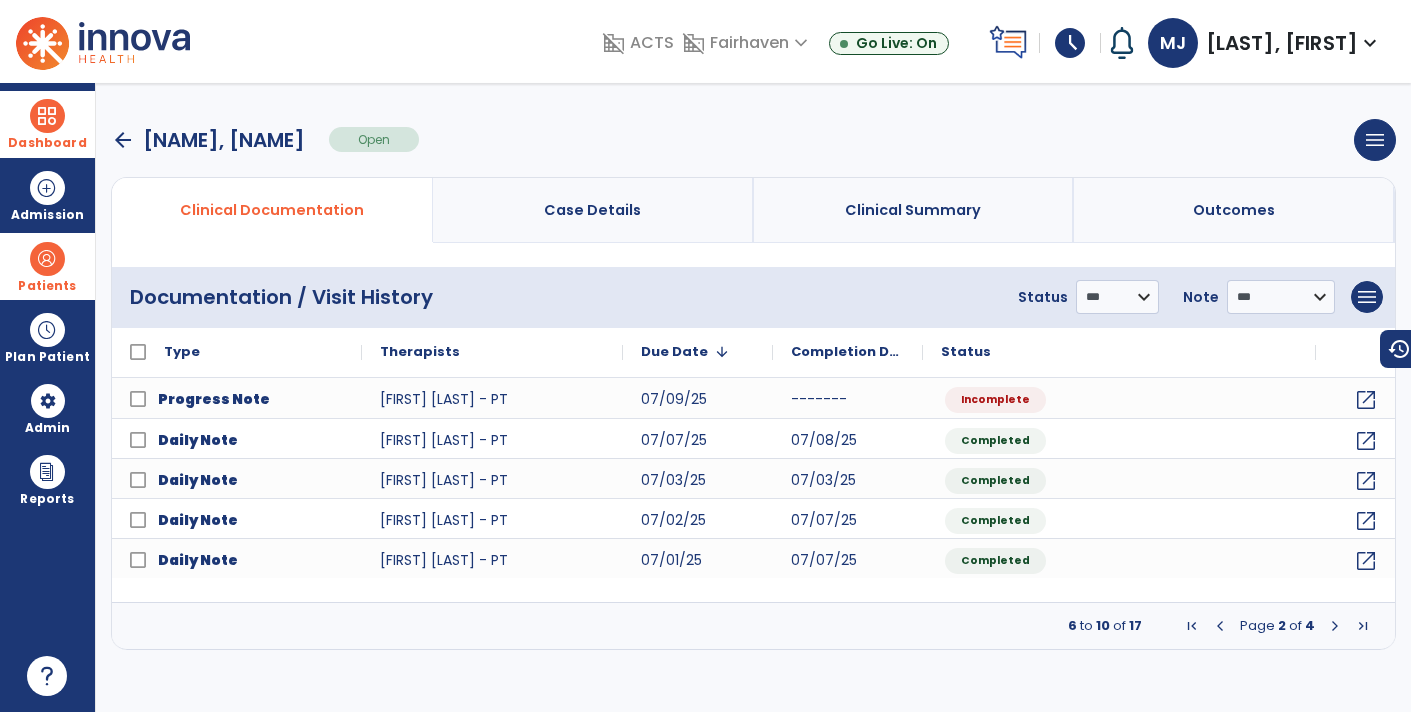 click at bounding box center [1220, 626] 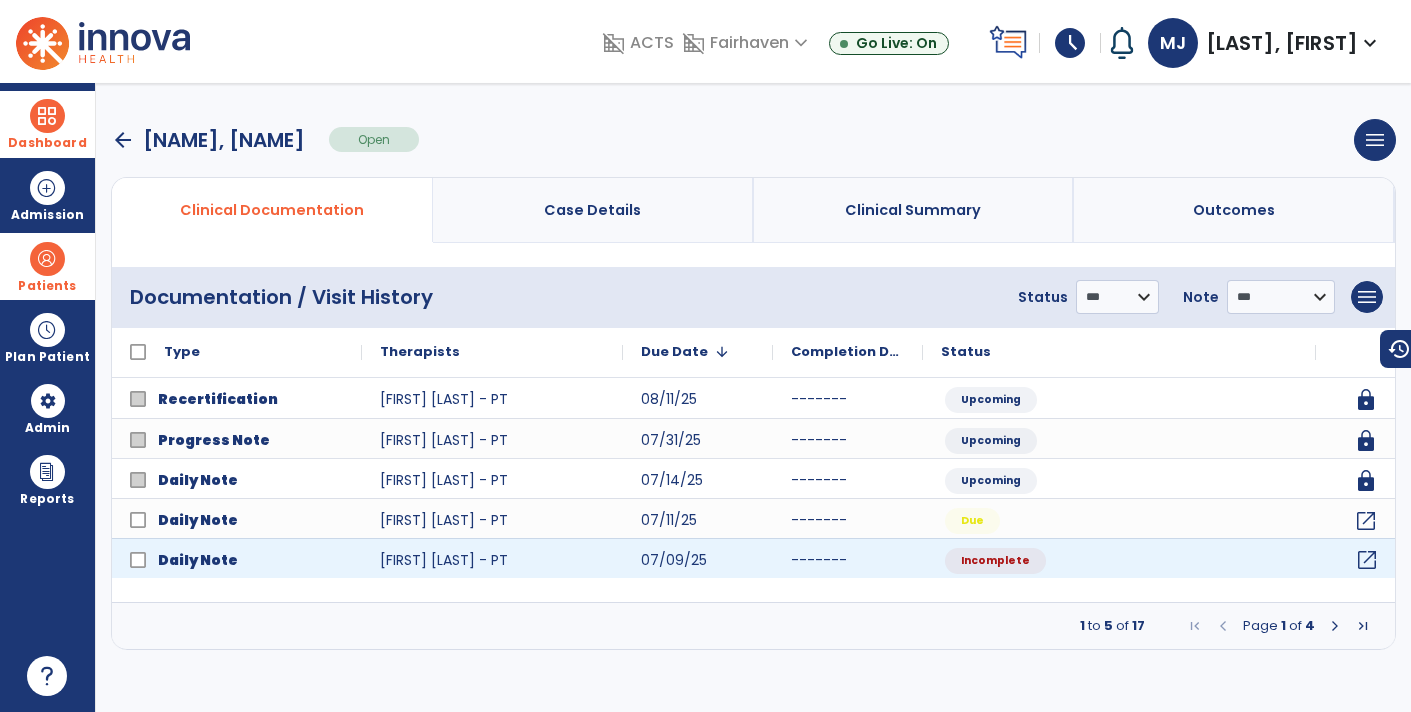click on "open_in_new" 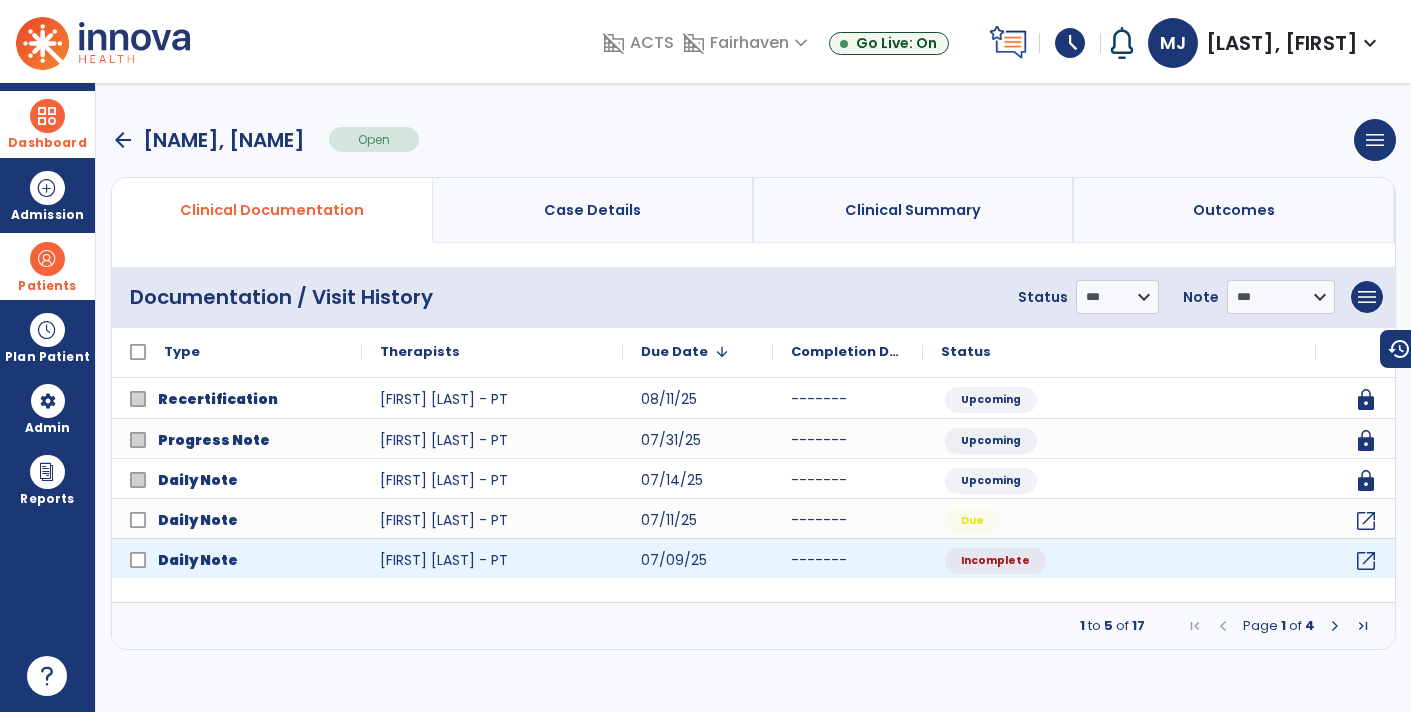 select on "*" 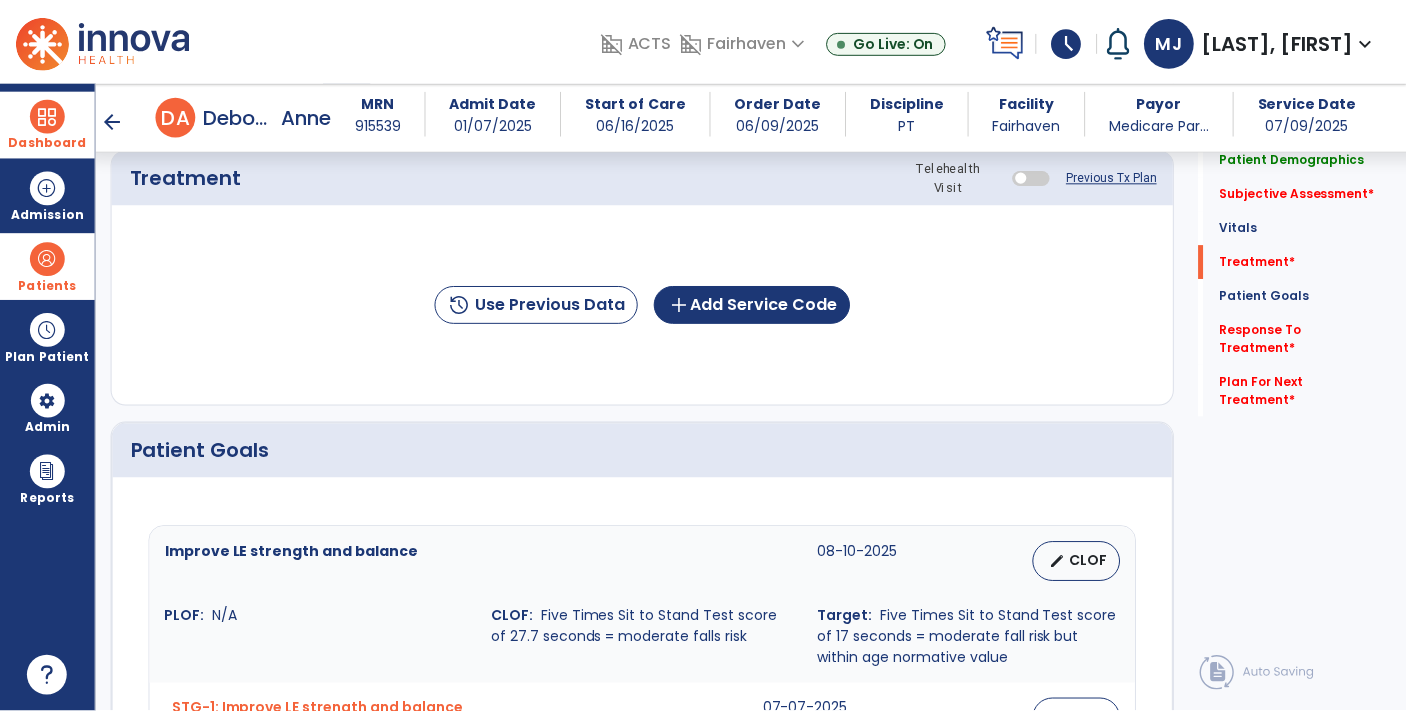 scroll, scrollTop: 1241, scrollLeft: 0, axis: vertical 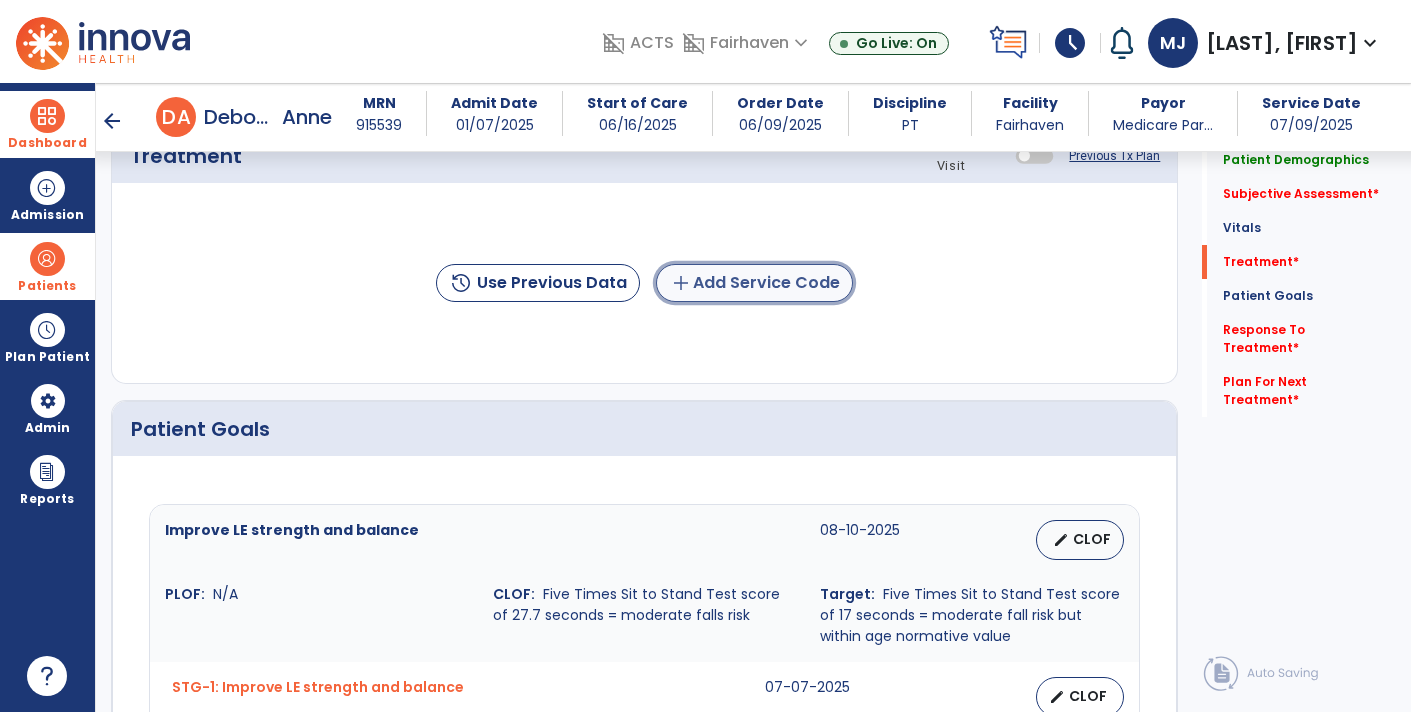 click on "add  Add Service Code" 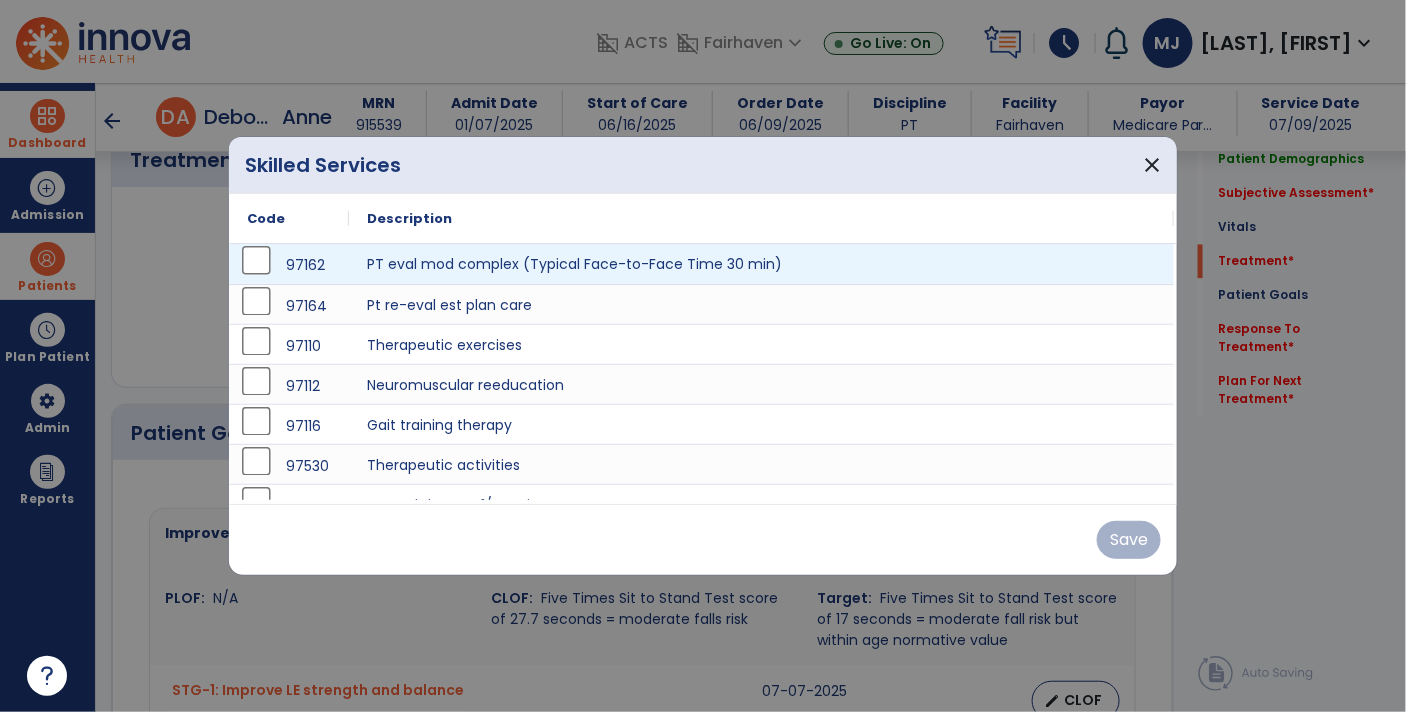 scroll, scrollTop: 1241, scrollLeft: 0, axis: vertical 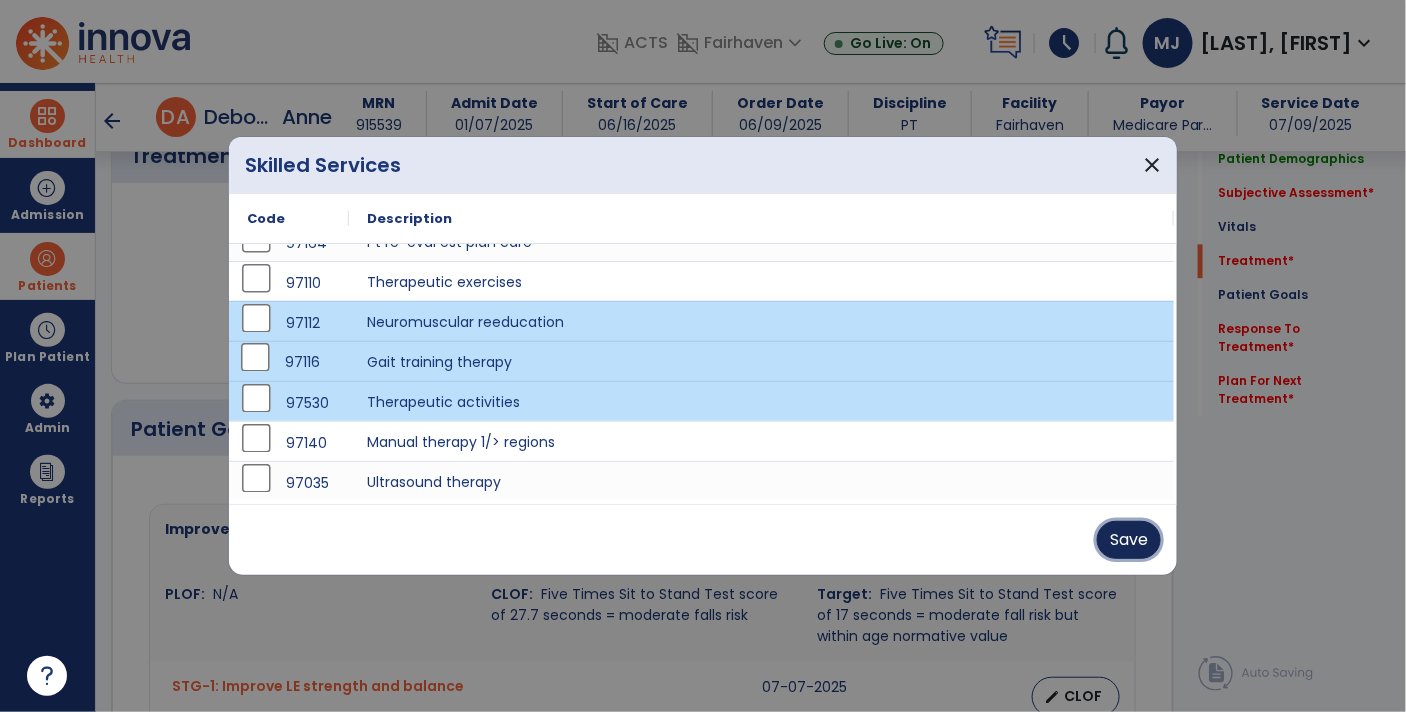 click on "Save" at bounding box center (1129, 540) 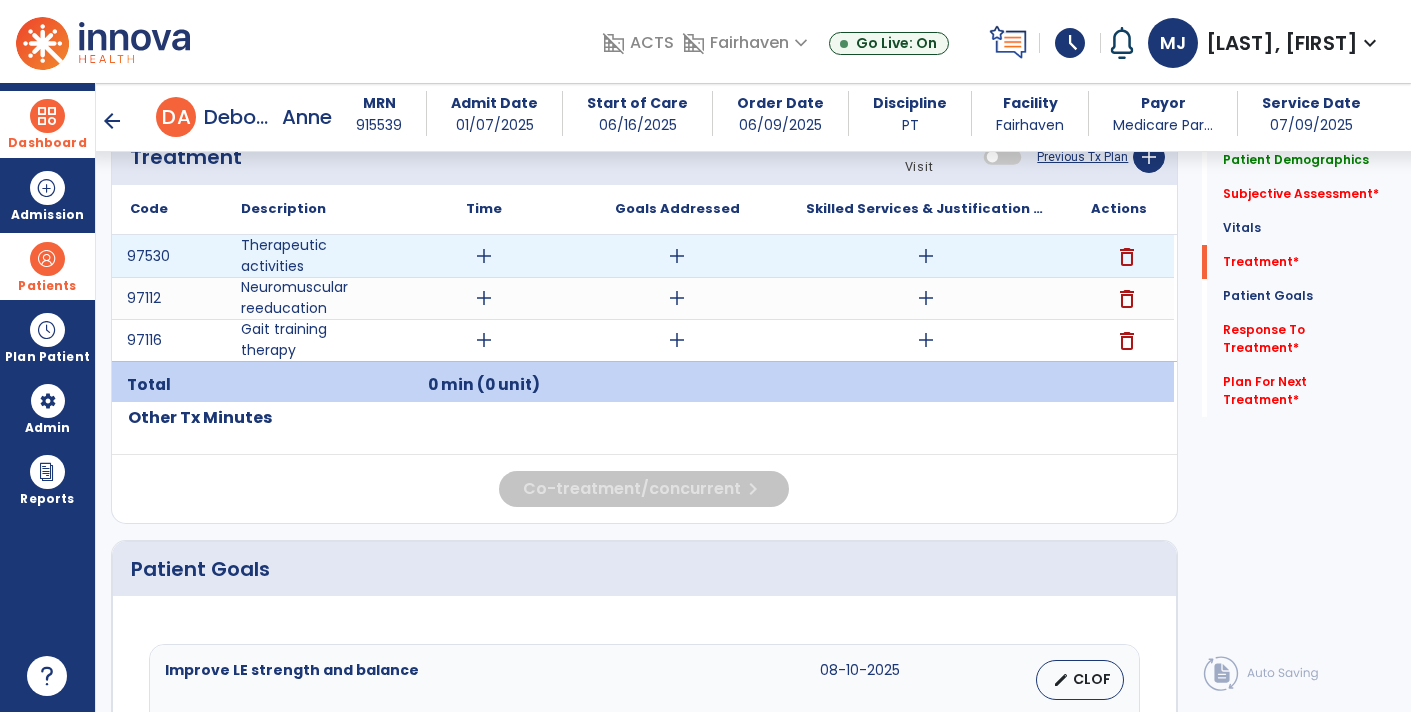 click on "add" at bounding box center [926, 256] 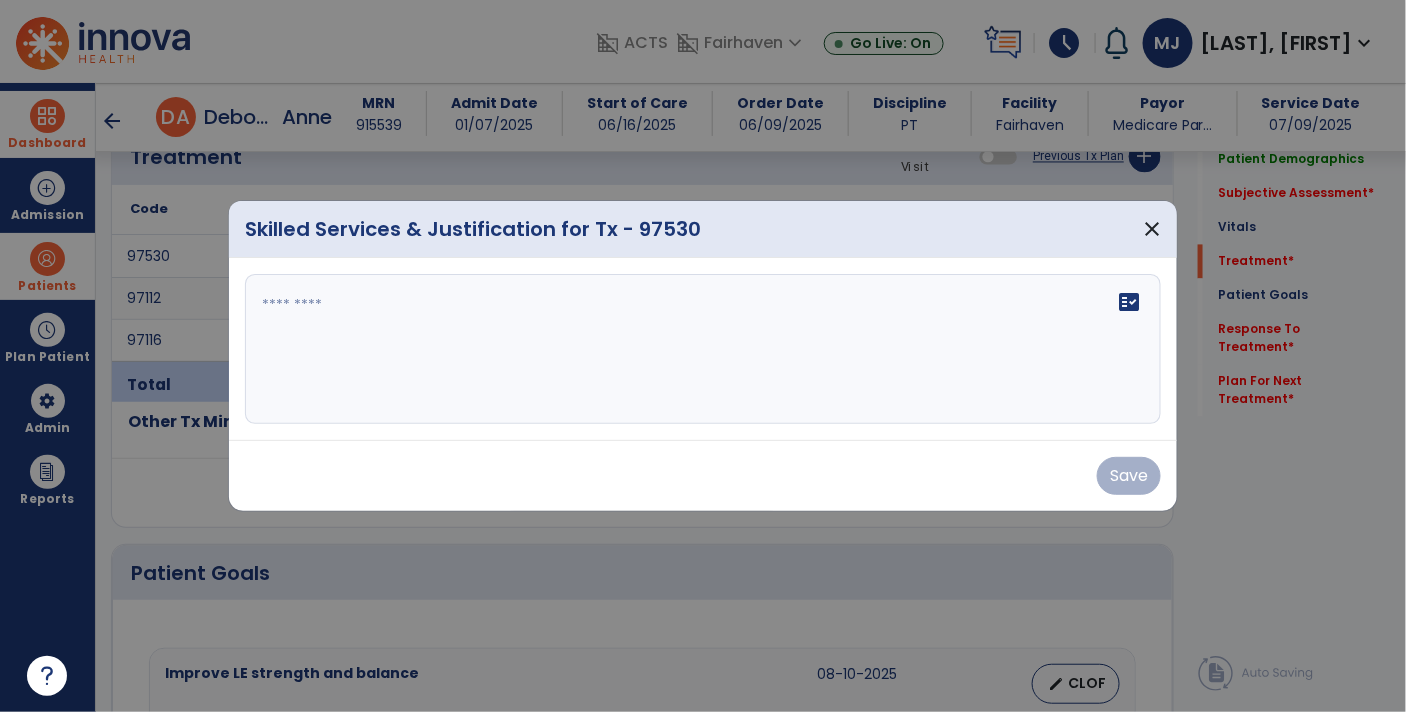 scroll, scrollTop: 1241, scrollLeft: 0, axis: vertical 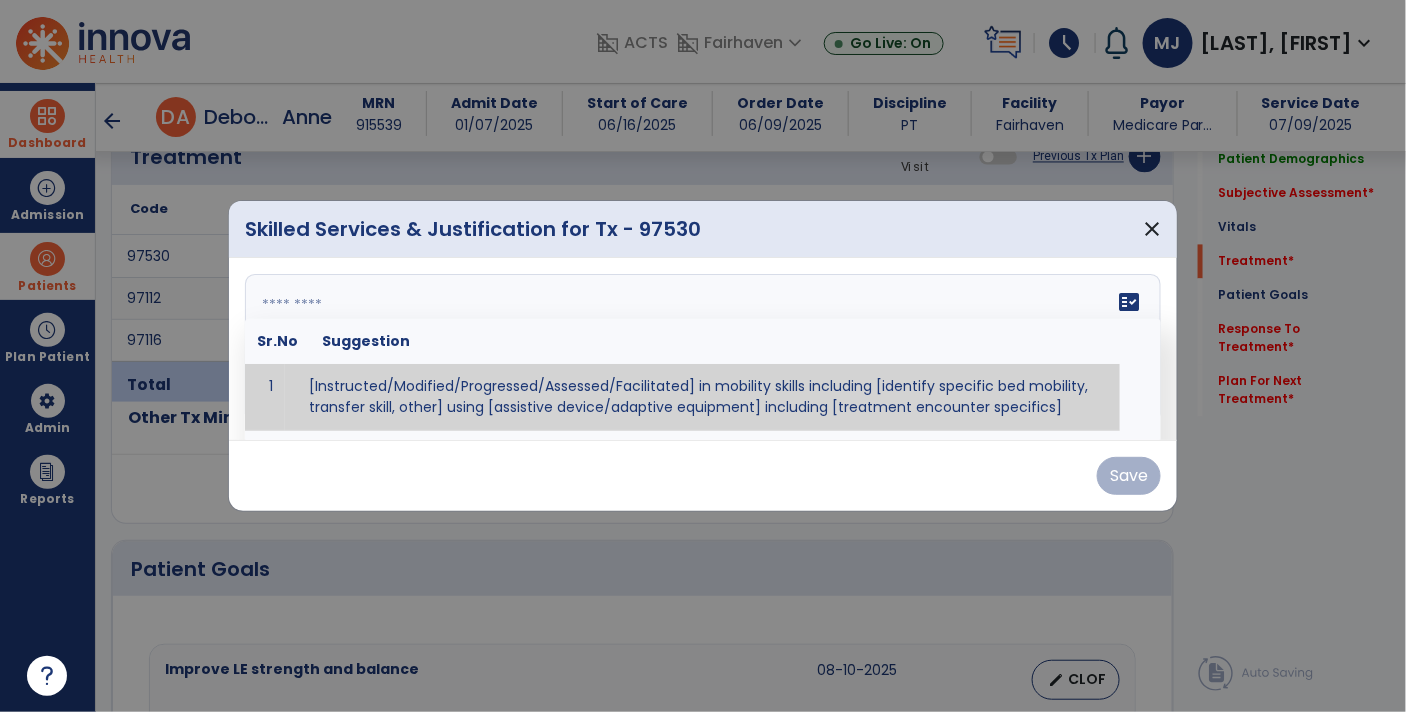 click at bounding box center [703, 349] 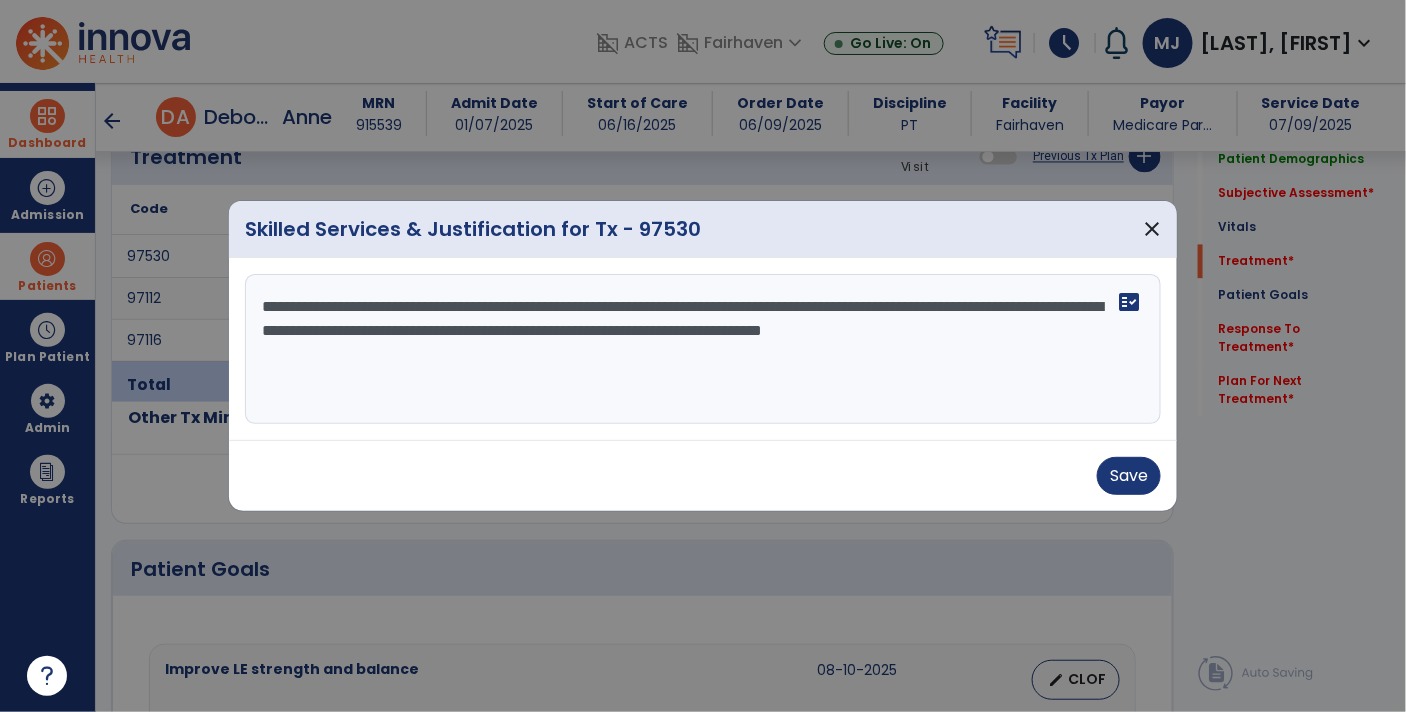 drag, startPoint x: 585, startPoint y: 328, endPoint x: 917, endPoint y: 339, distance: 332.1822 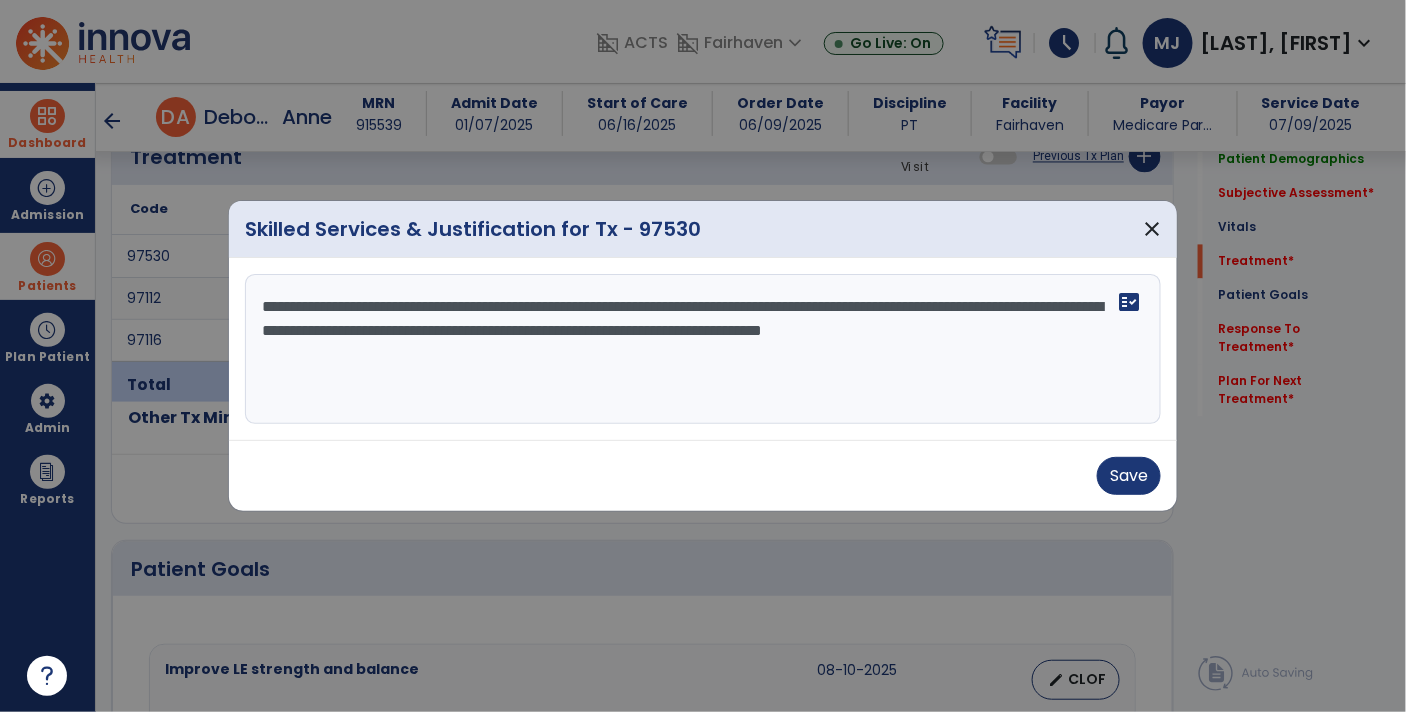click on "**********" at bounding box center [703, 349] 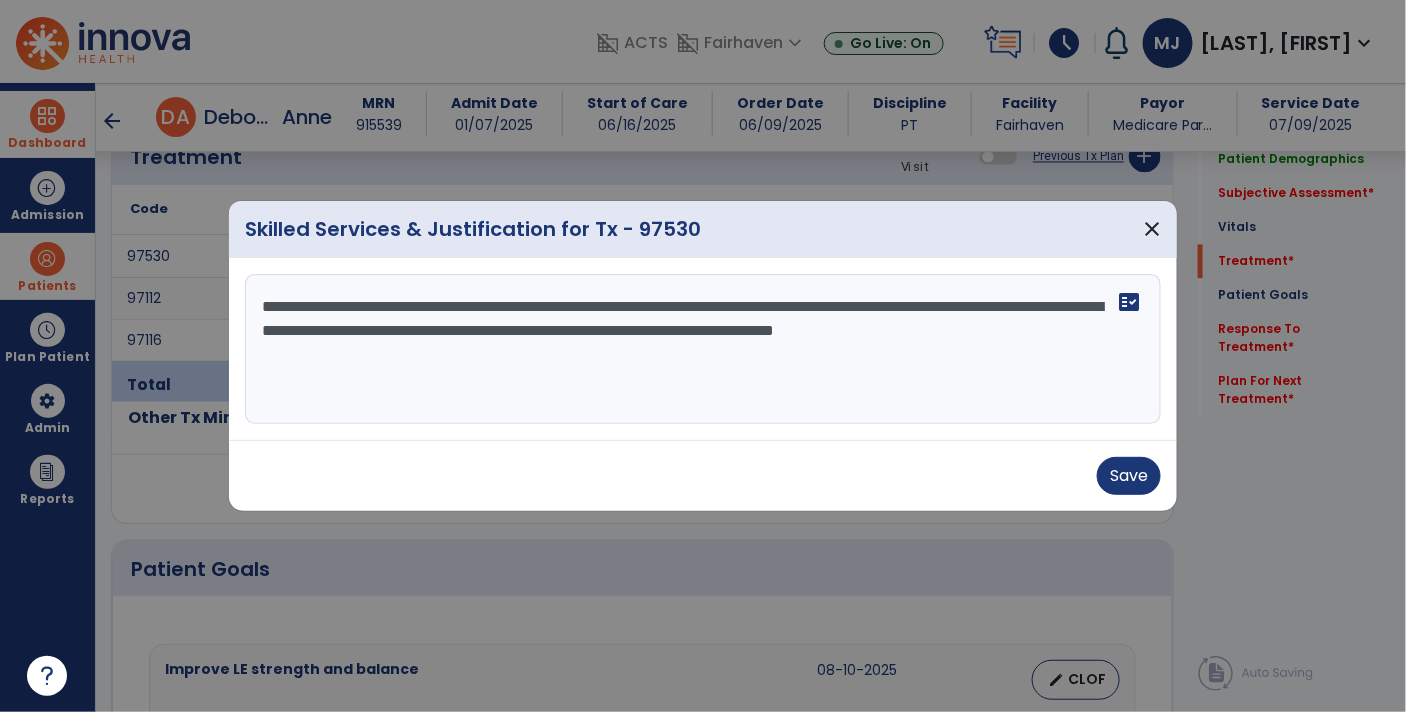 drag, startPoint x: 1042, startPoint y: 332, endPoint x: 1051, endPoint y: 351, distance: 21.023796 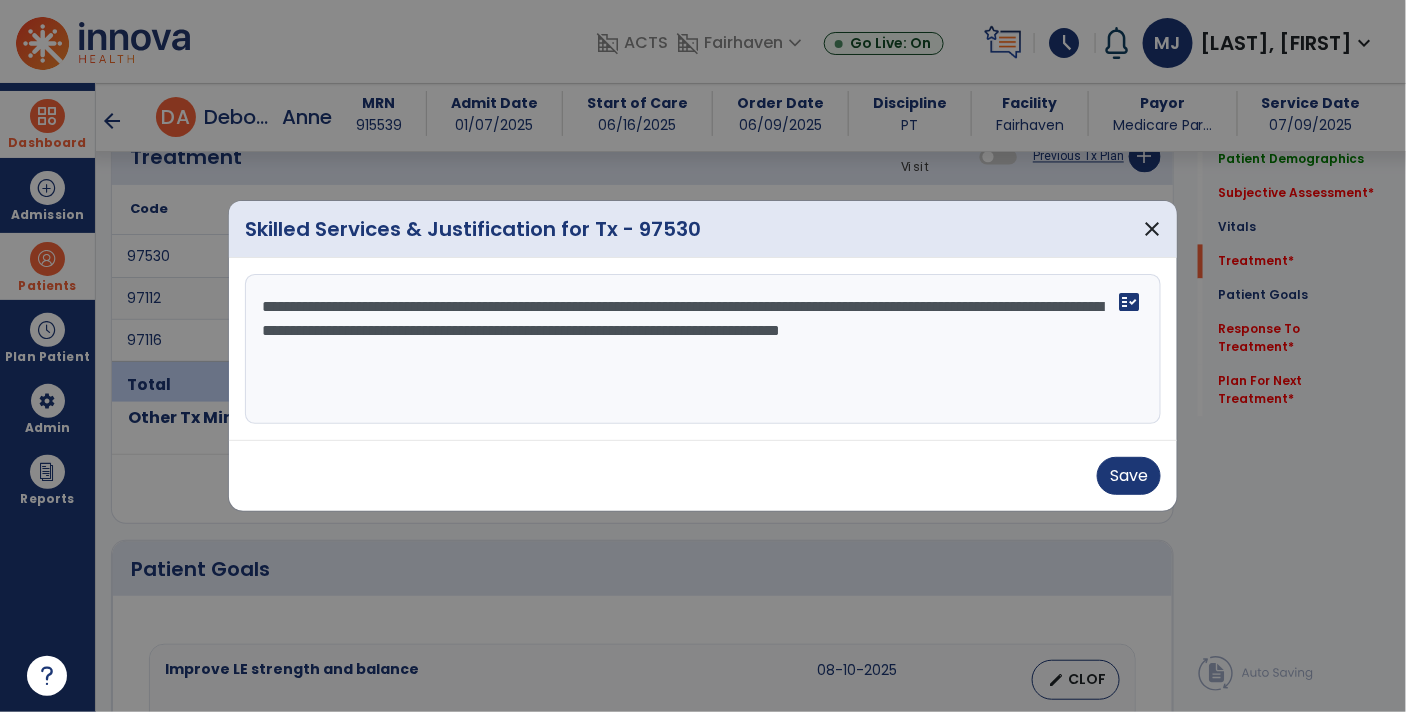 click on "**********" at bounding box center (703, 349) 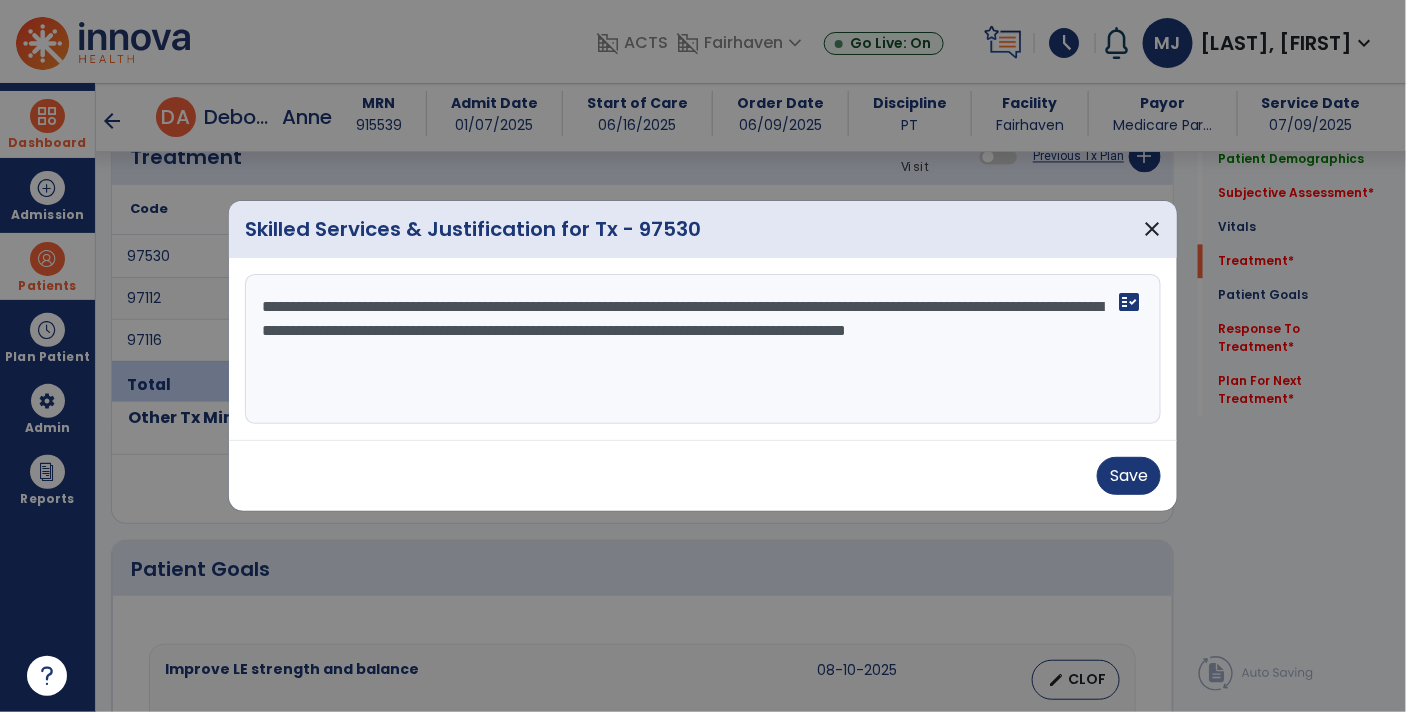 click on "**********" at bounding box center (703, 349) 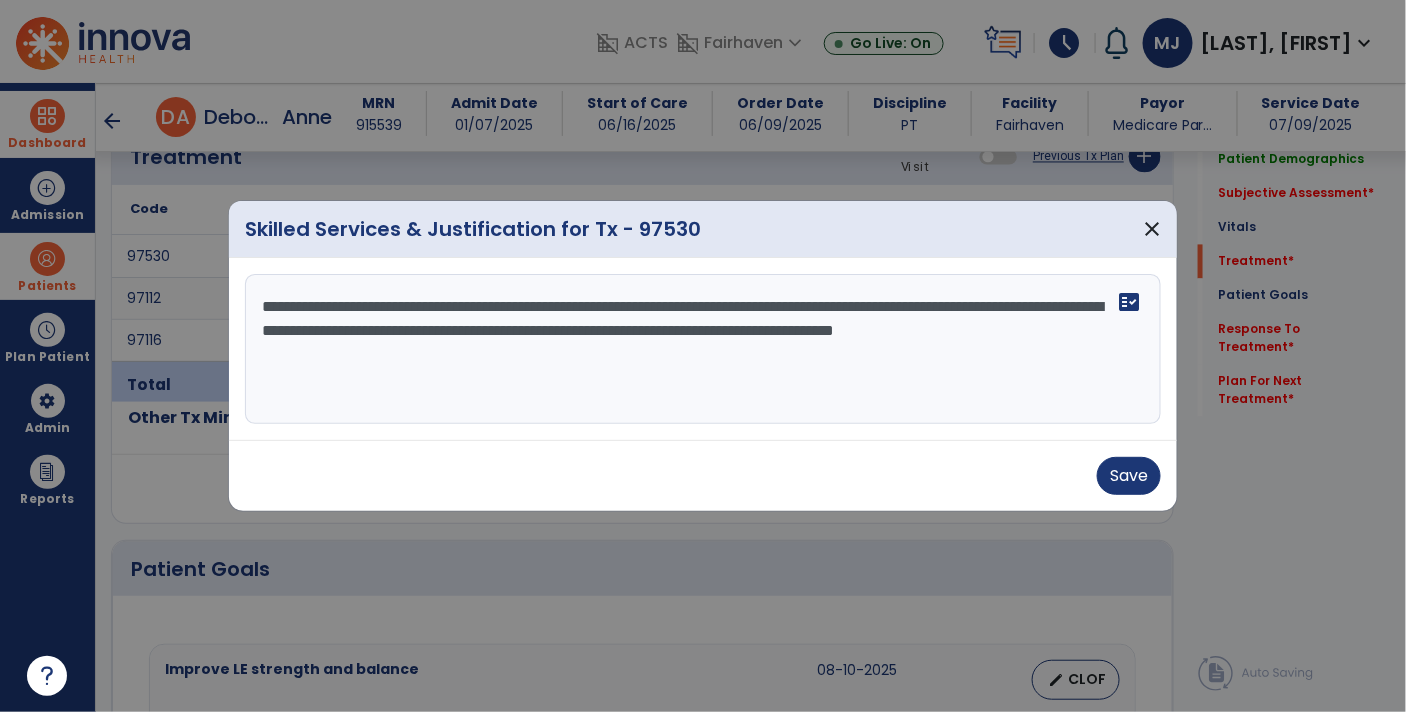 click on "**********" at bounding box center [703, 349] 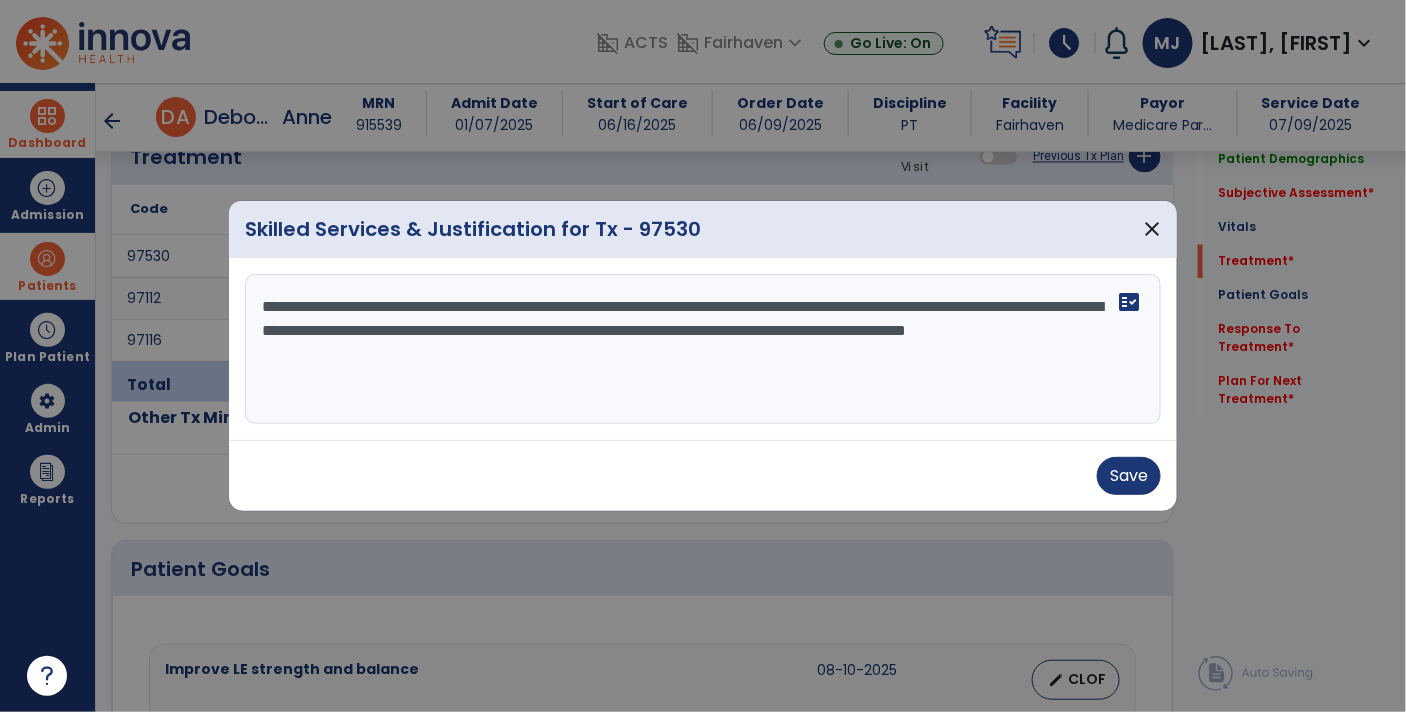 click on "**********" at bounding box center [703, 349] 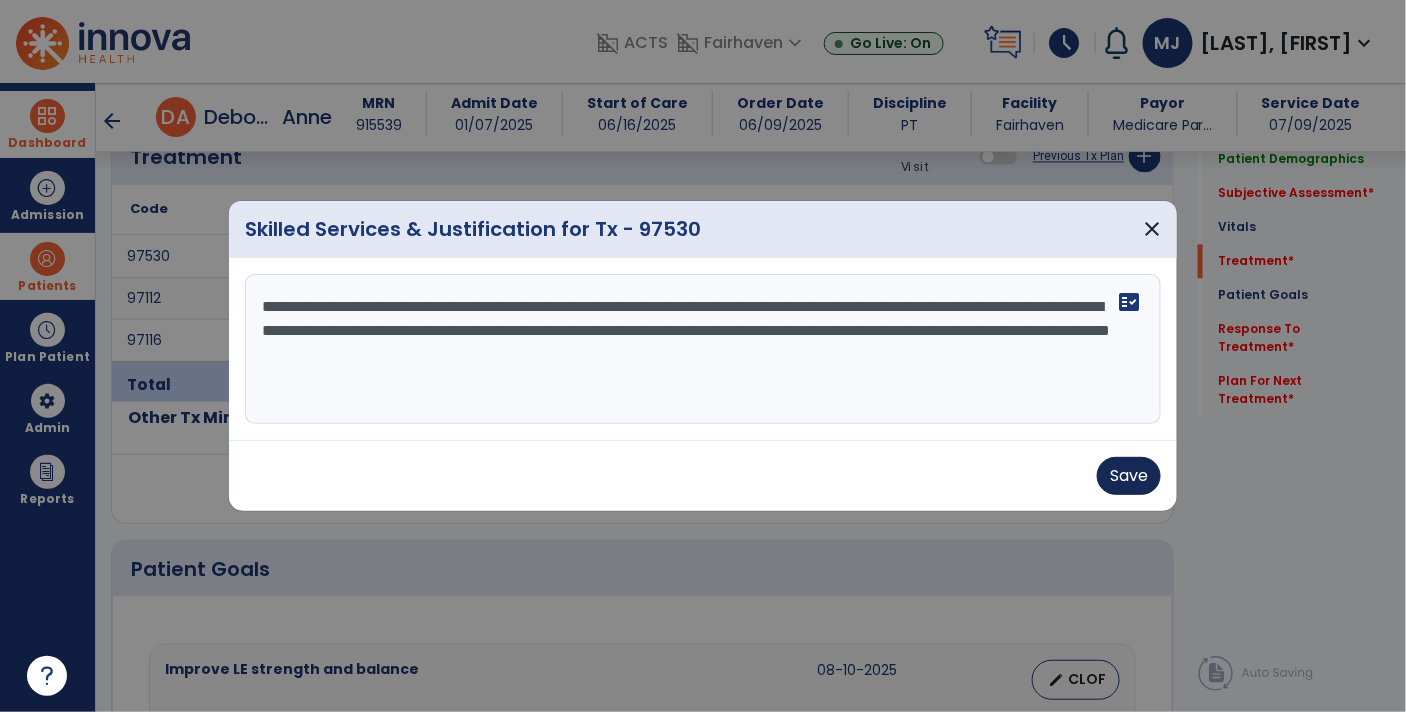 type on "**********" 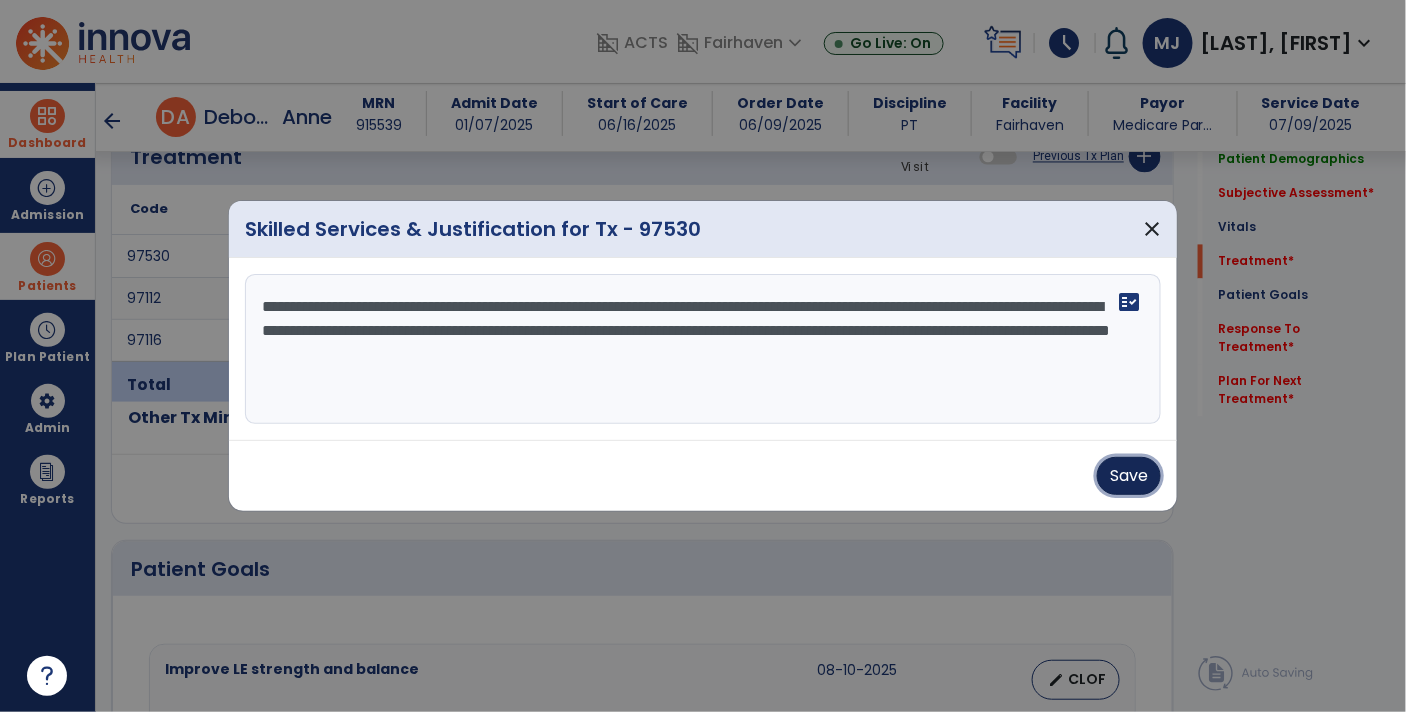 click on "Save" at bounding box center [1129, 476] 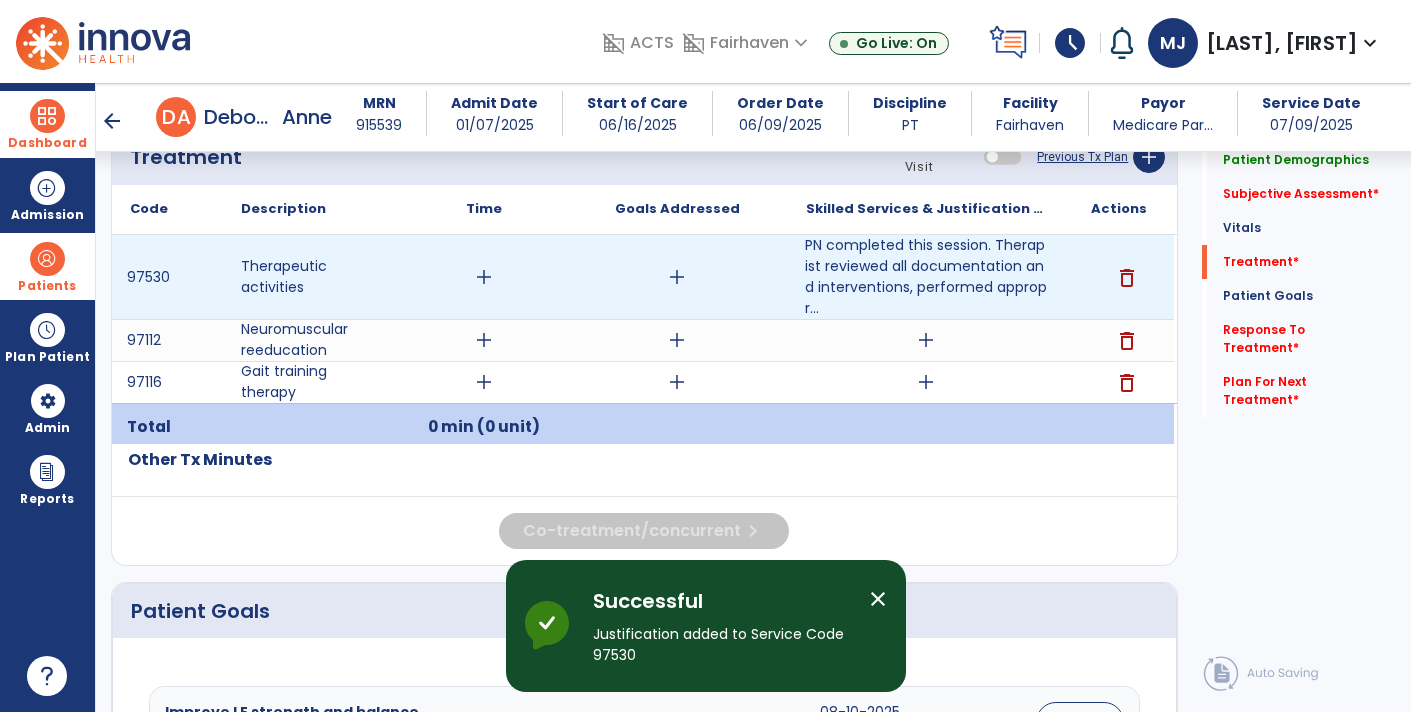 click on "add" at bounding box center (484, 277) 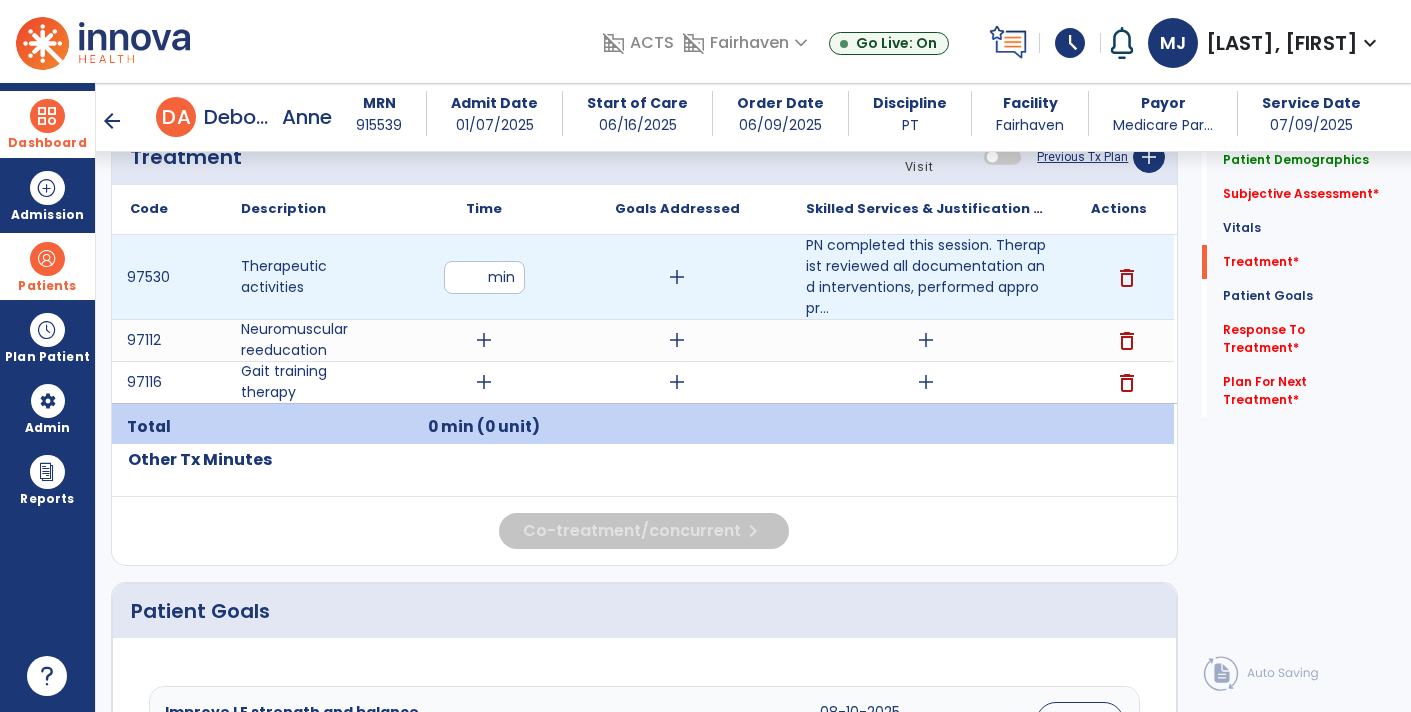 type on "**" 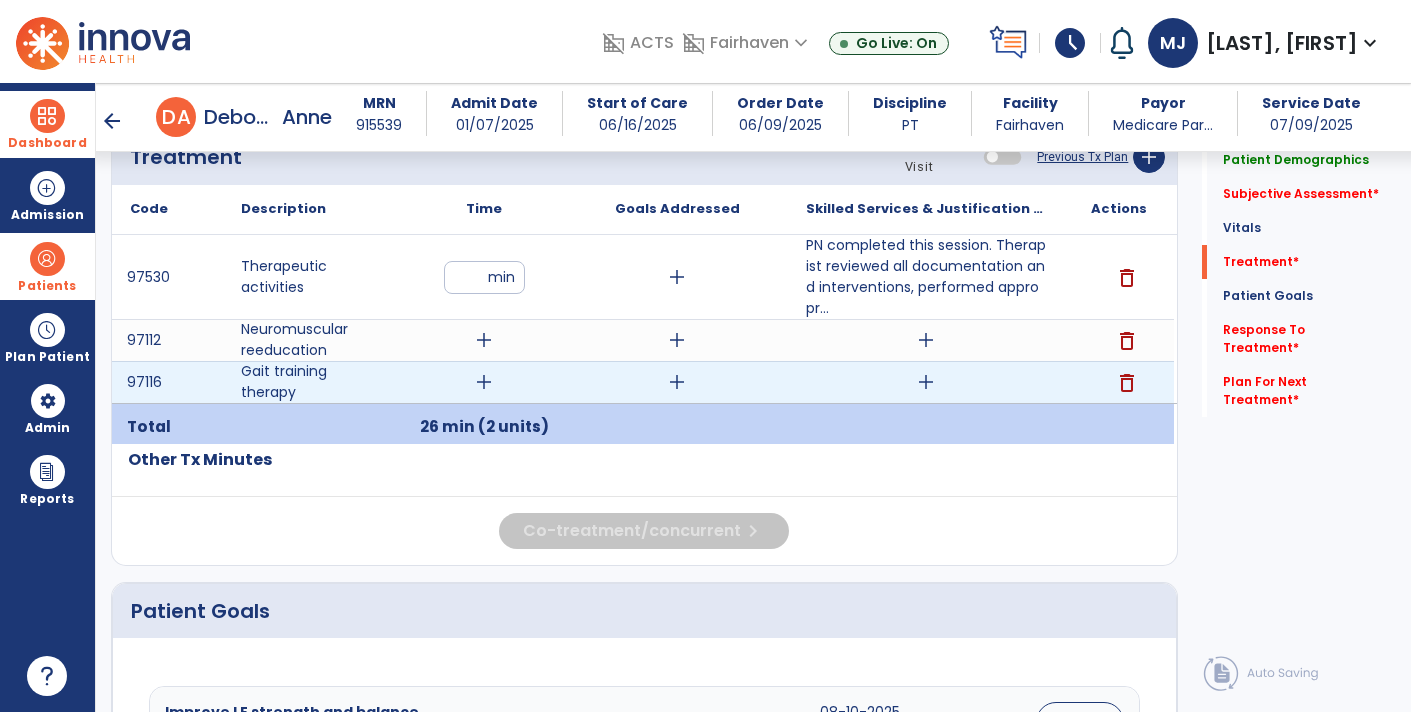 click on "add" at bounding box center [484, 382] 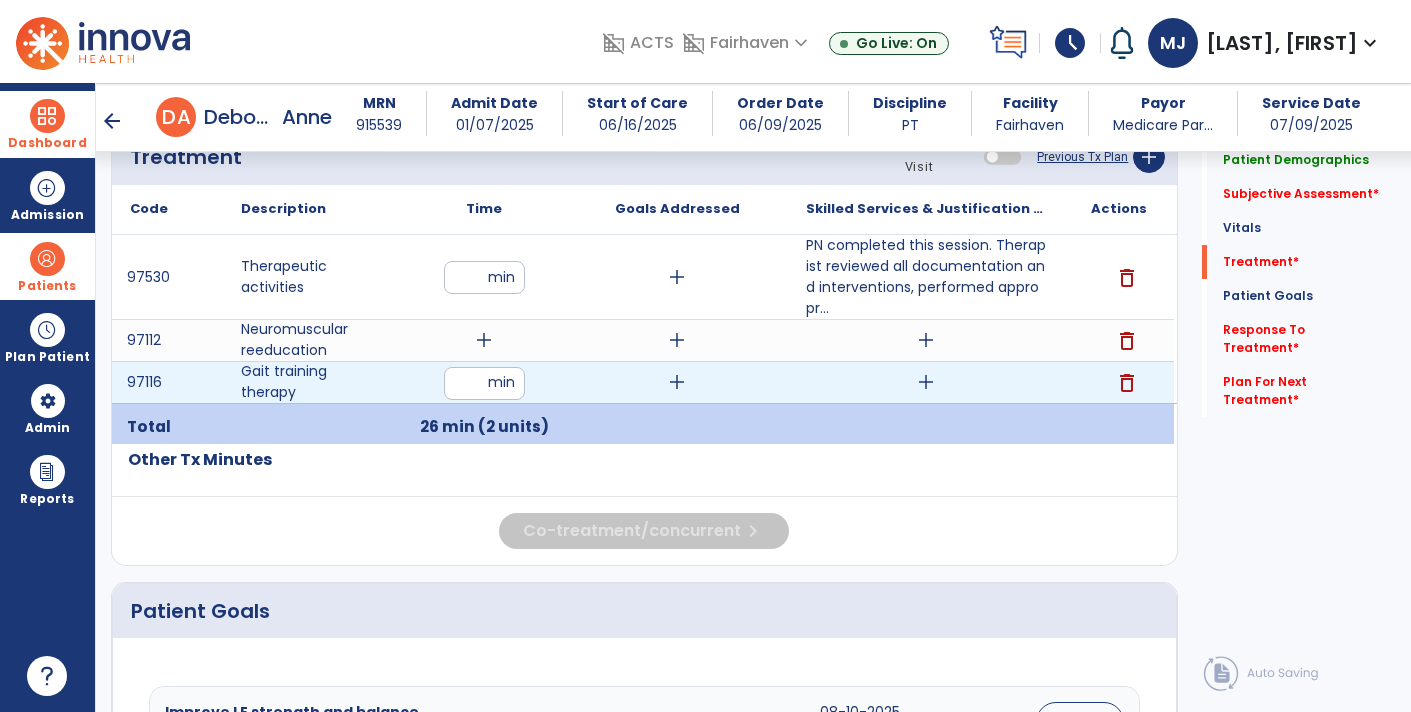 type on "**" 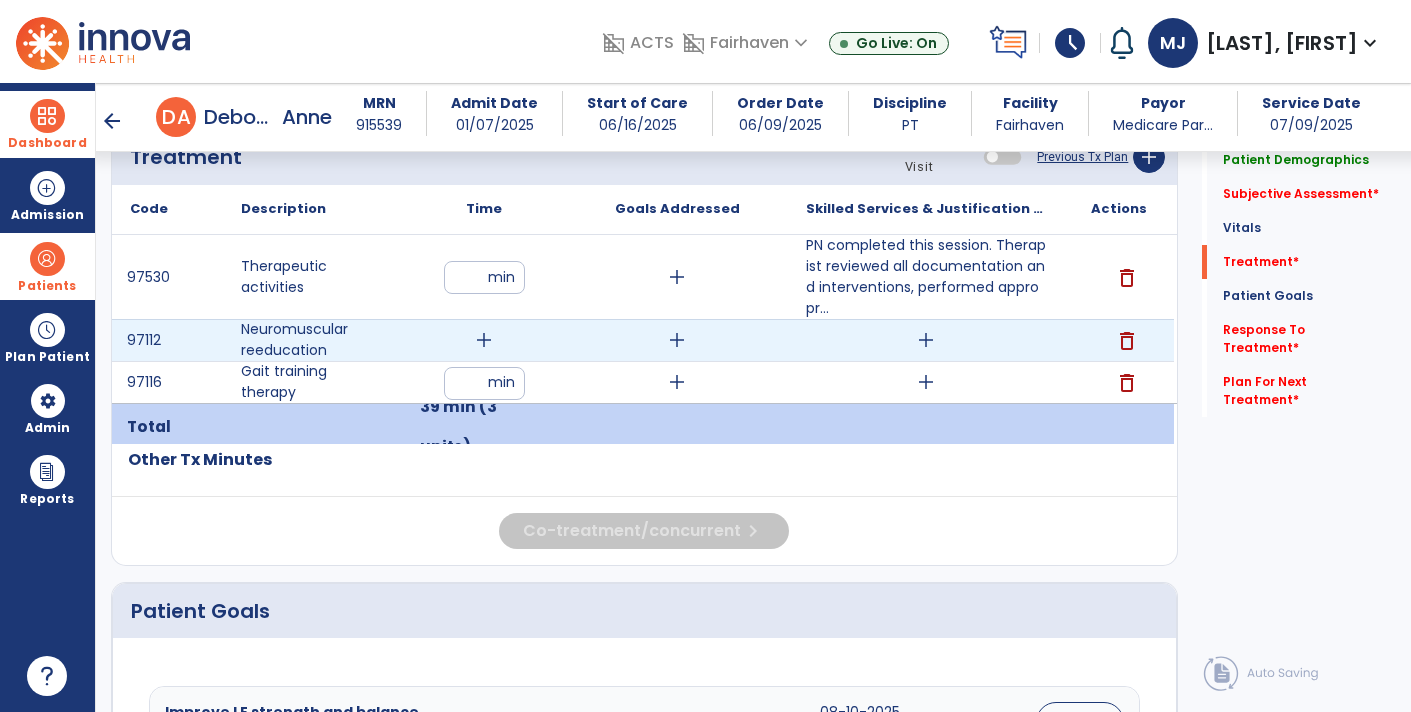 click on "add" at bounding box center (484, 340) 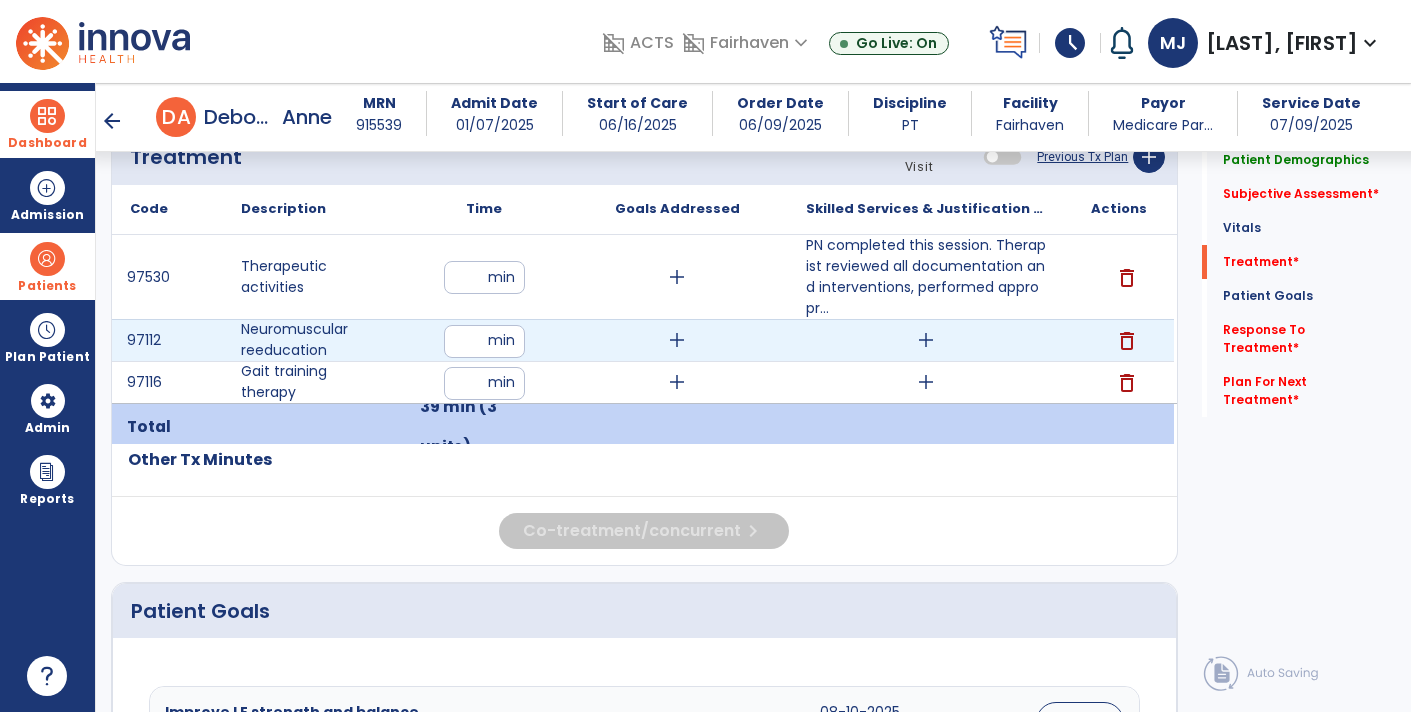 type on "**" 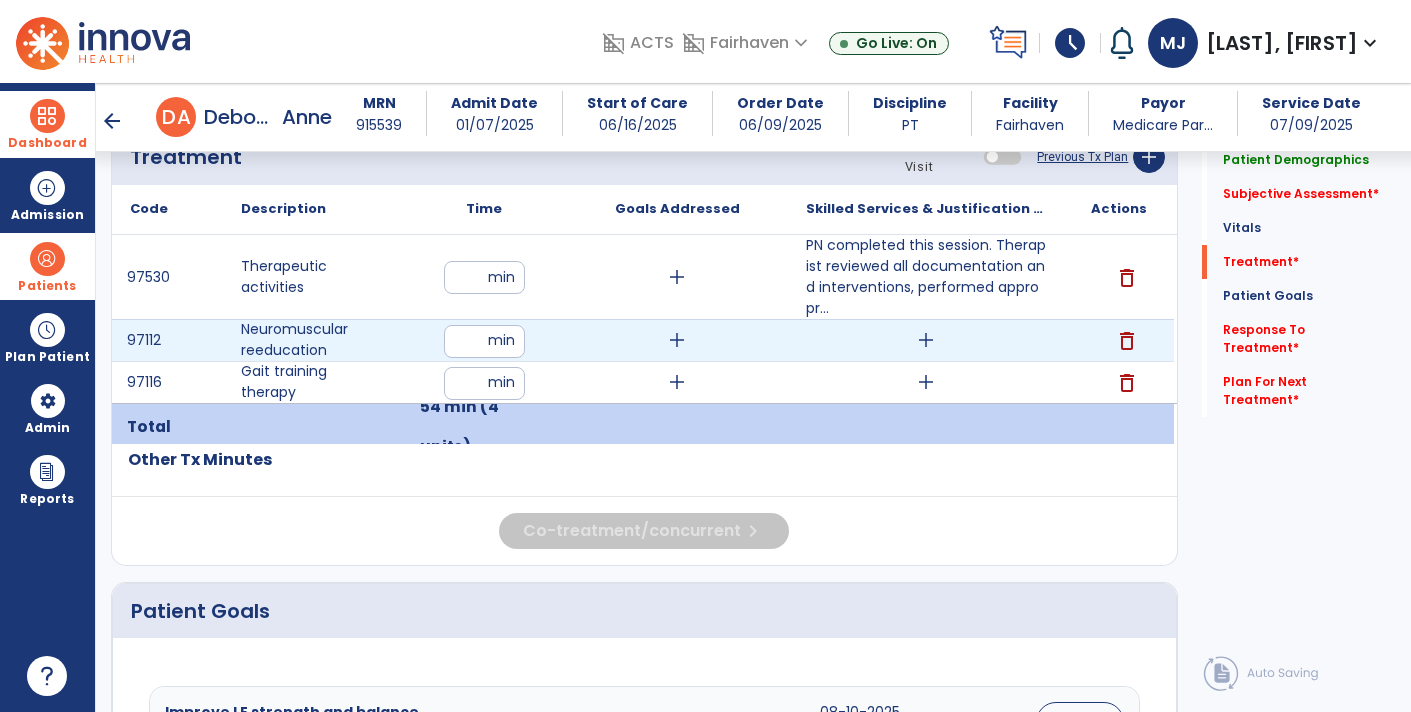 click on "**" at bounding box center (484, 341) 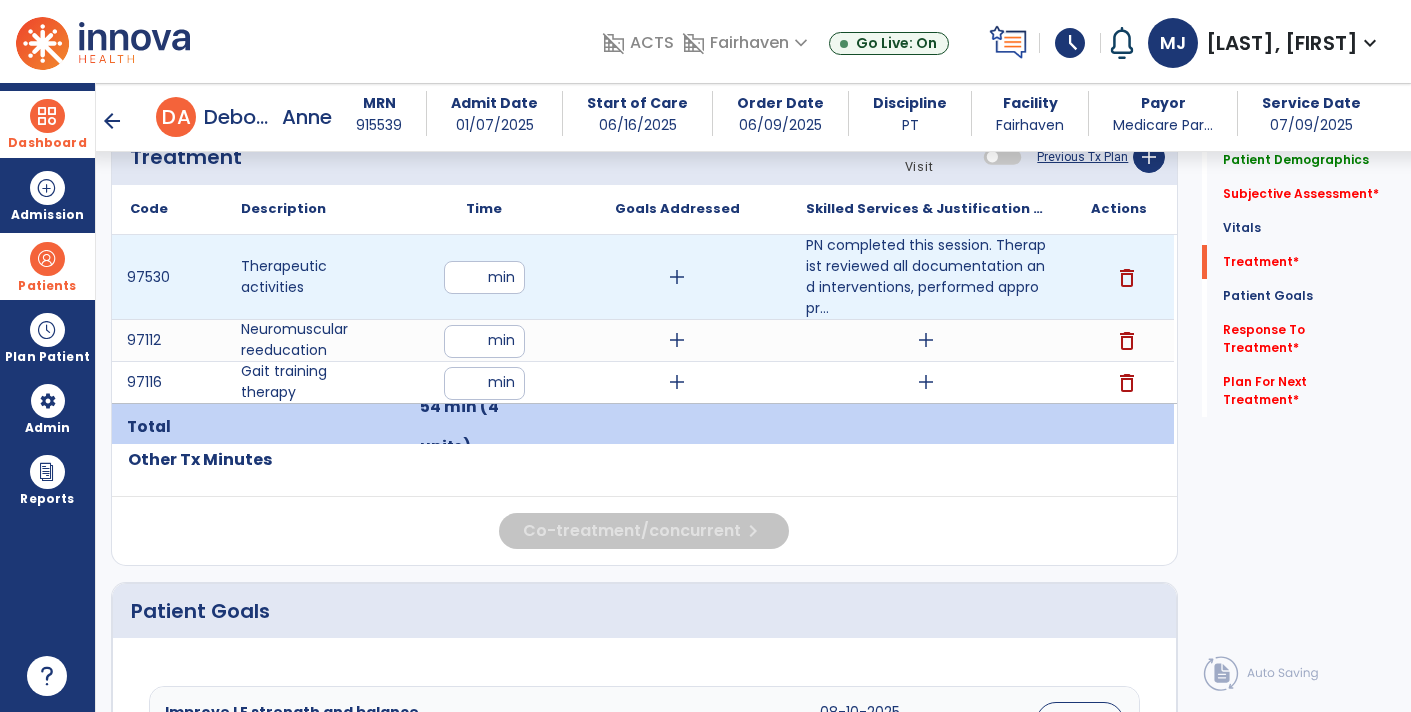 click on "**" at bounding box center (484, 277) 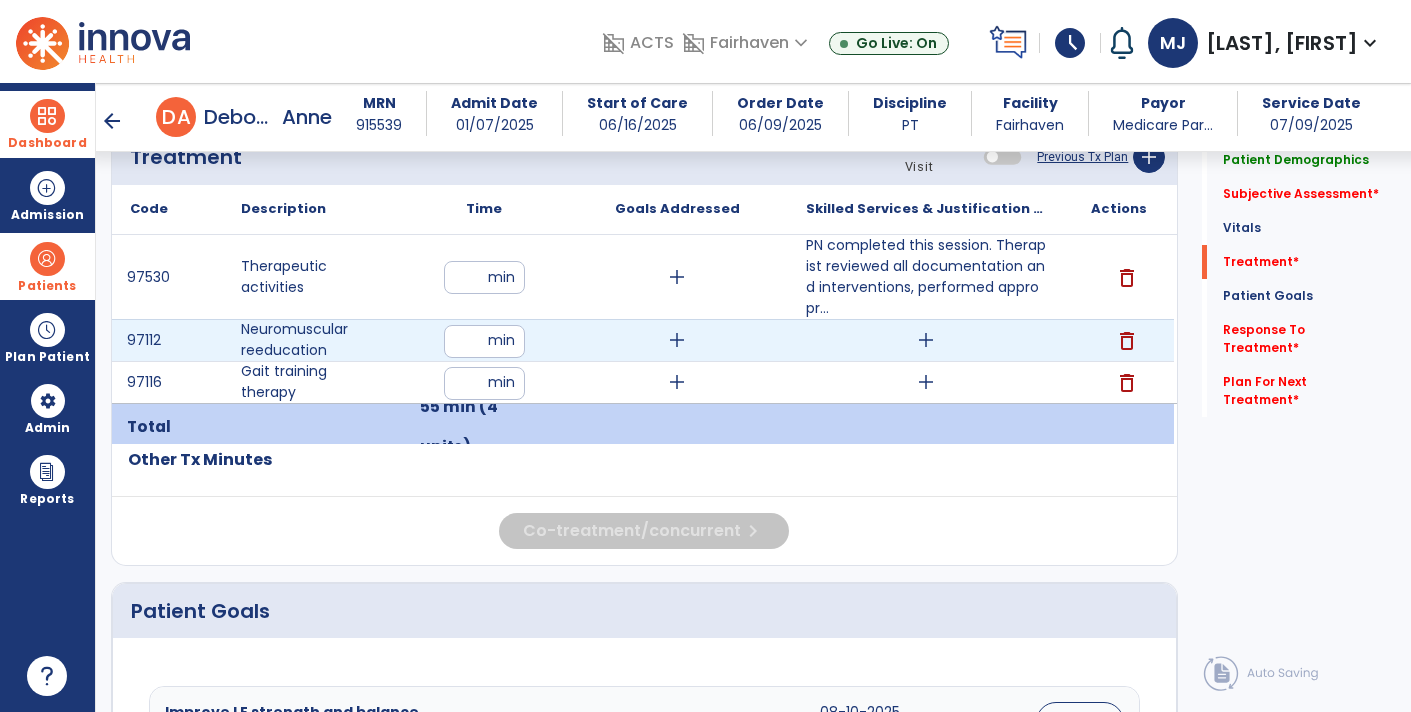 click on "add" at bounding box center (926, 340) 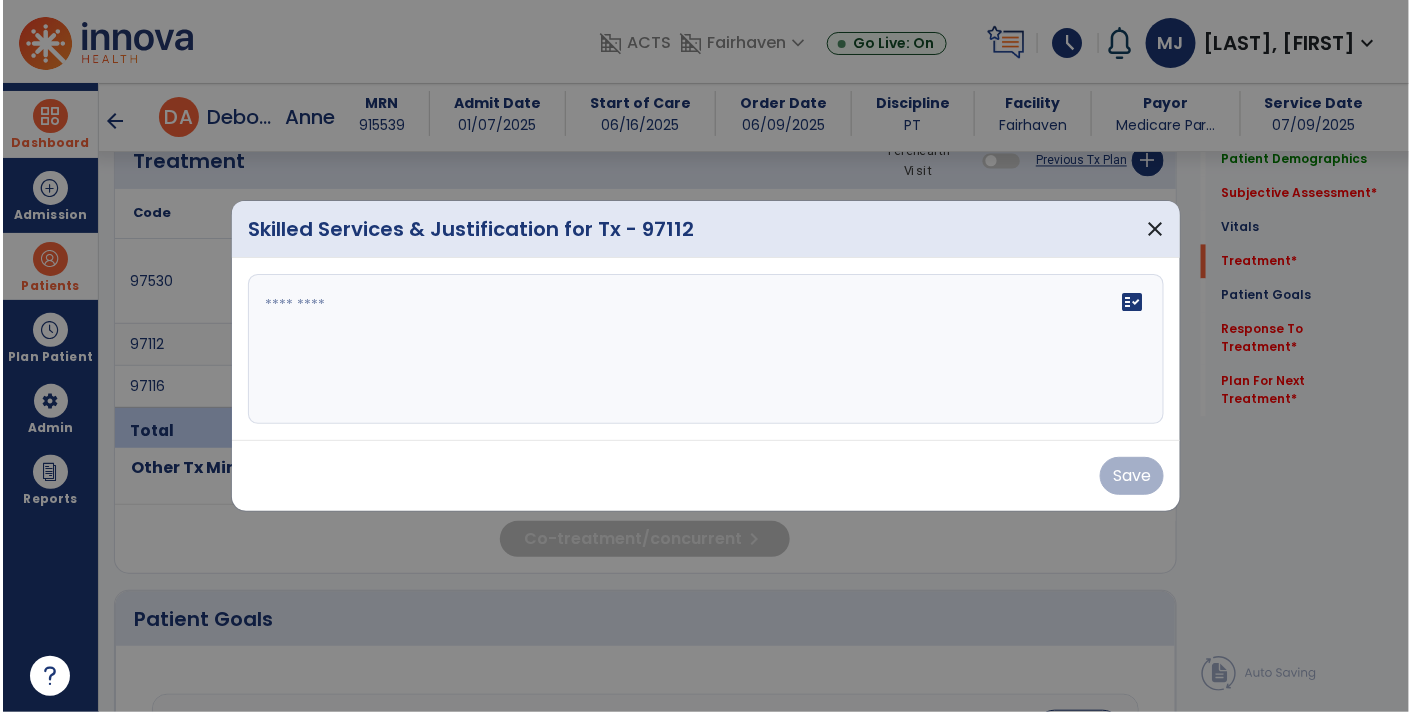 scroll, scrollTop: 1241, scrollLeft: 0, axis: vertical 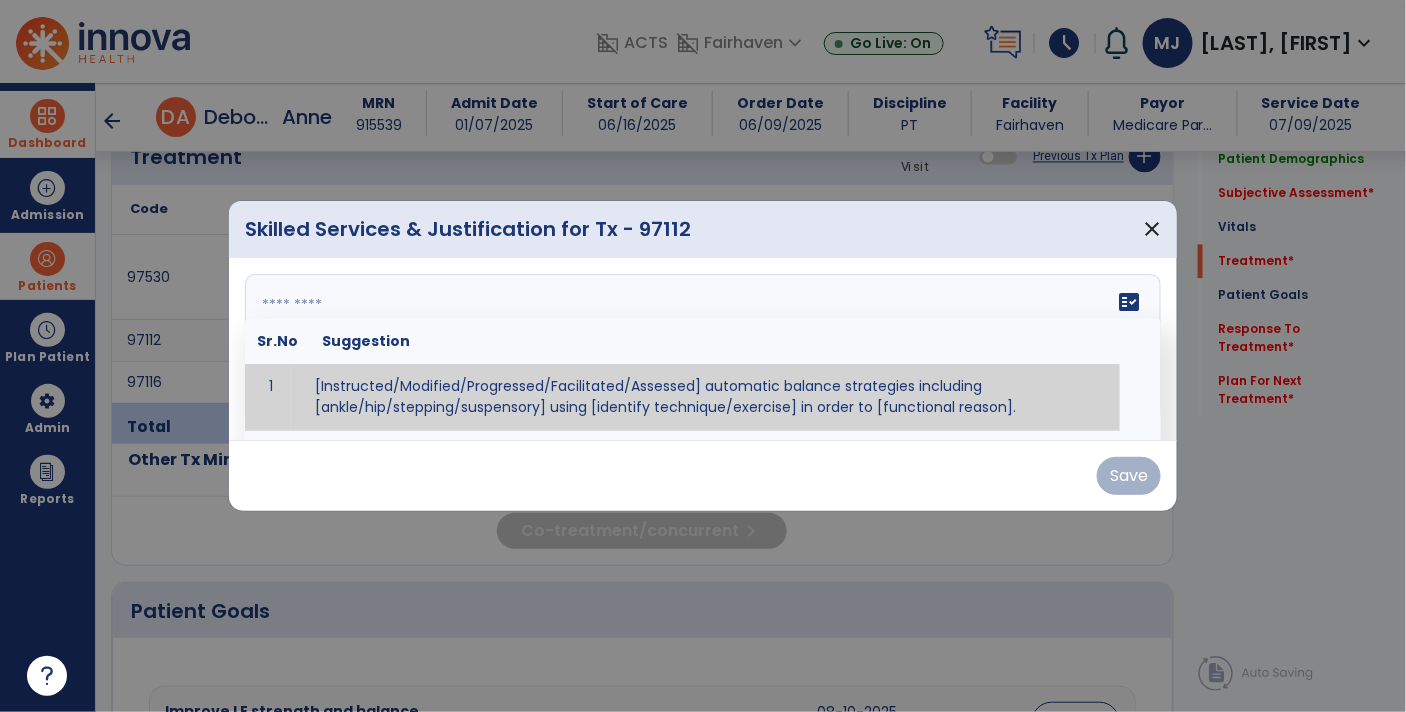 click at bounding box center (703, 349) 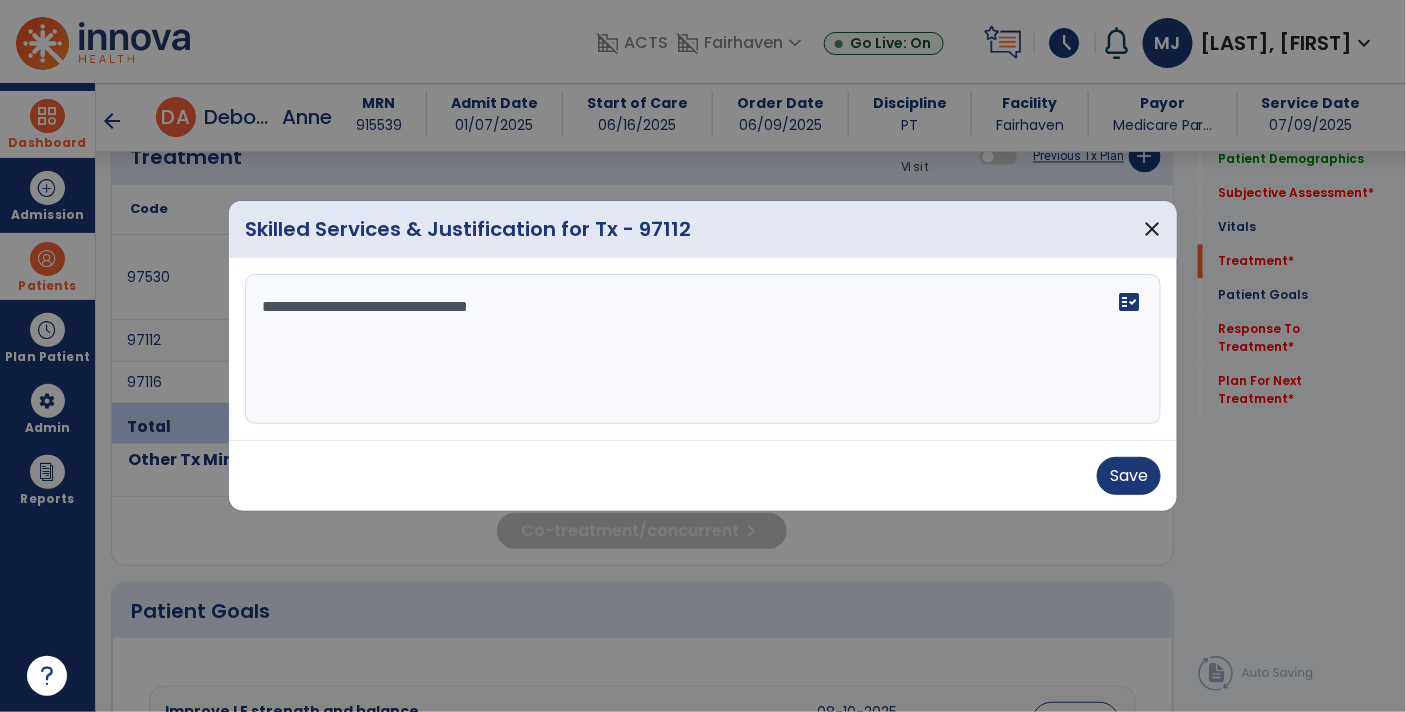 type on "**********" 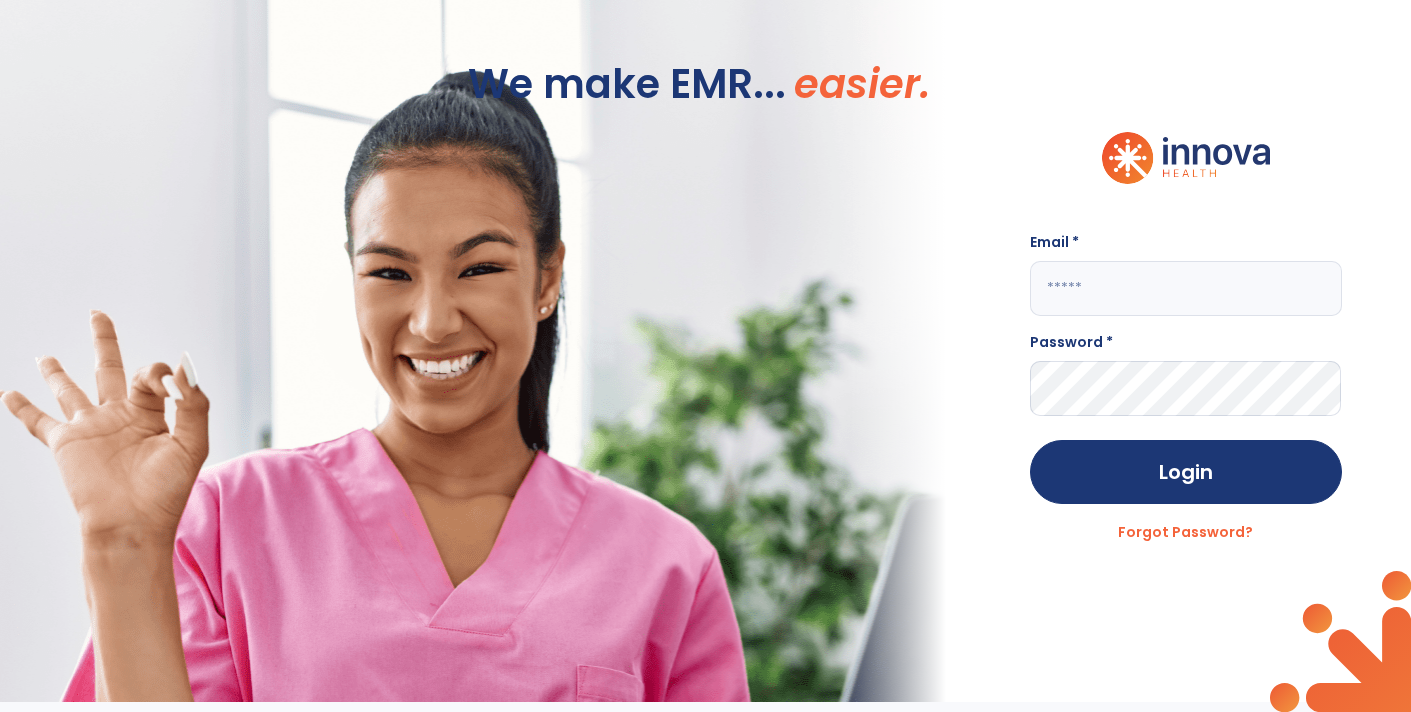 type on "**********" 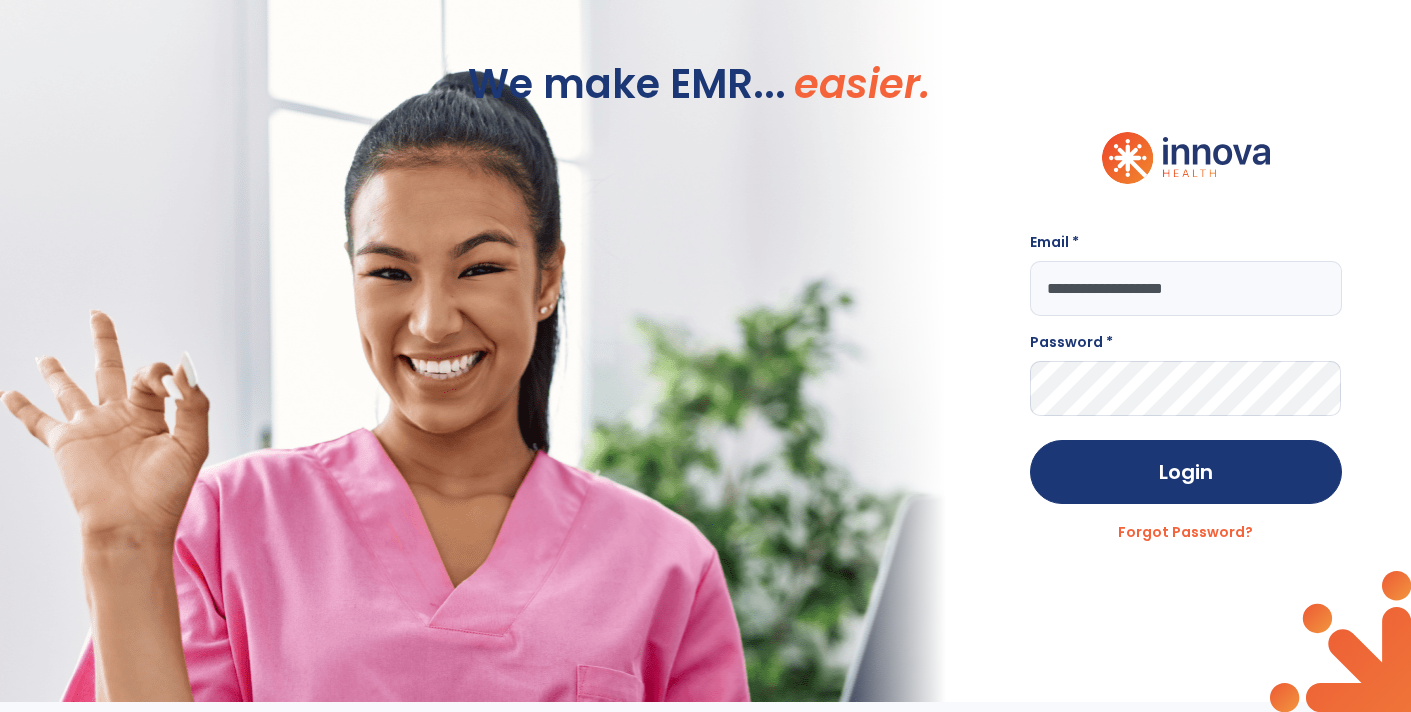 scroll, scrollTop: 0, scrollLeft: 0, axis: both 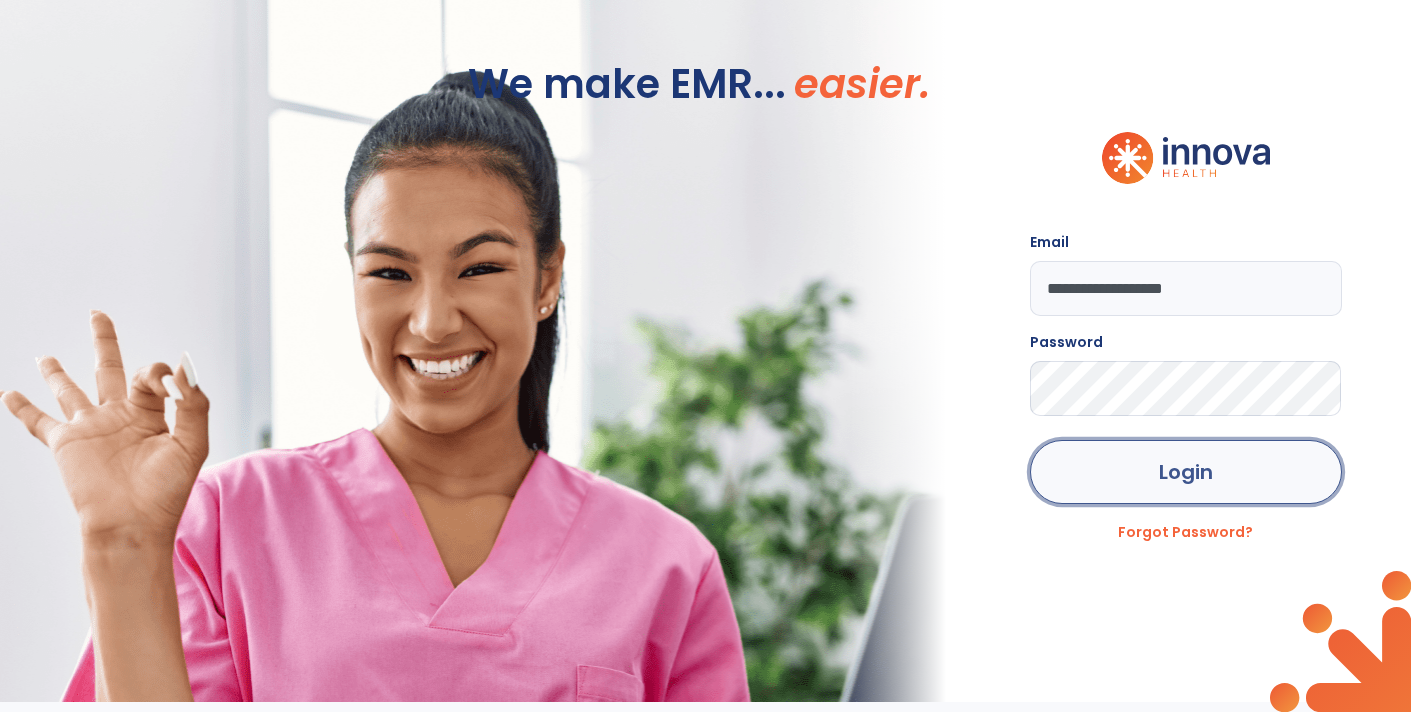 click on "Login" 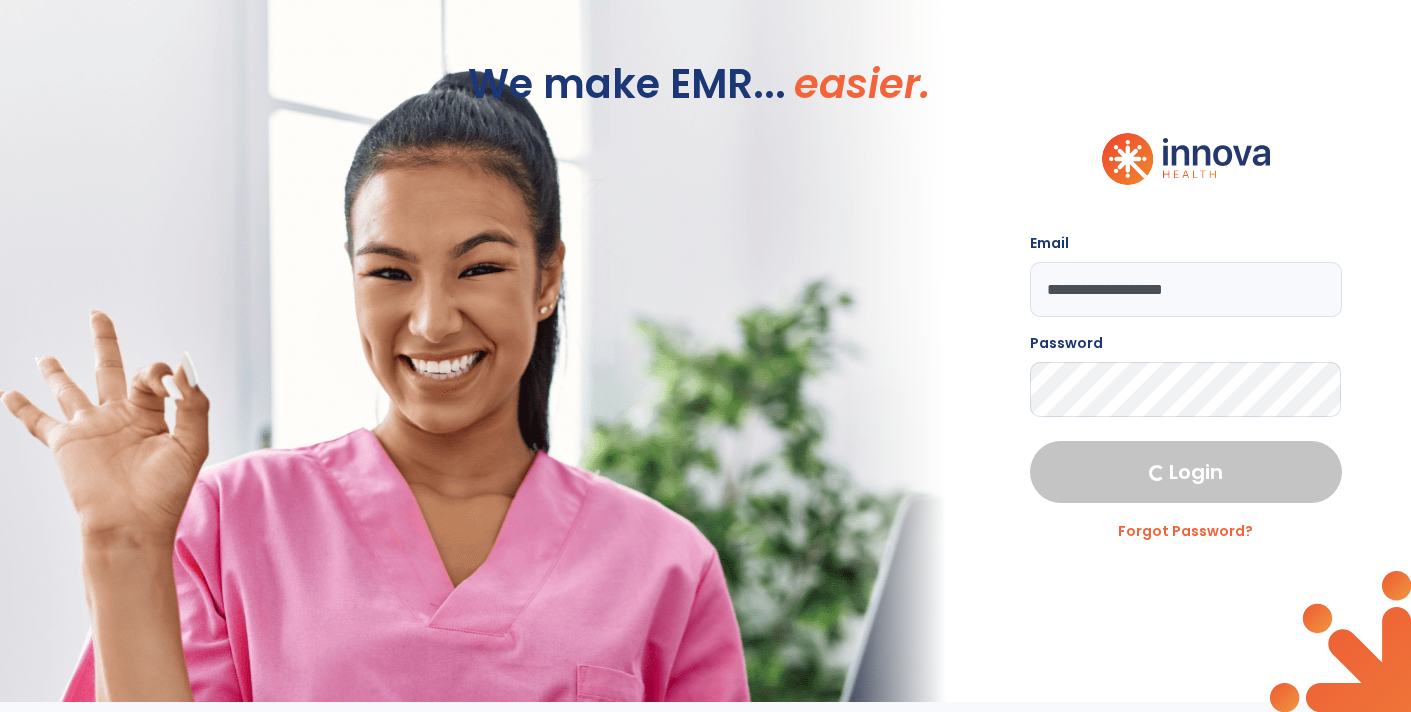 select on "****" 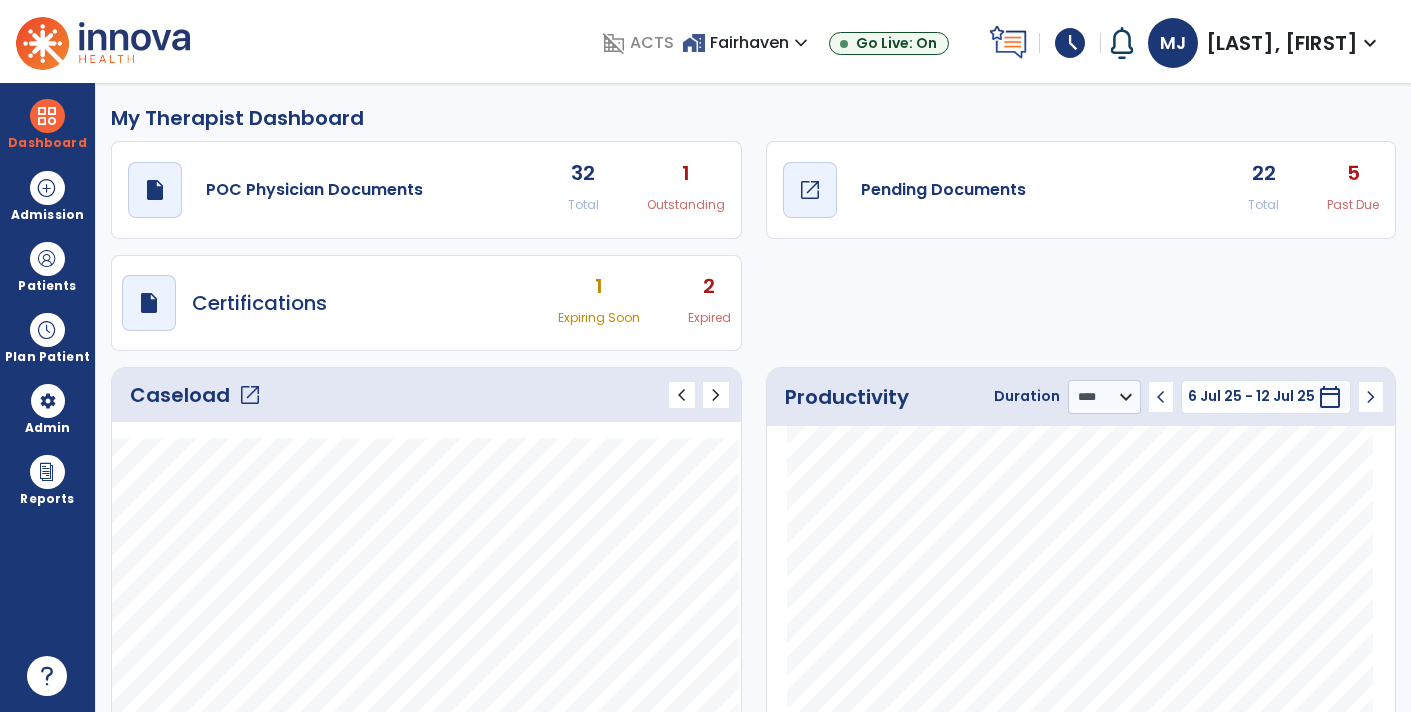 click on "draft   open_in_new" 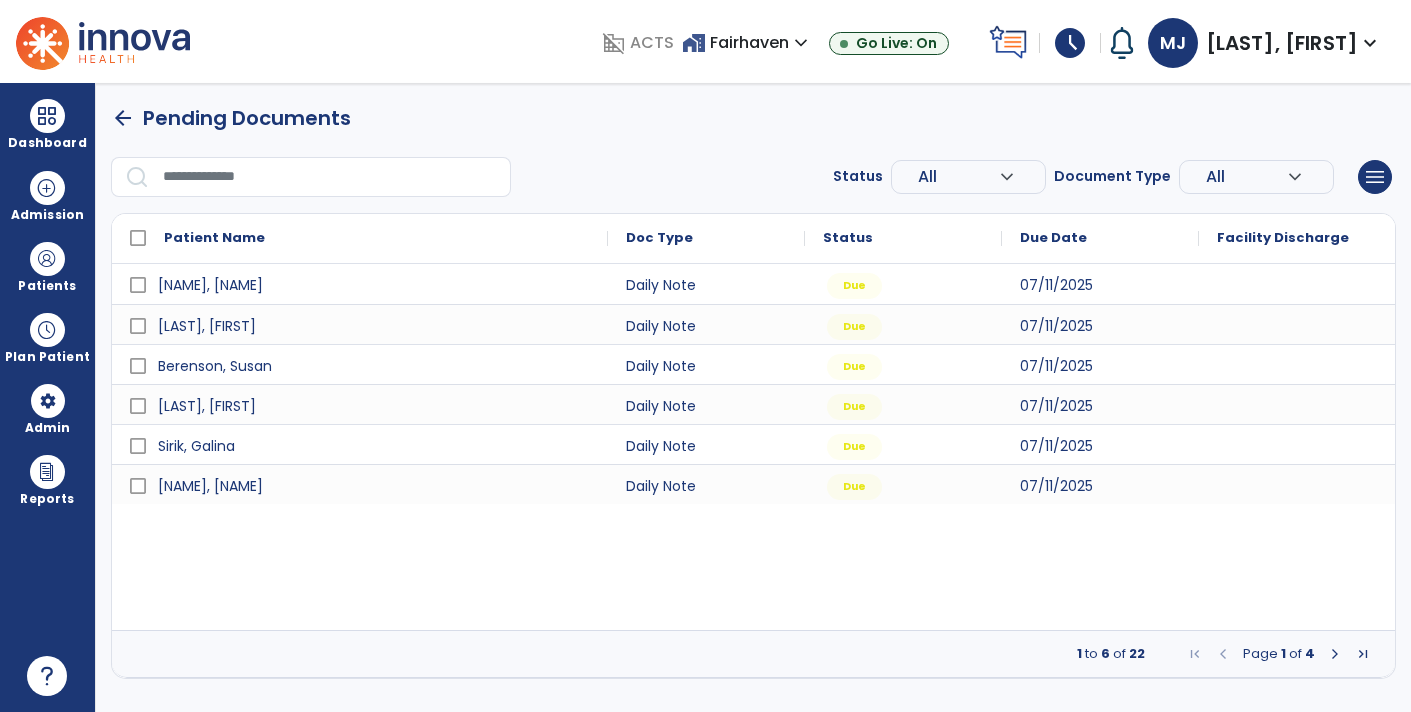 scroll, scrollTop: 0, scrollLeft: 0, axis: both 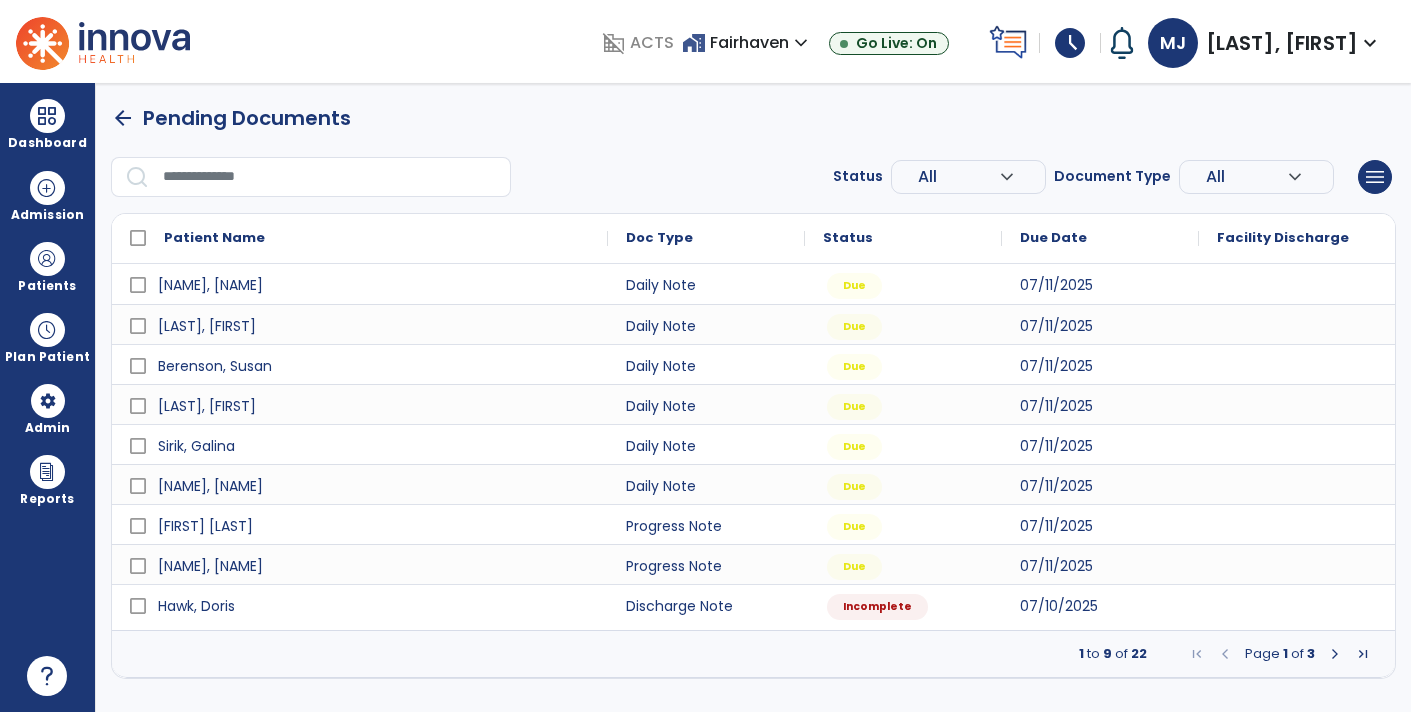 click at bounding box center [330, 177] 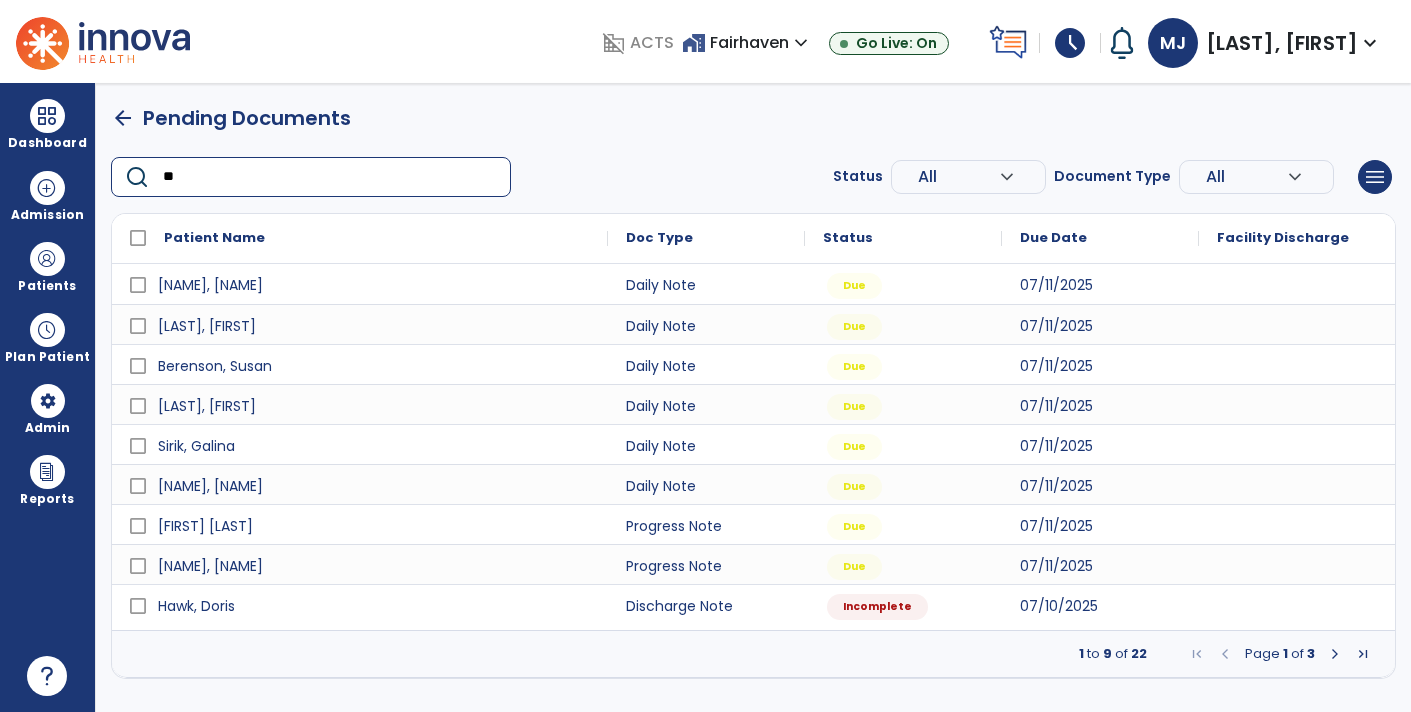 type on "***" 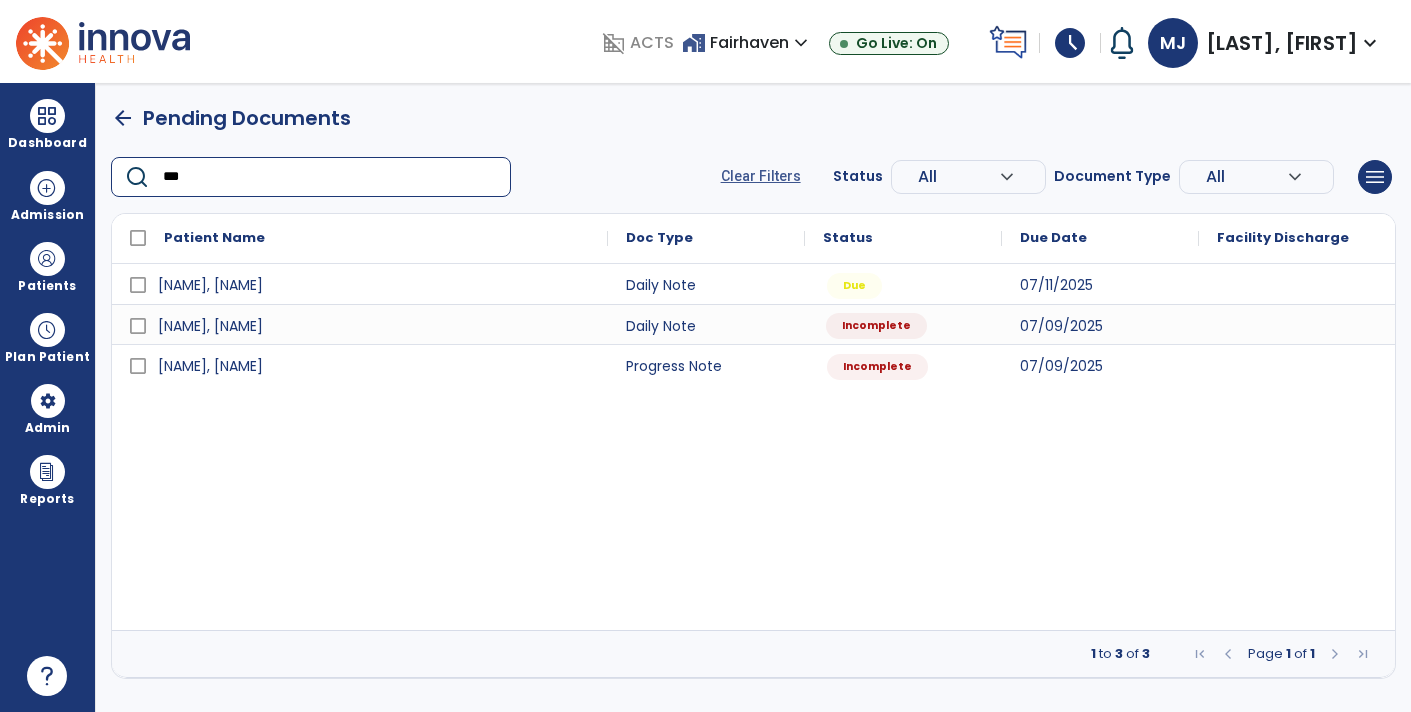 click on "Incomplete" at bounding box center [876, 326] 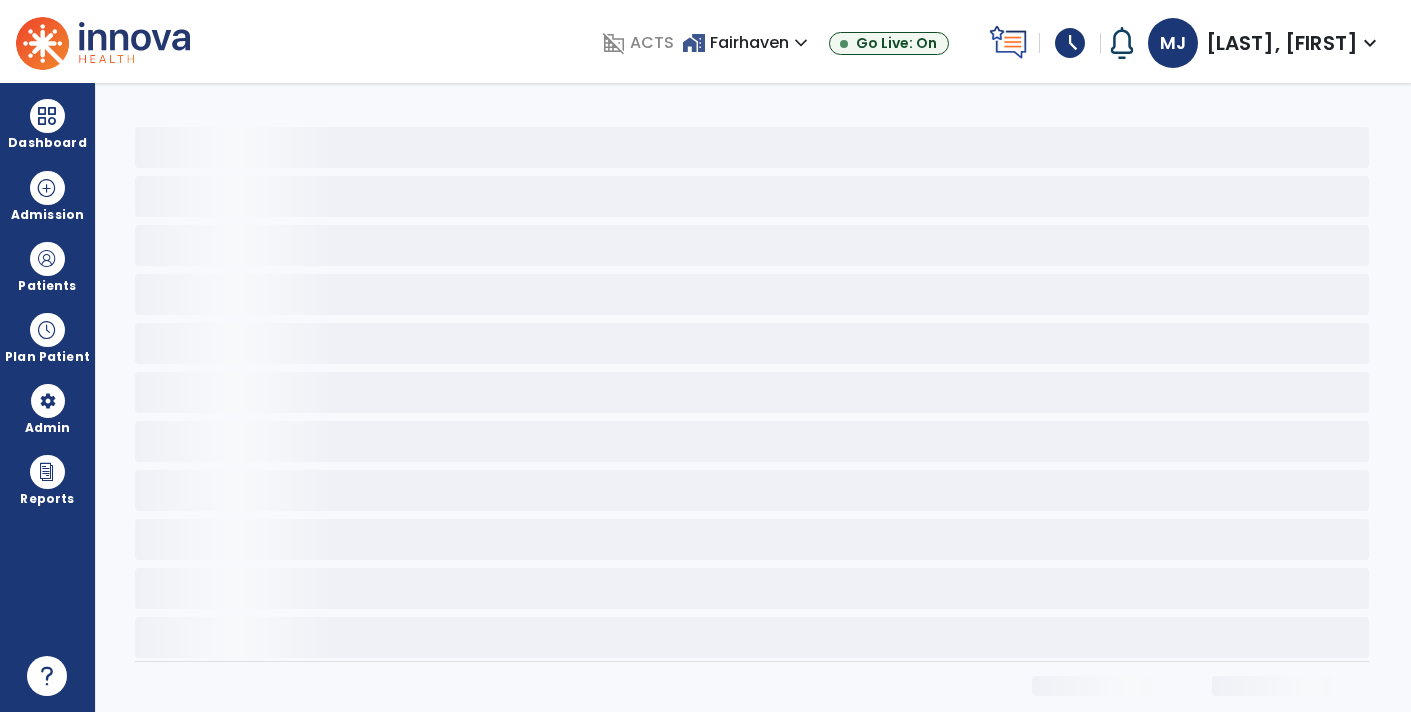 select on "*" 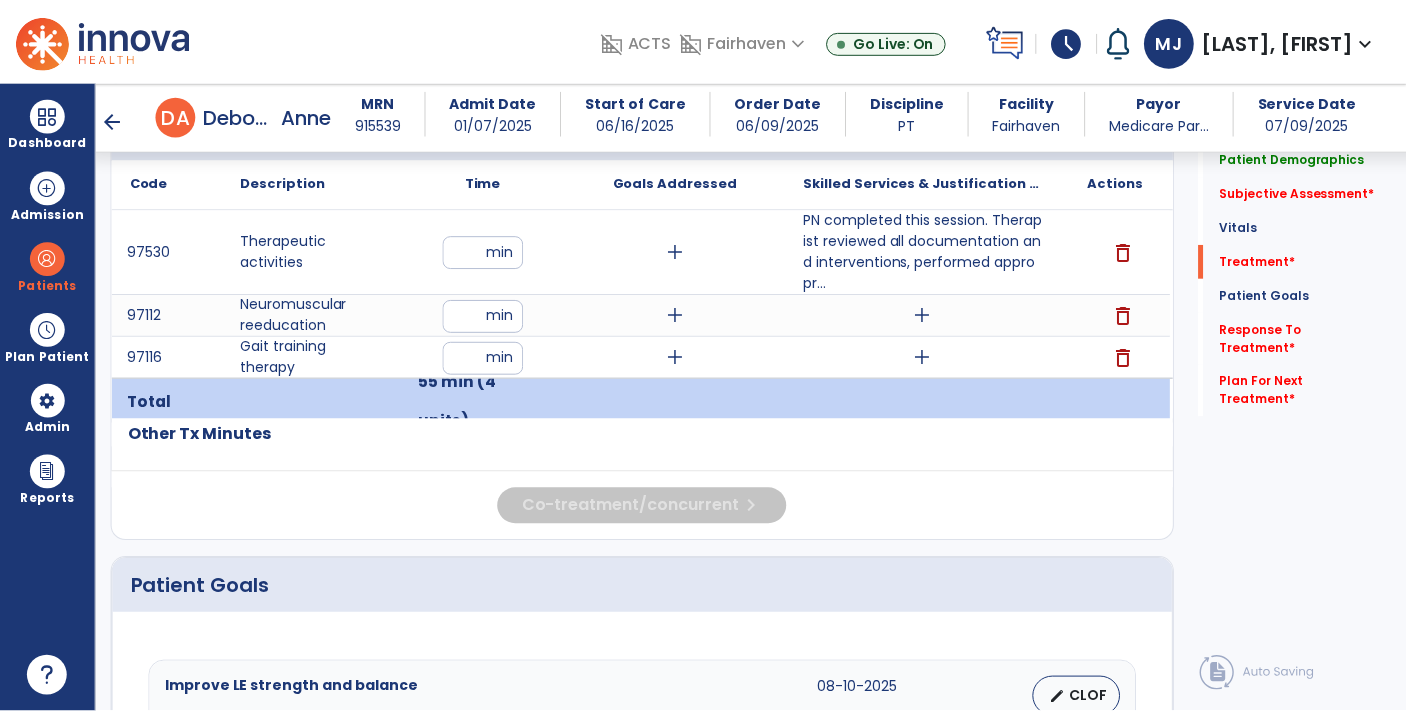 scroll, scrollTop: 1276, scrollLeft: 0, axis: vertical 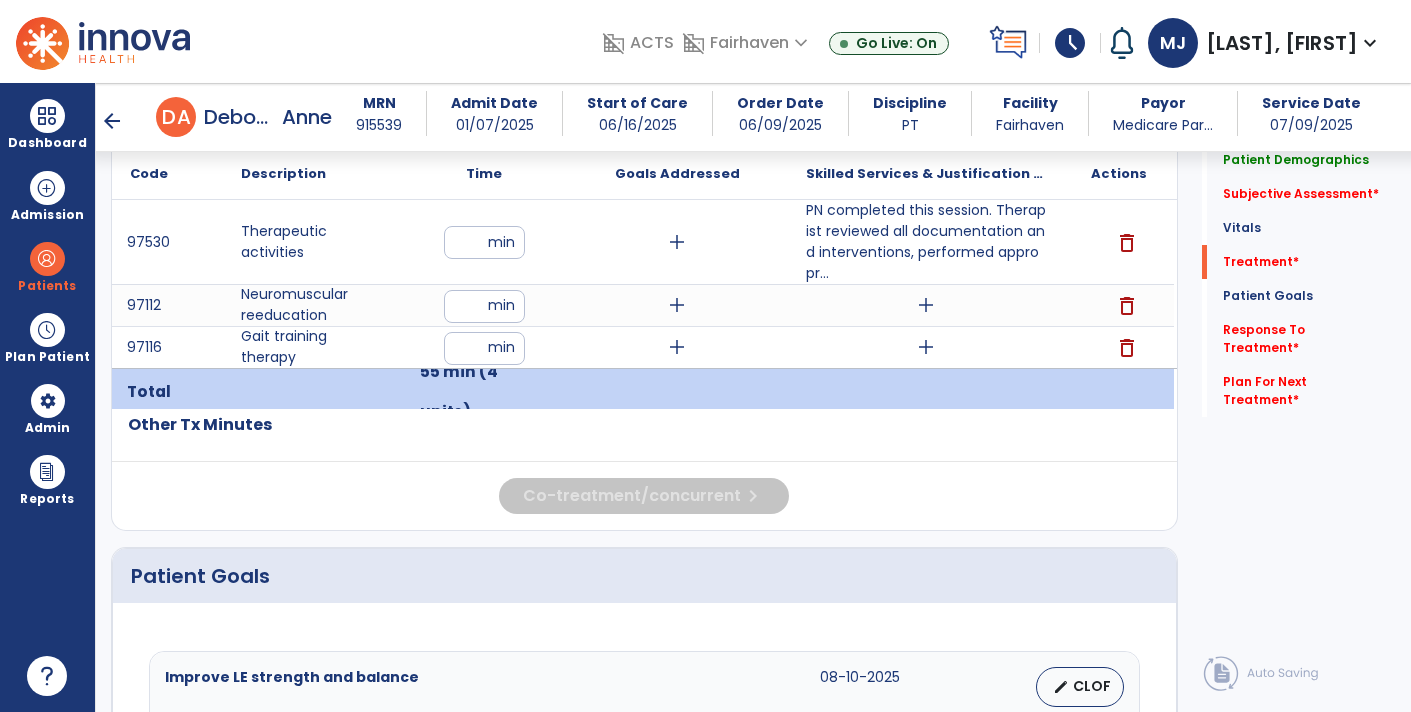 click on "add" at bounding box center (926, 347) 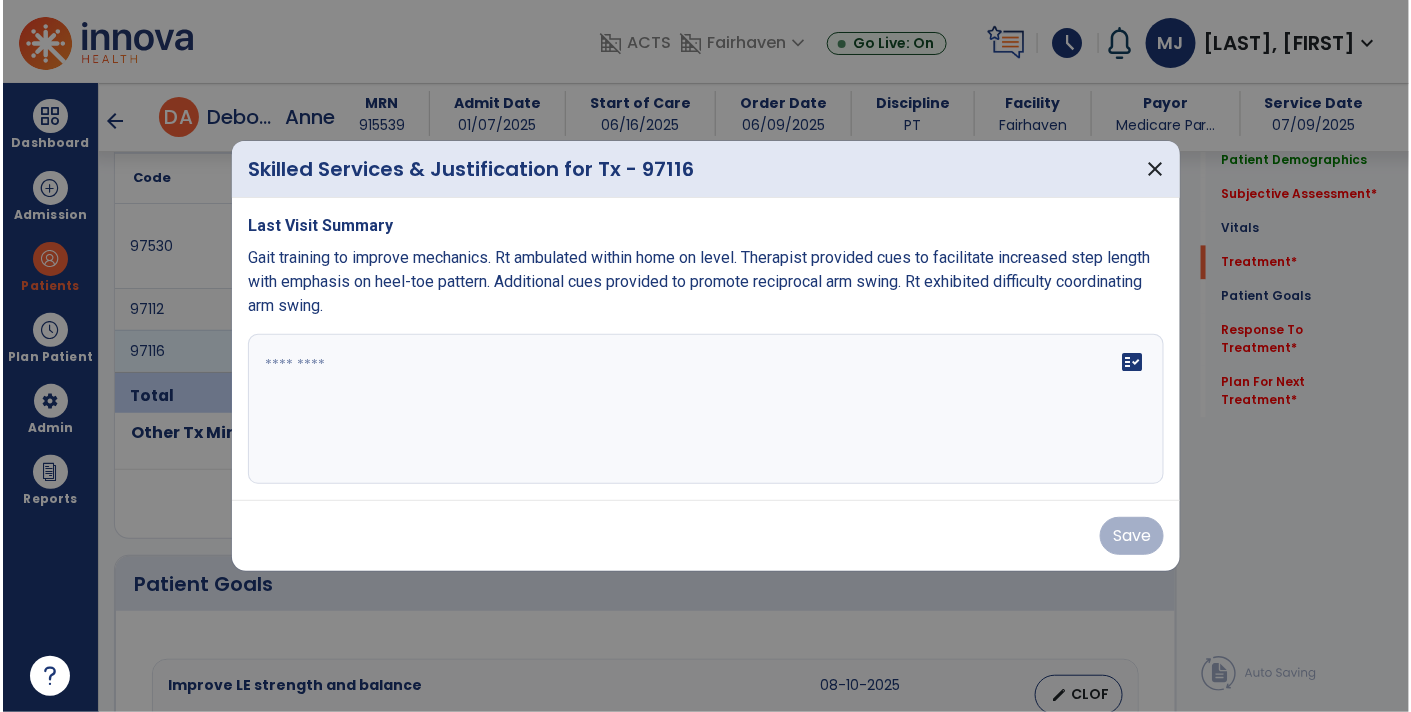 scroll, scrollTop: 1276, scrollLeft: 0, axis: vertical 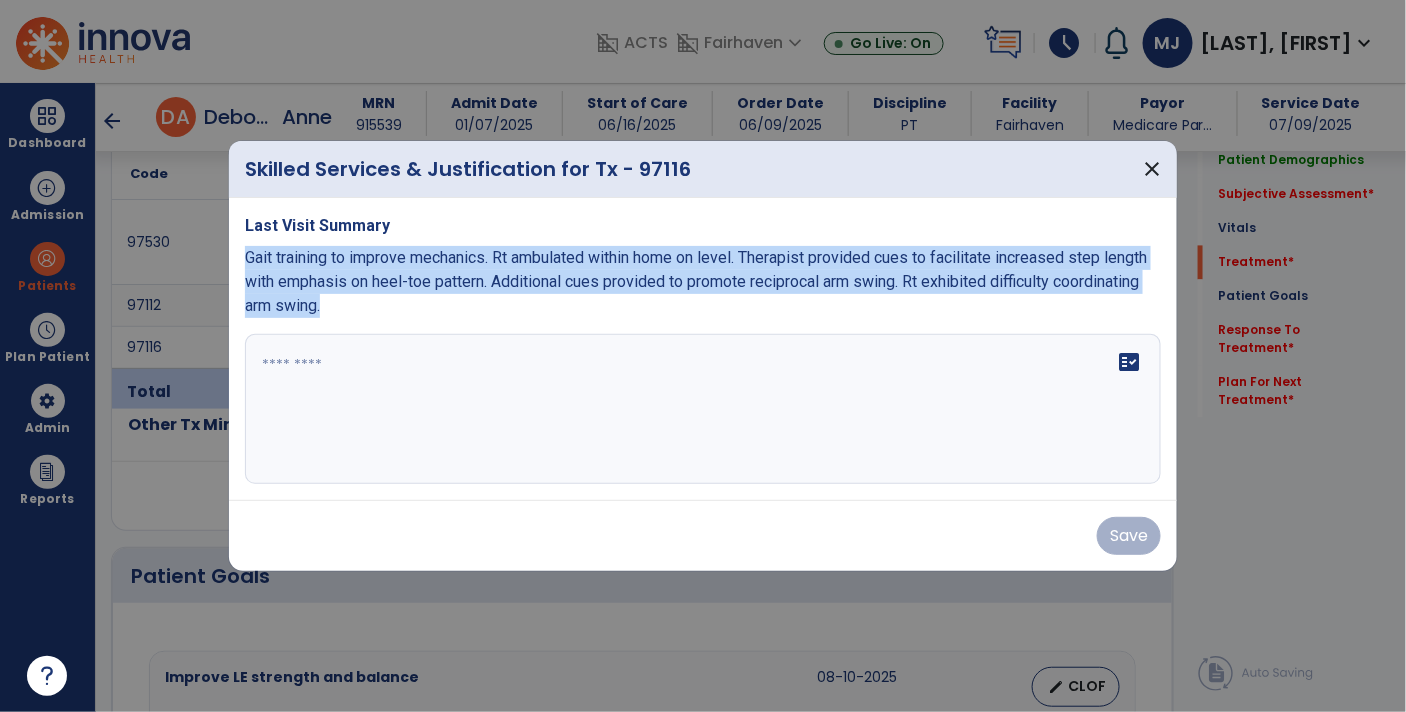 copy on "Gait training to improve mechanics. Rt ambulated within home on level. Therapist provided cues to facilitate increased step length with emphasis on heel-toe pattern. Additional cues provided to promote reciprocal arm swing. Rt exhibited difficulty coordinating arm swing." 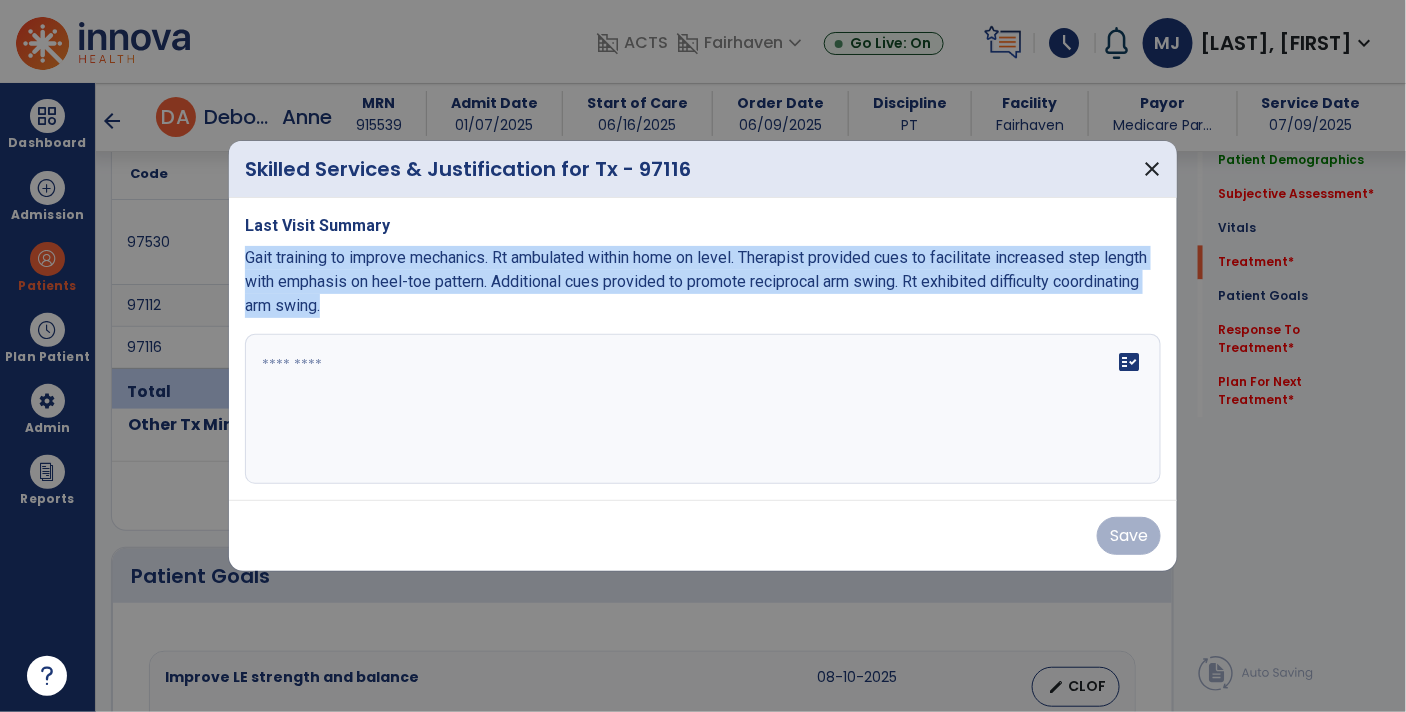 click on "fact_check" at bounding box center [703, 409] 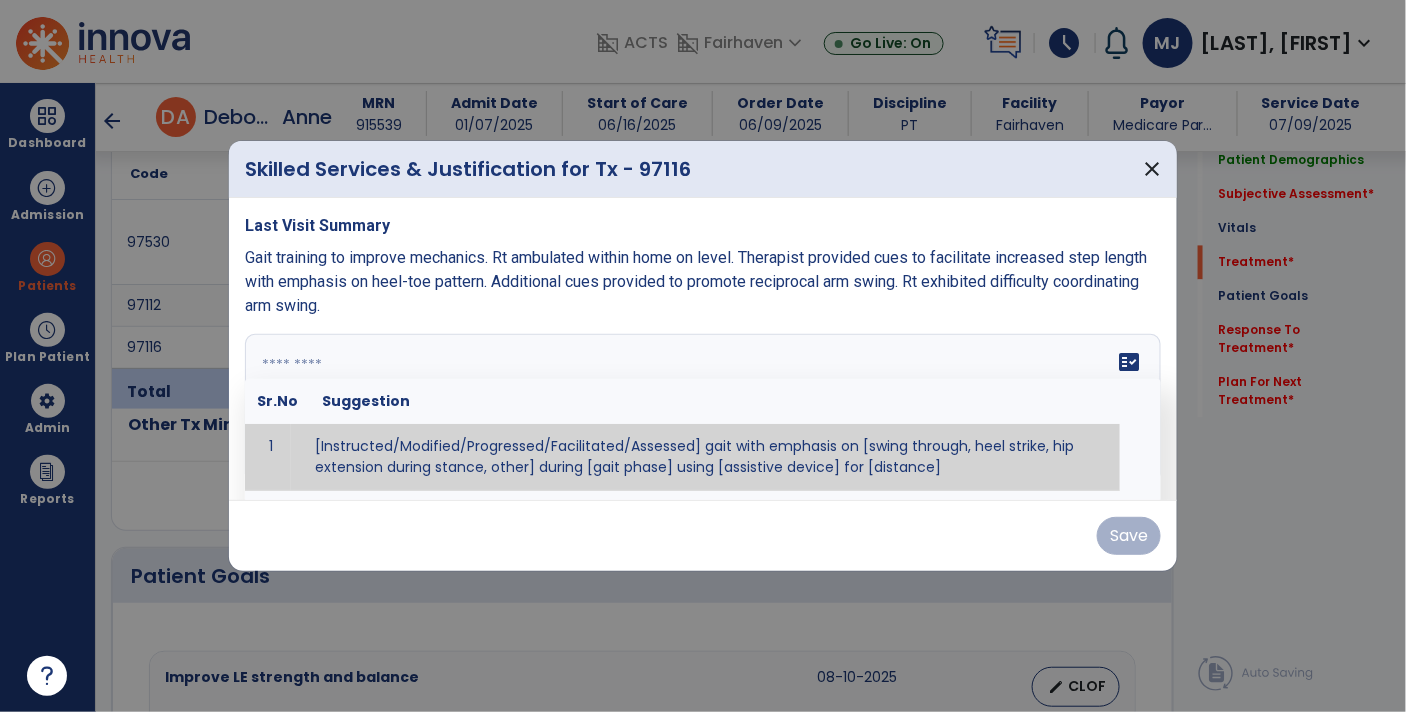 paste on "**********" 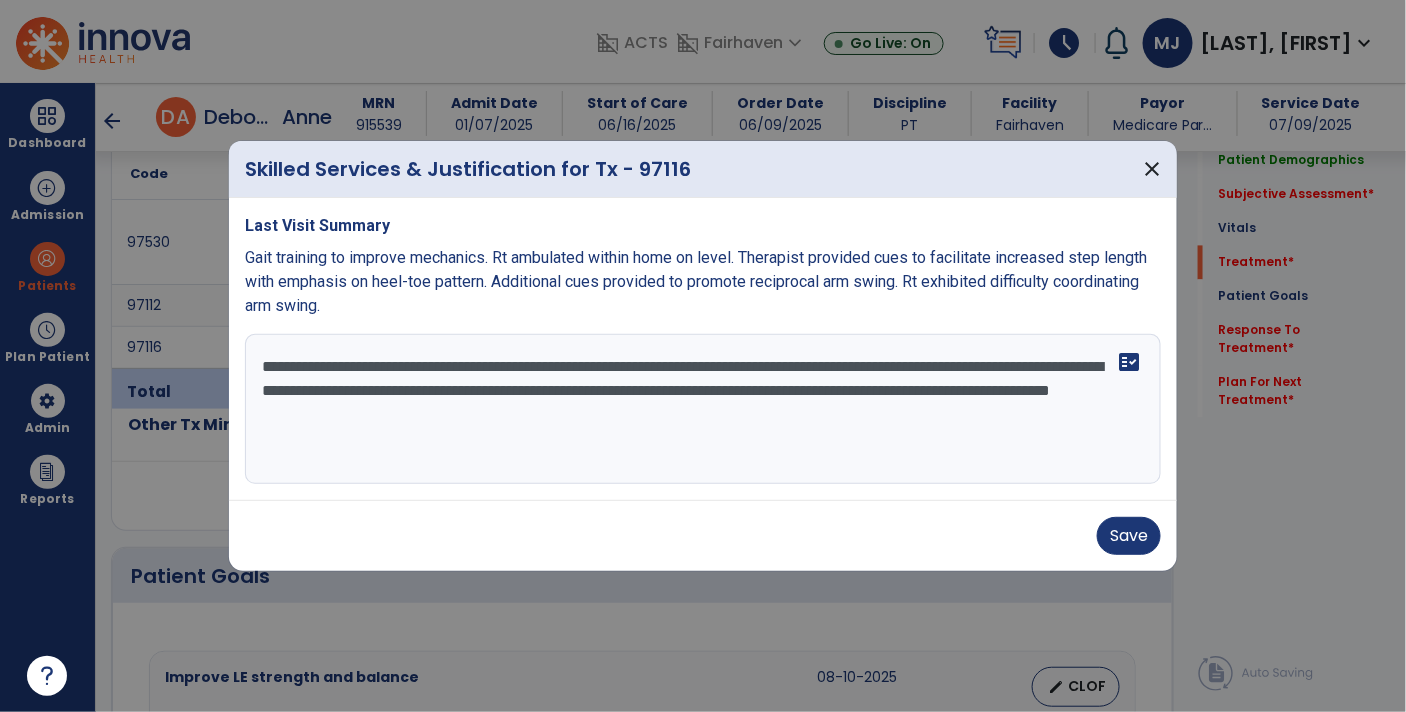 click on "**********" at bounding box center [703, 409] 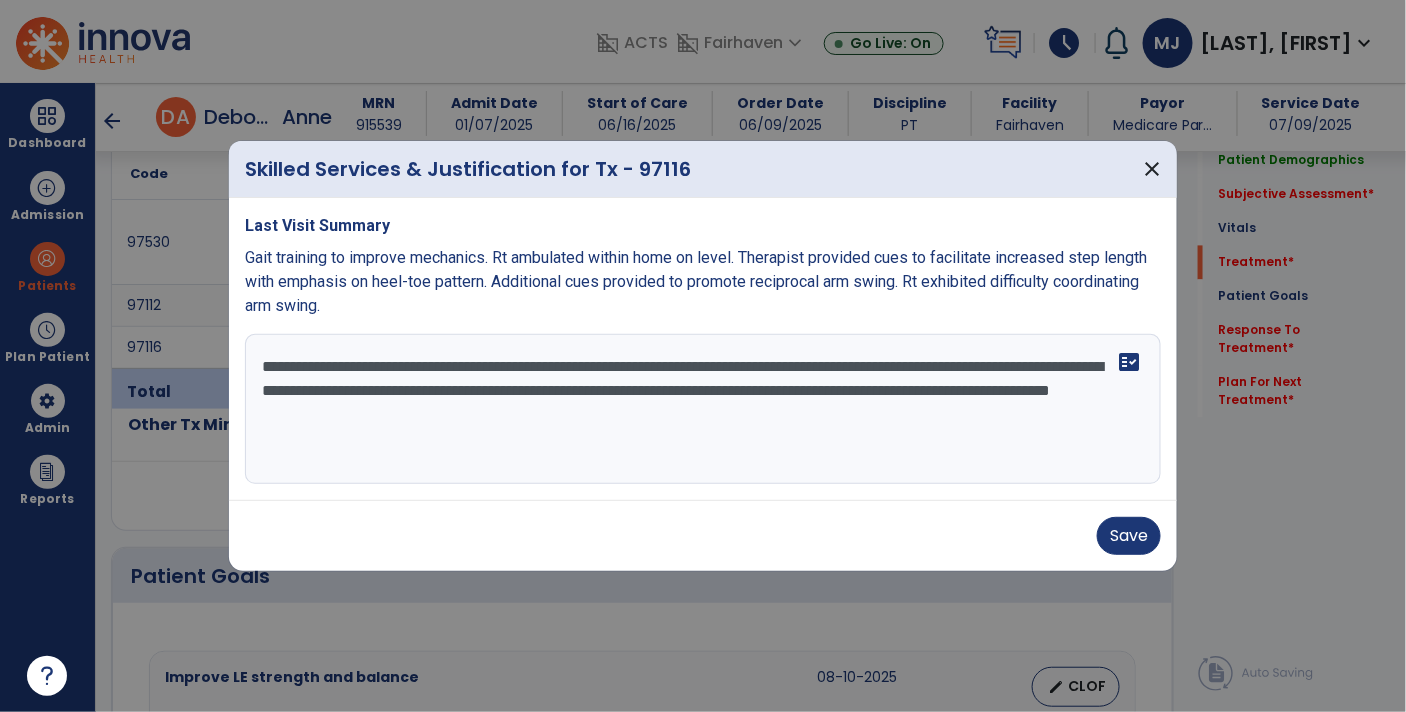 click on "**********" at bounding box center [703, 409] 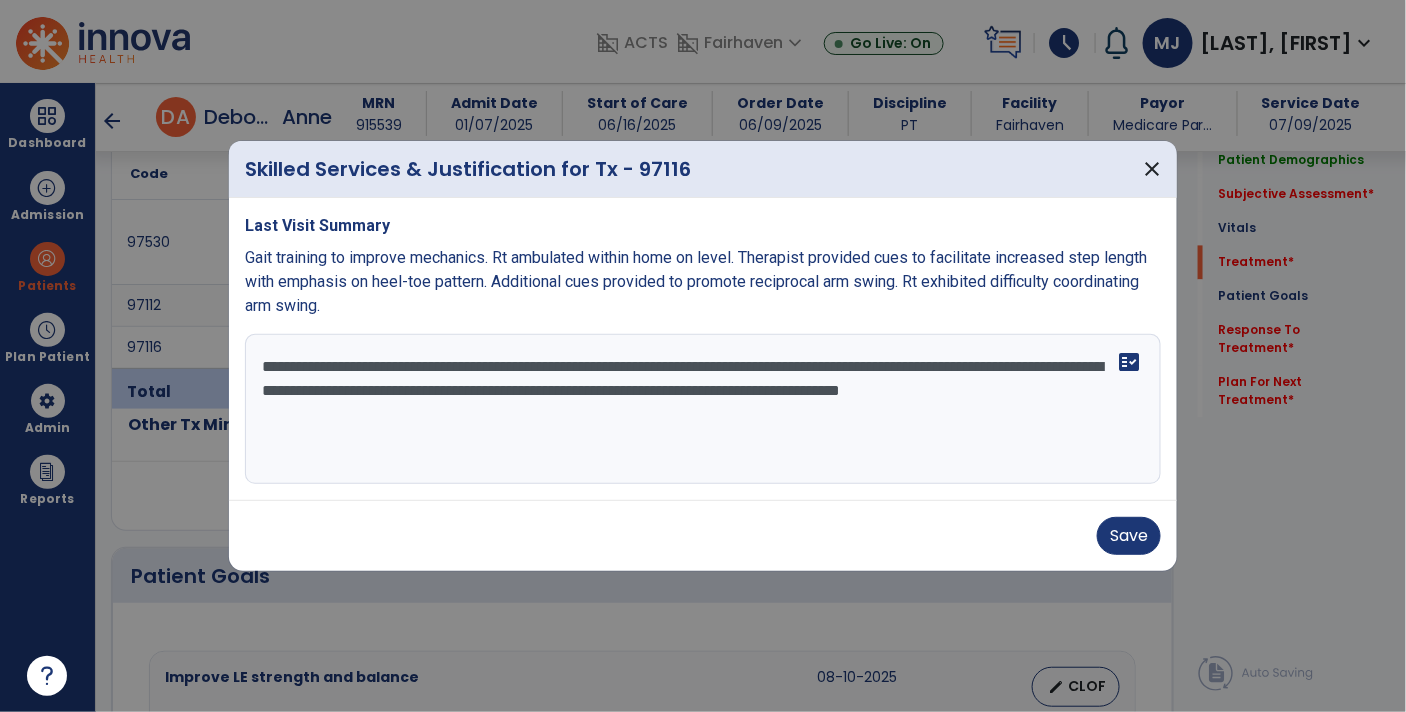 click on "**********" at bounding box center [703, 409] 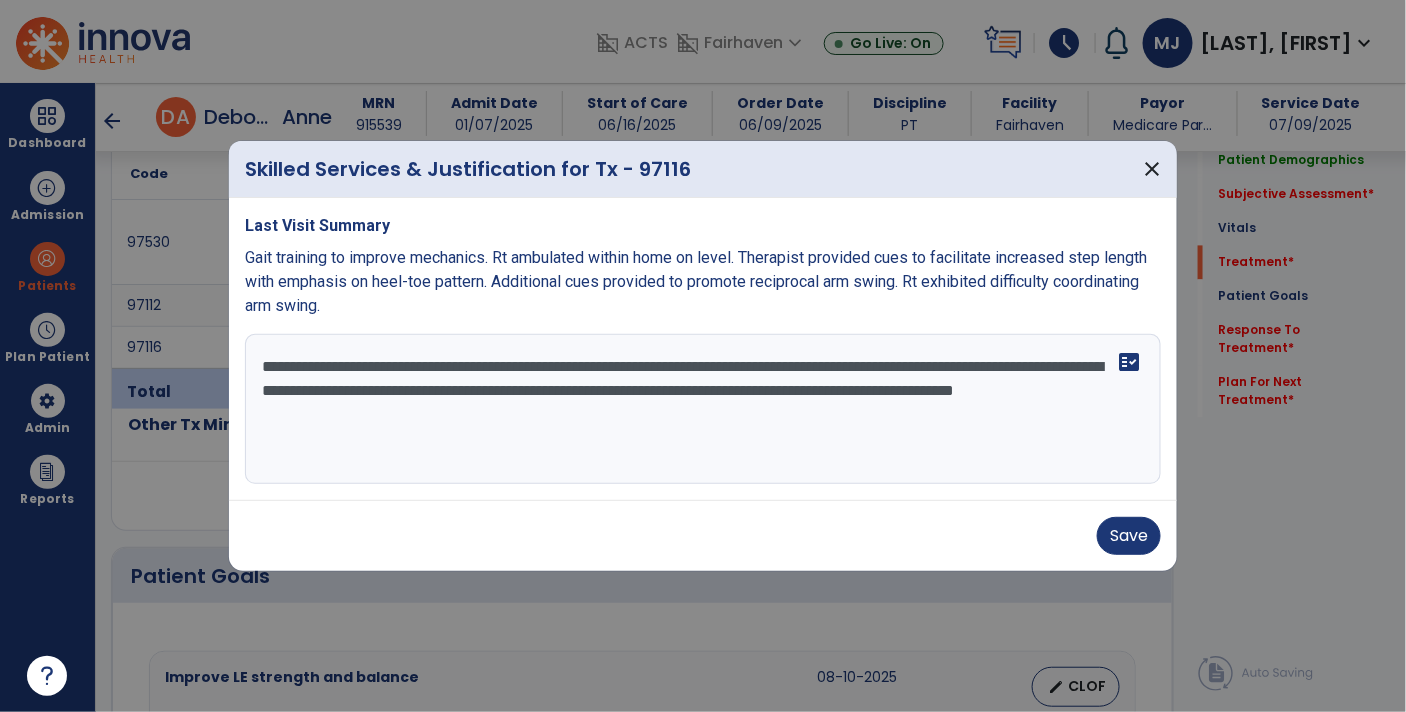 click on "**********" at bounding box center (703, 409) 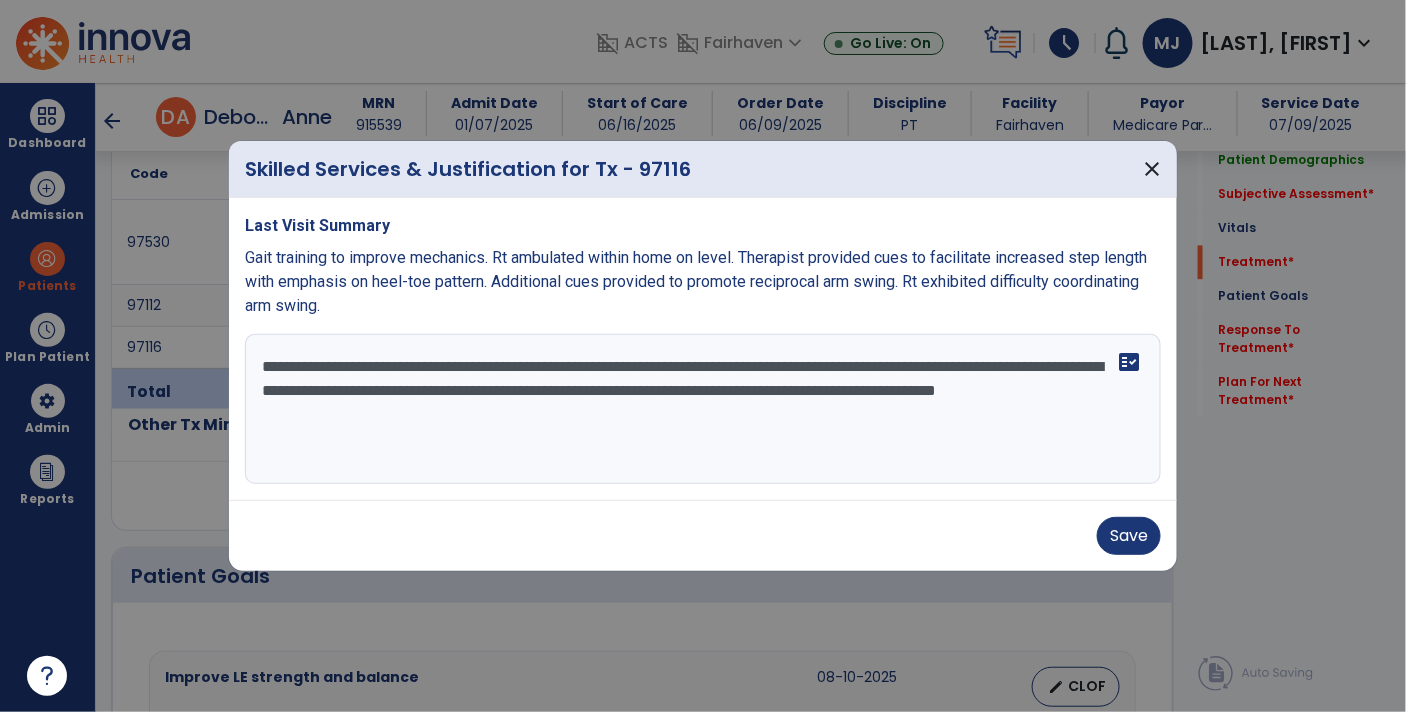 click on "**********" at bounding box center (703, 409) 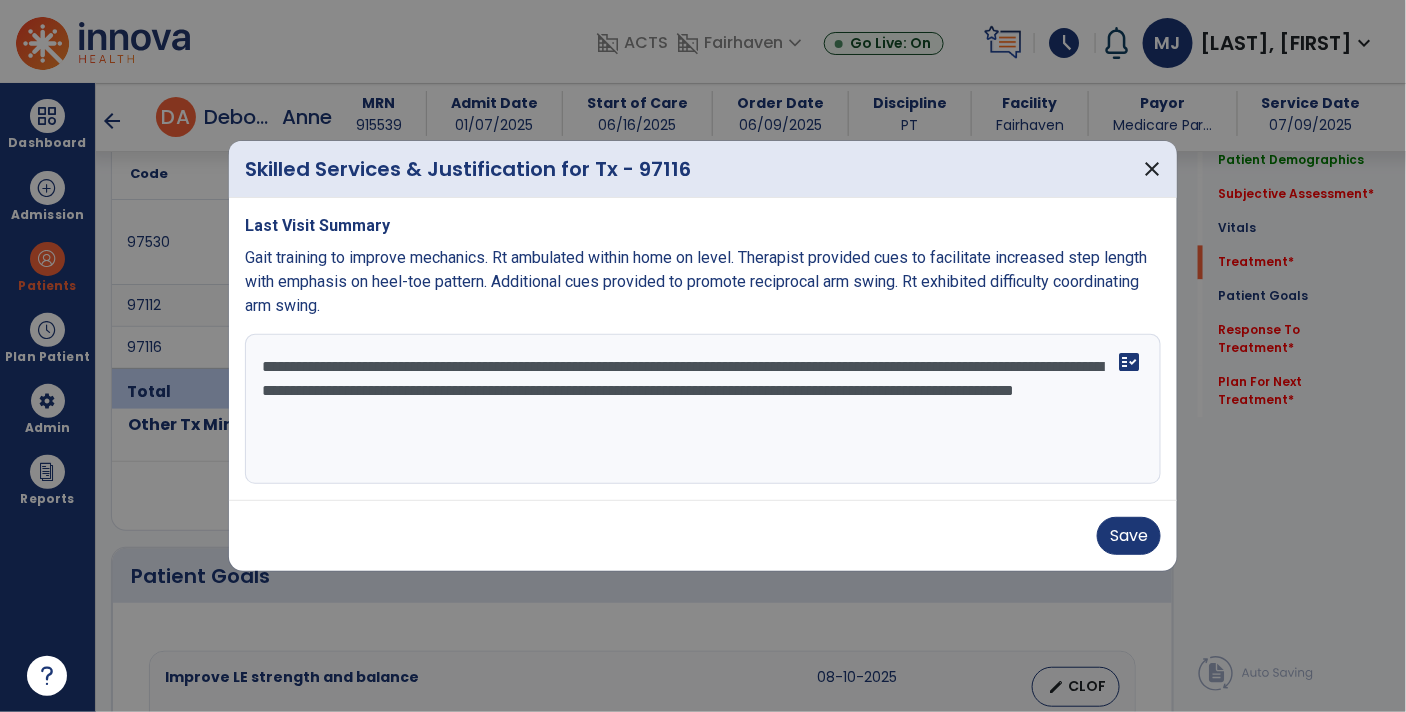click on "**********" at bounding box center [703, 409] 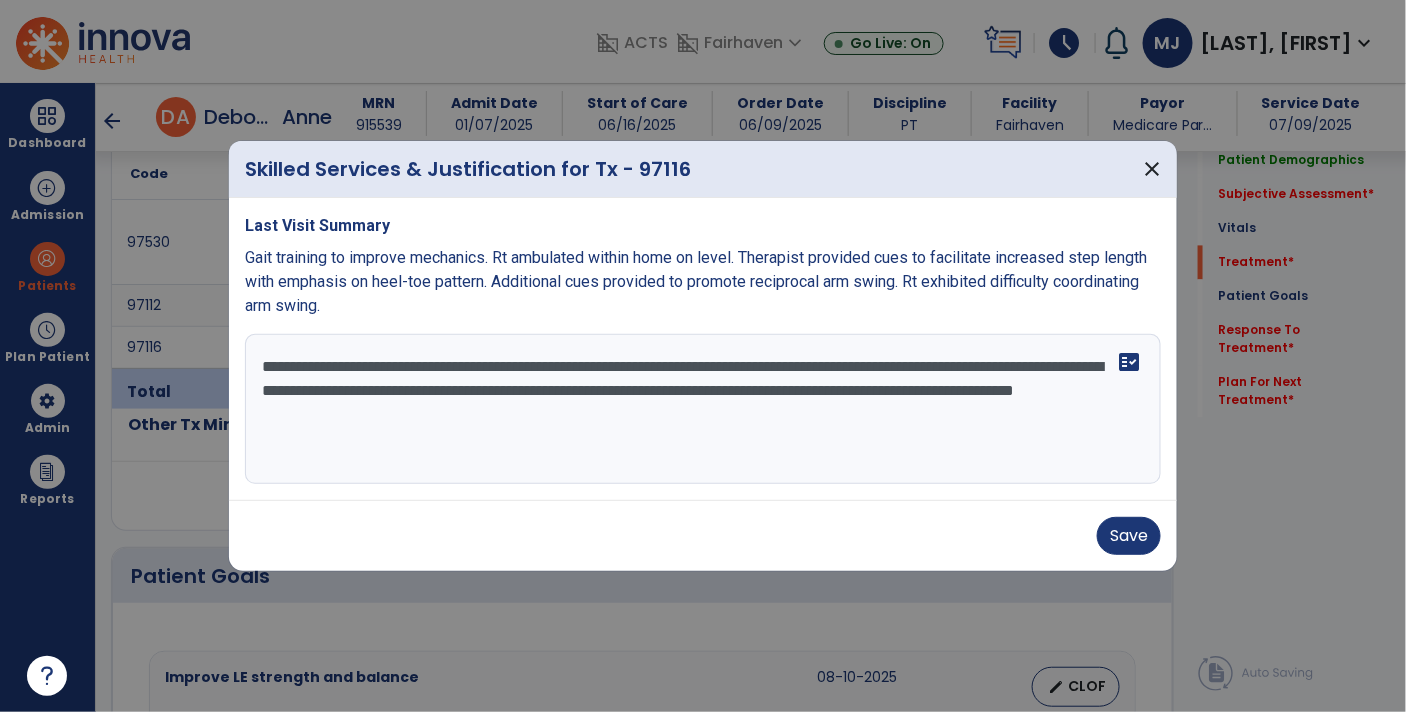 click on "**********" at bounding box center (703, 409) 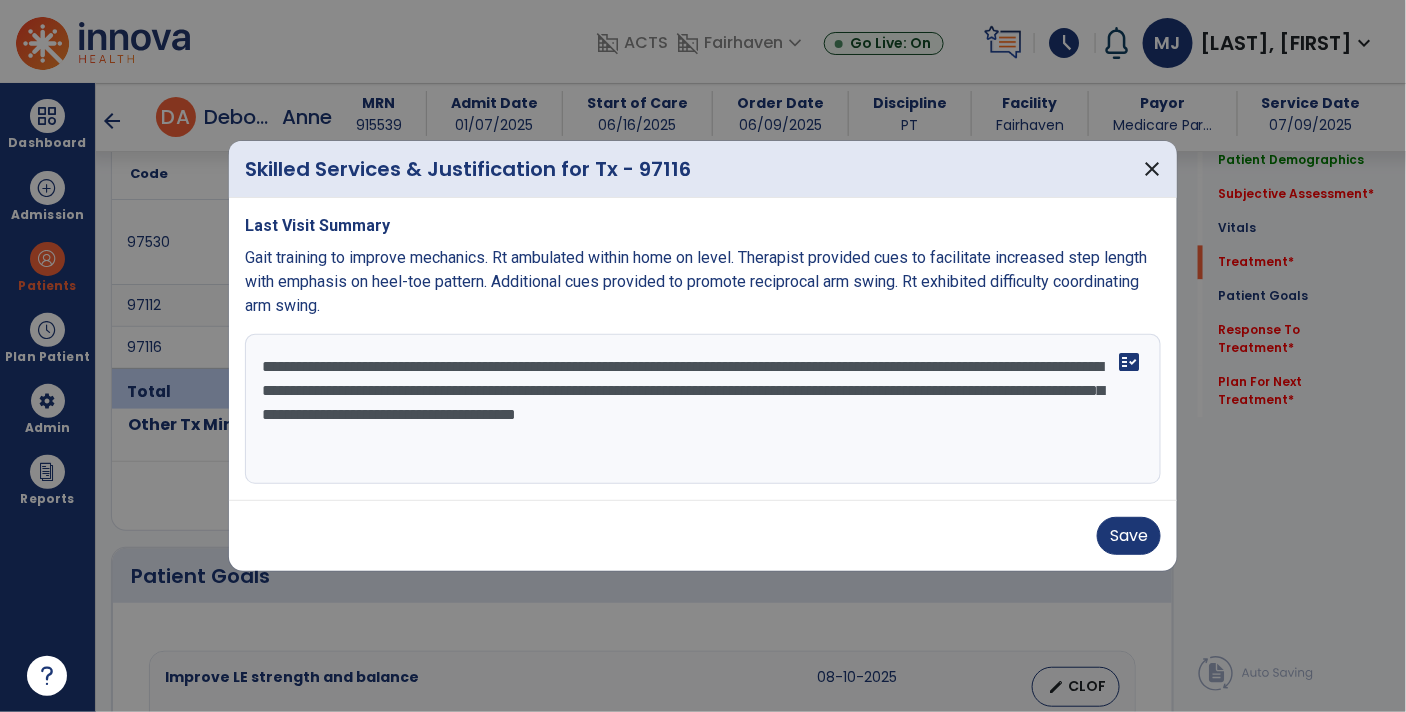 click on "**********" at bounding box center [703, 409] 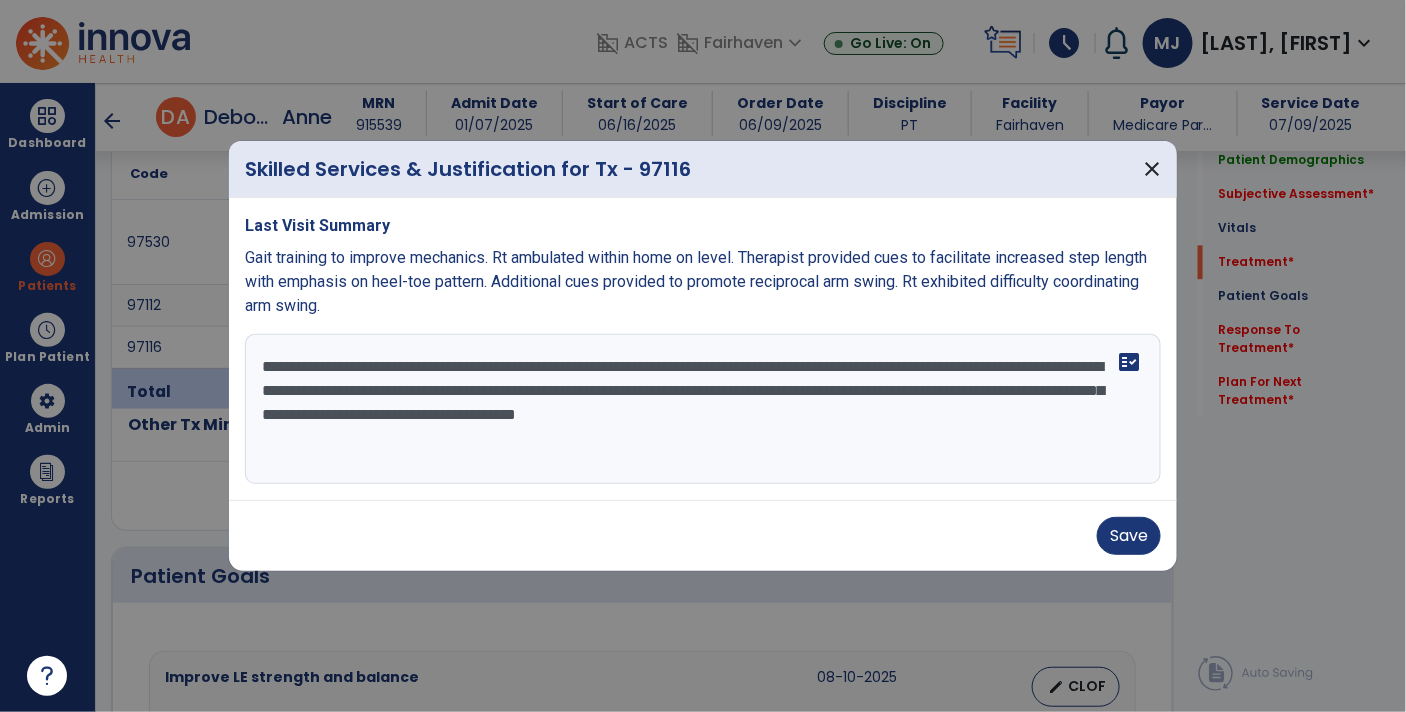 click on "**********" at bounding box center (703, 409) 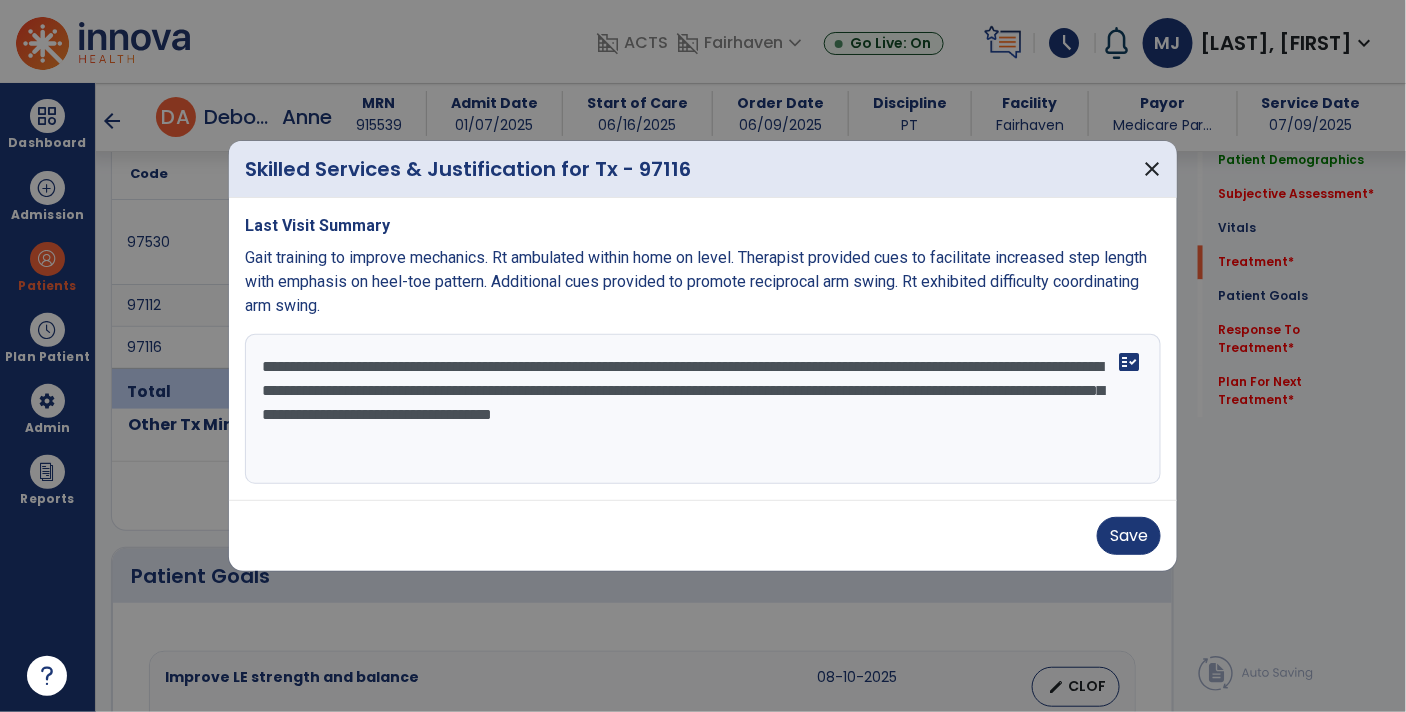 click on "**********" at bounding box center (703, 409) 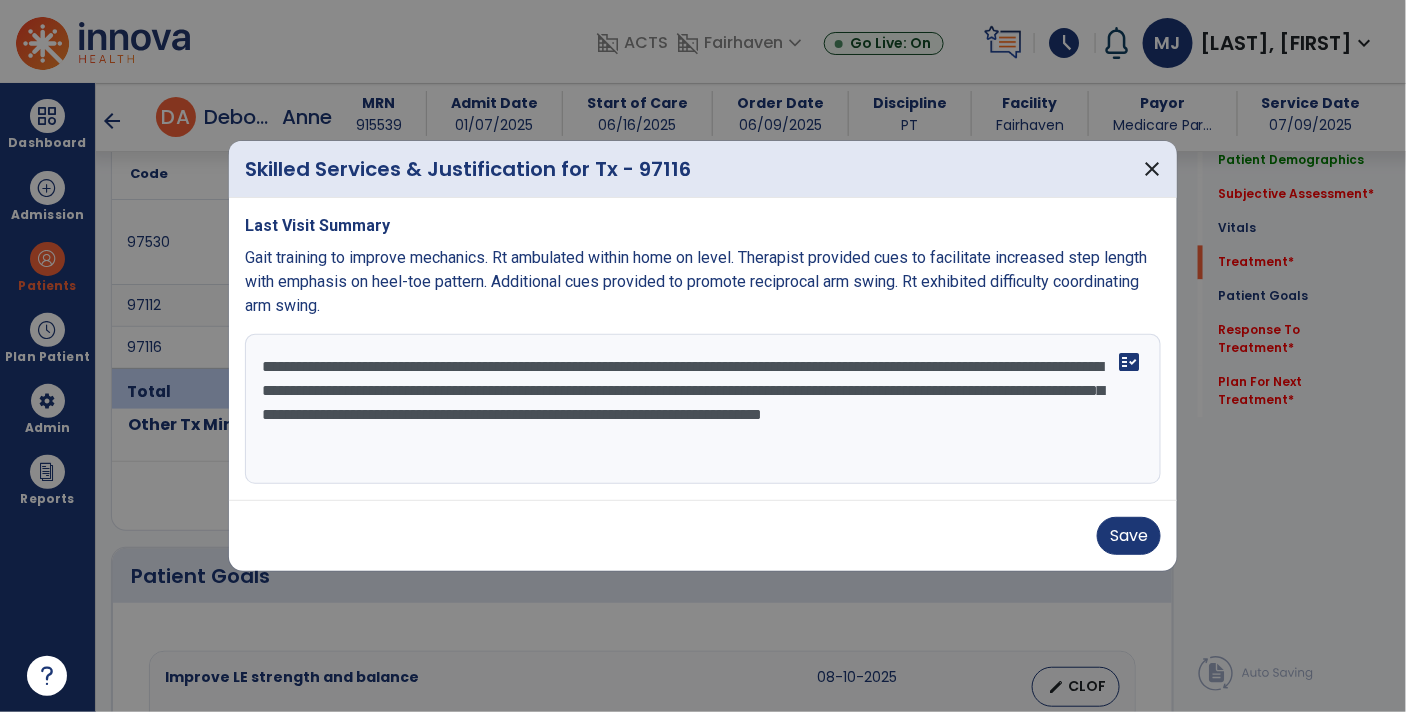 click on "**********" at bounding box center (703, 409) 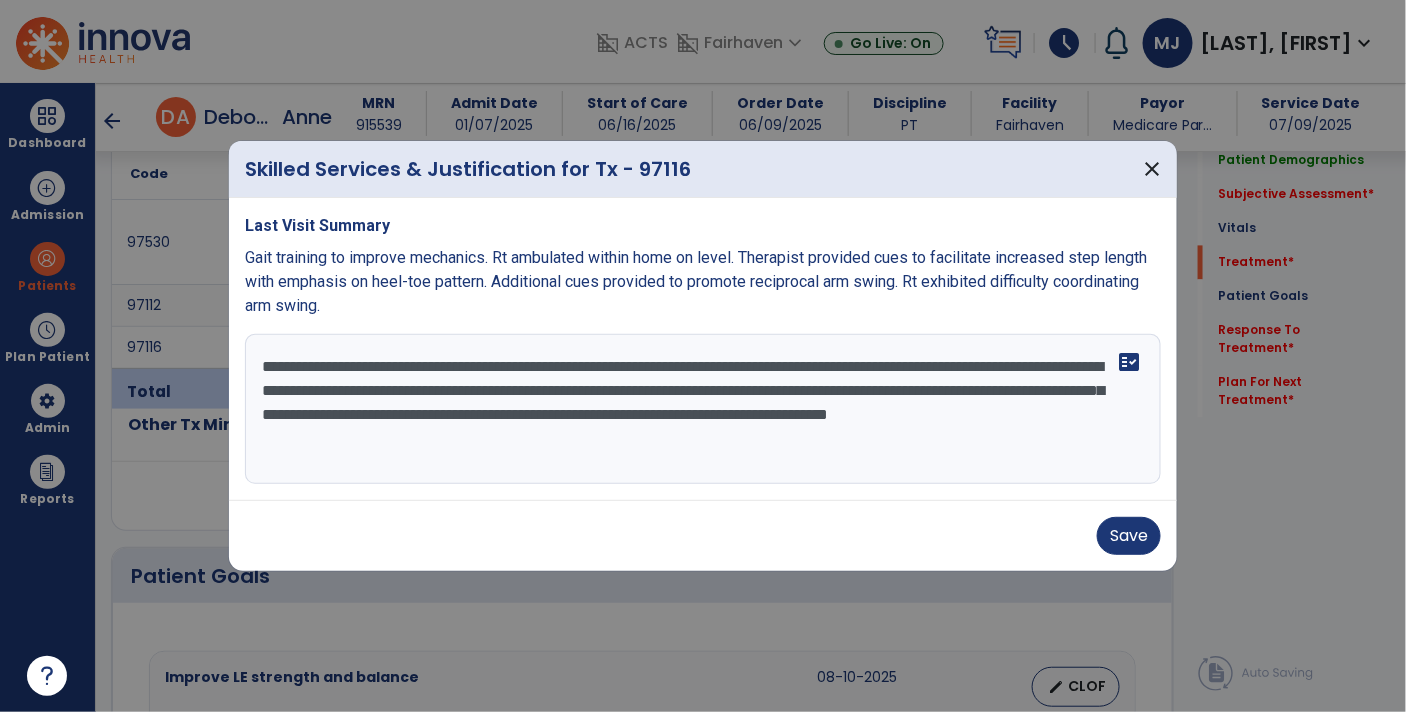 click on "**********" at bounding box center (703, 409) 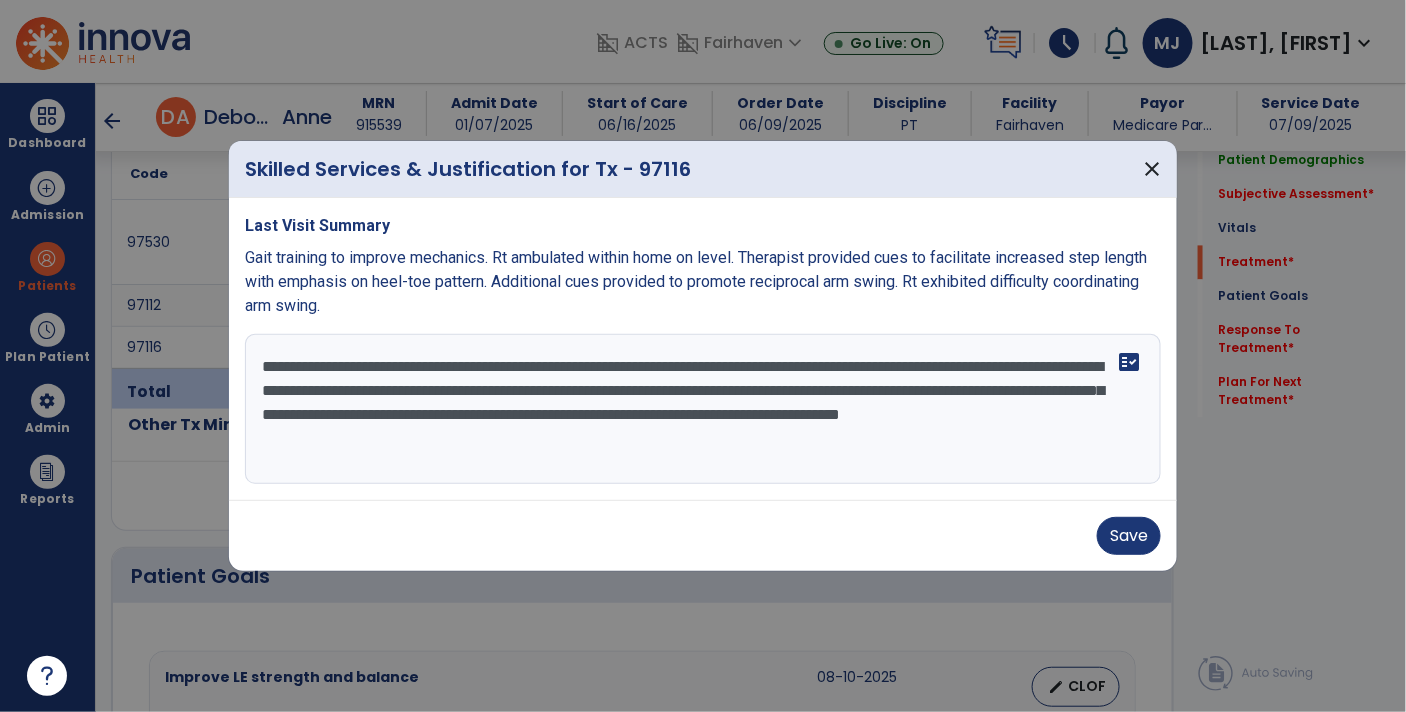 click on "**********" at bounding box center (703, 409) 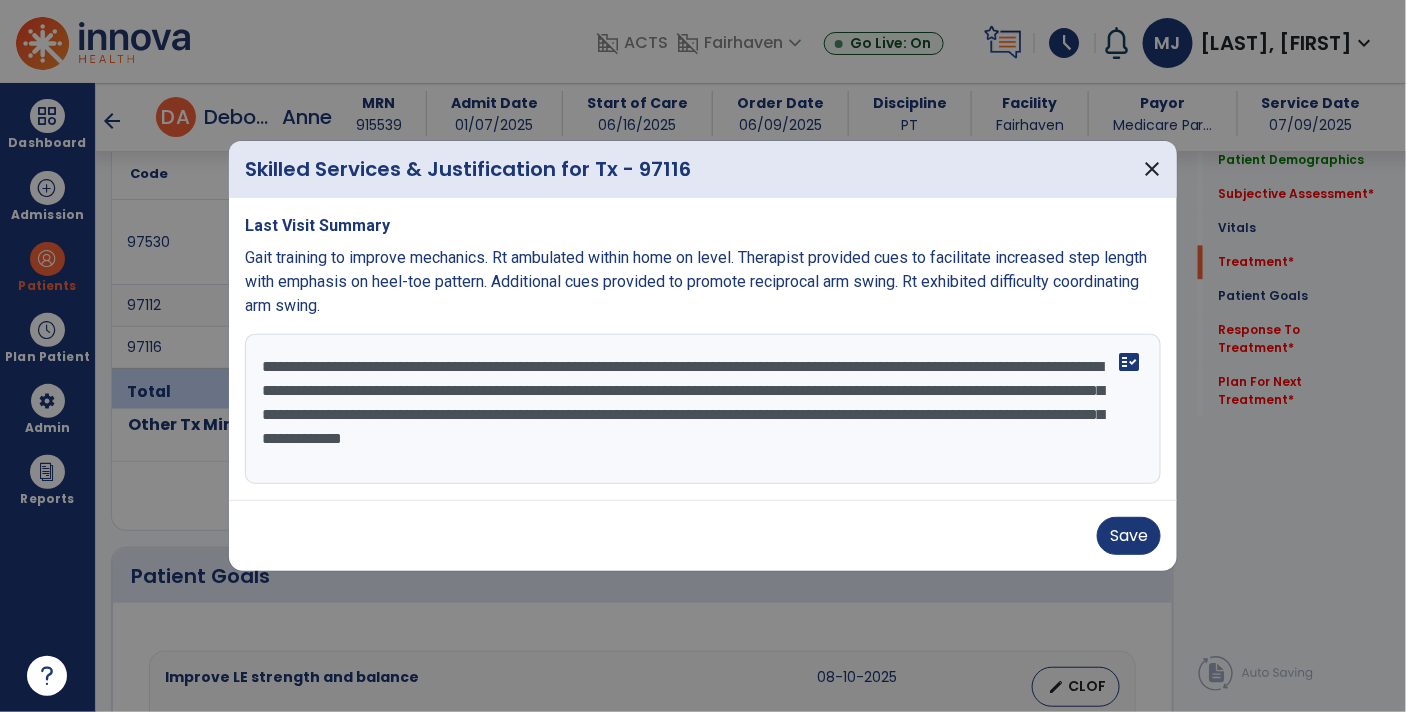 click on "**********" at bounding box center [703, 409] 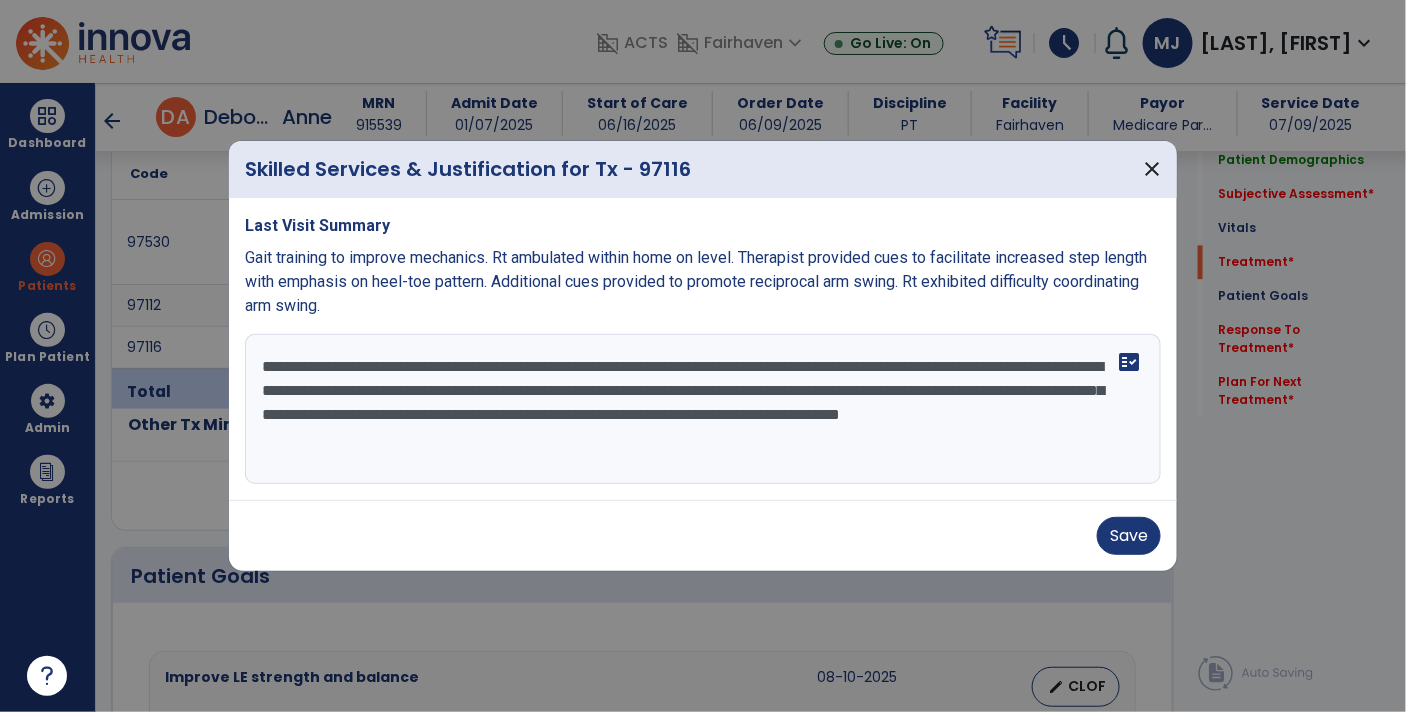 click on "**********" at bounding box center [703, 409] 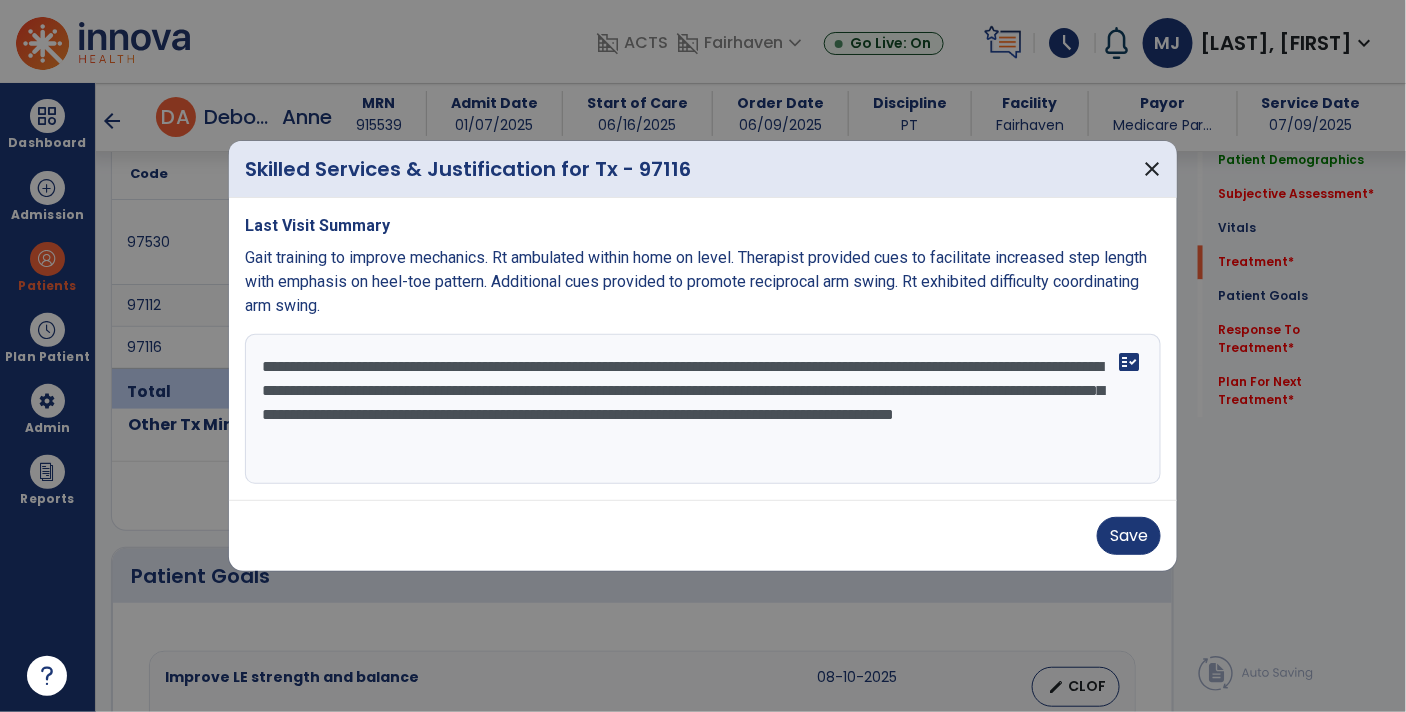 click on "**********" at bounding box center [703, 409] 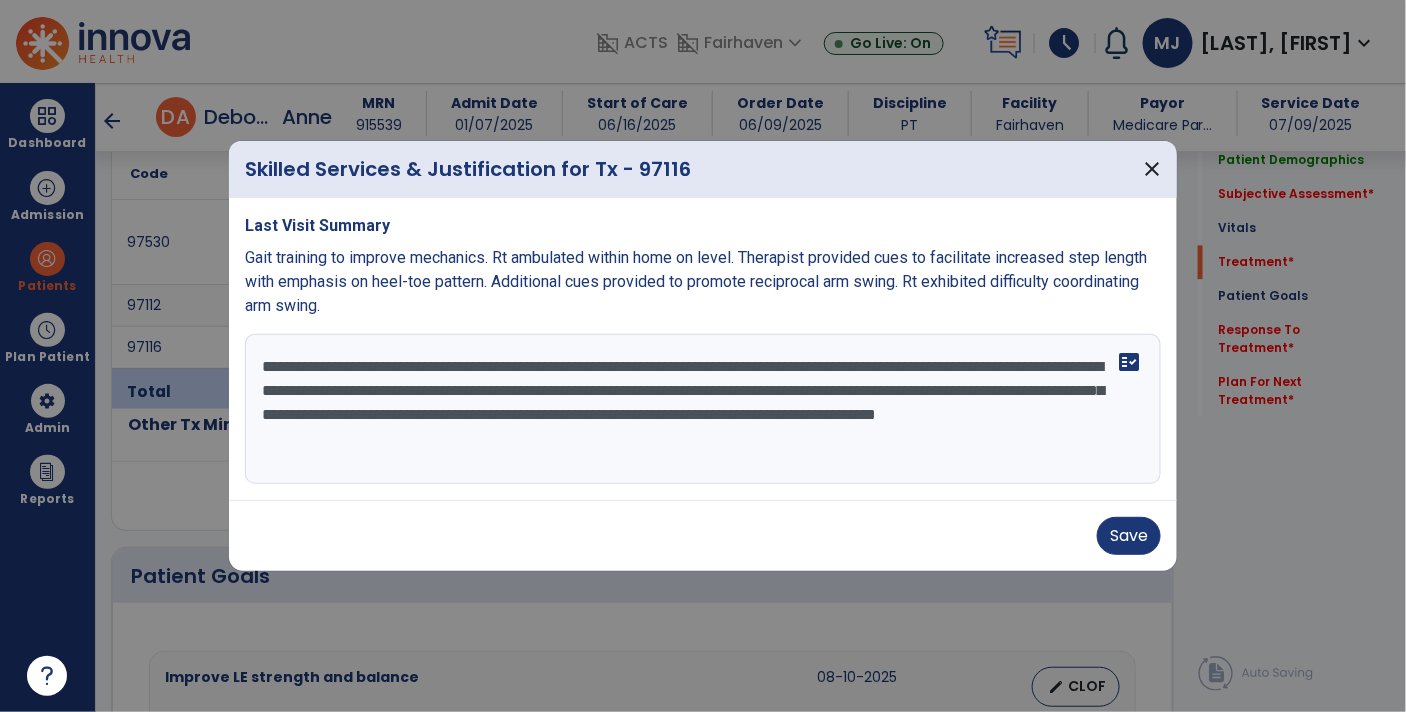 click on "**********" at bounding box center (703, 409) 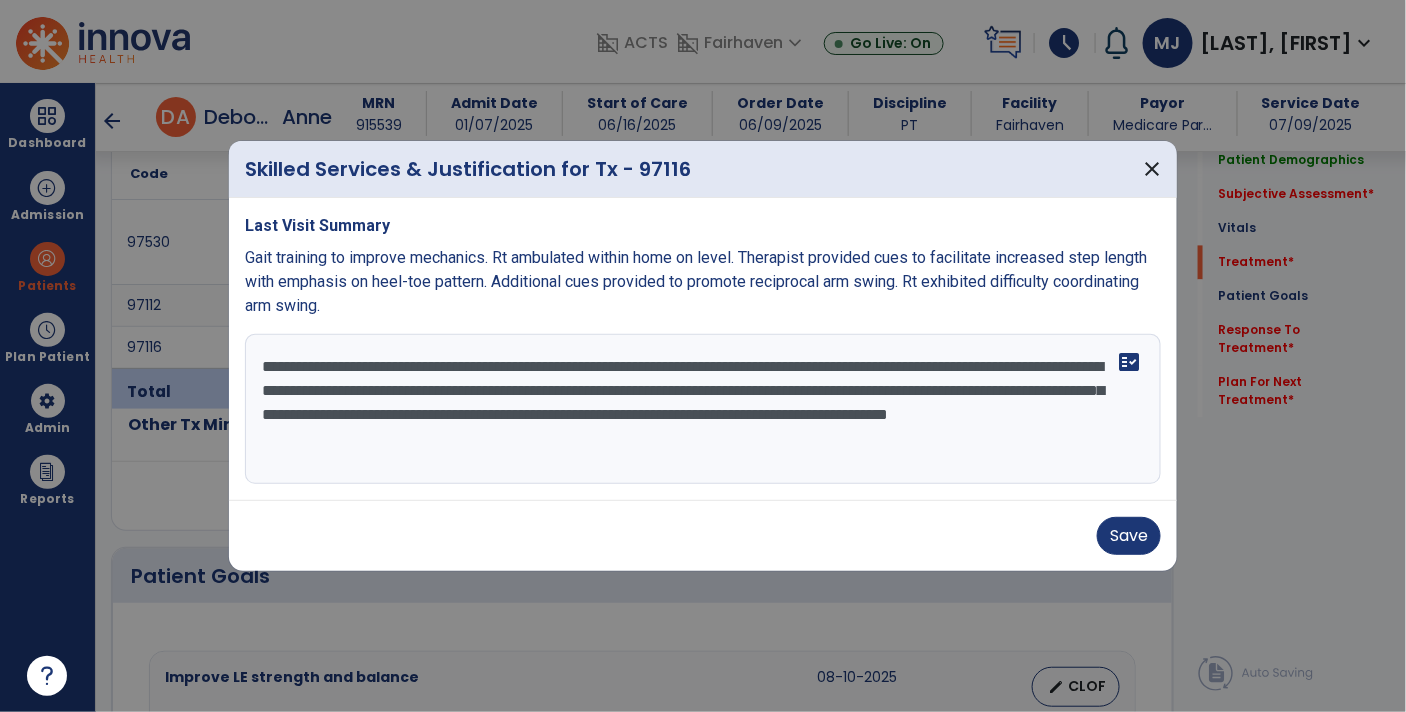 click on "**********" at bounding box center [703, 409] 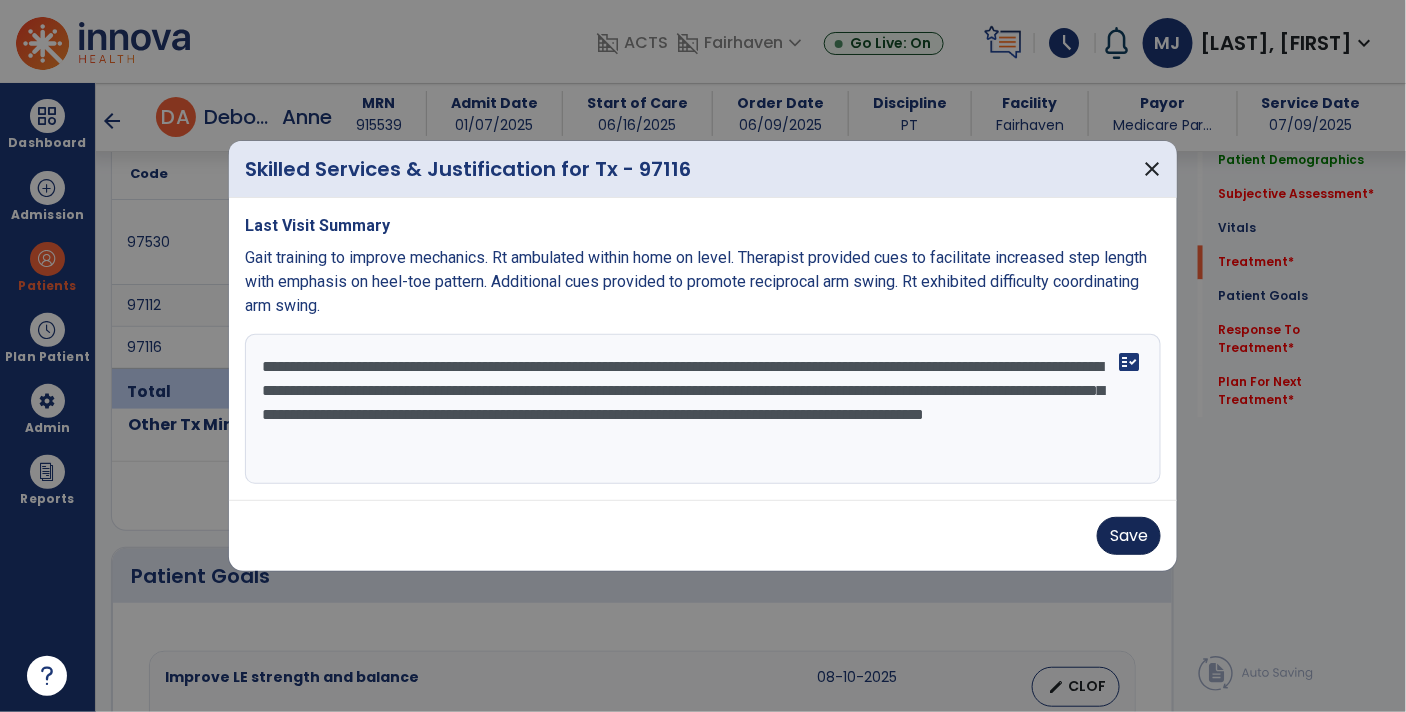type on "**********" 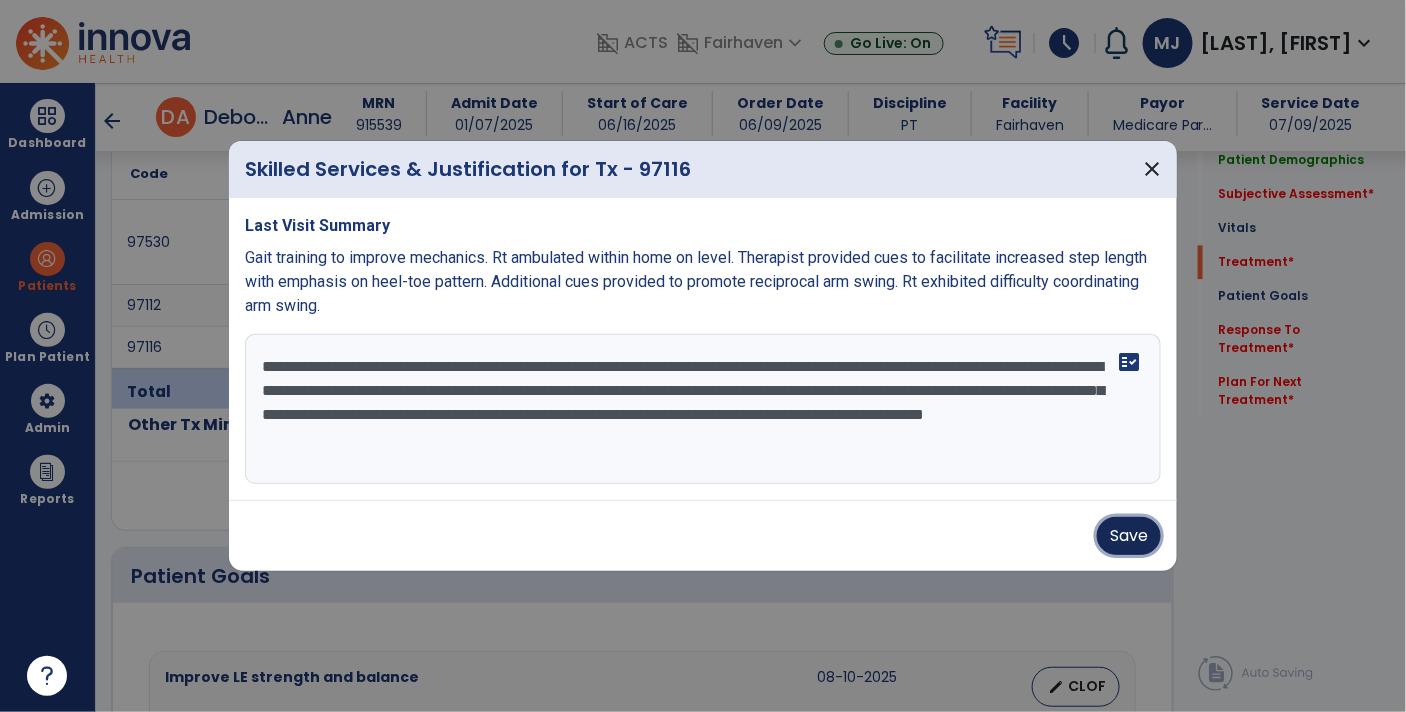 click on "Save" at bounding box center [1129, 536] 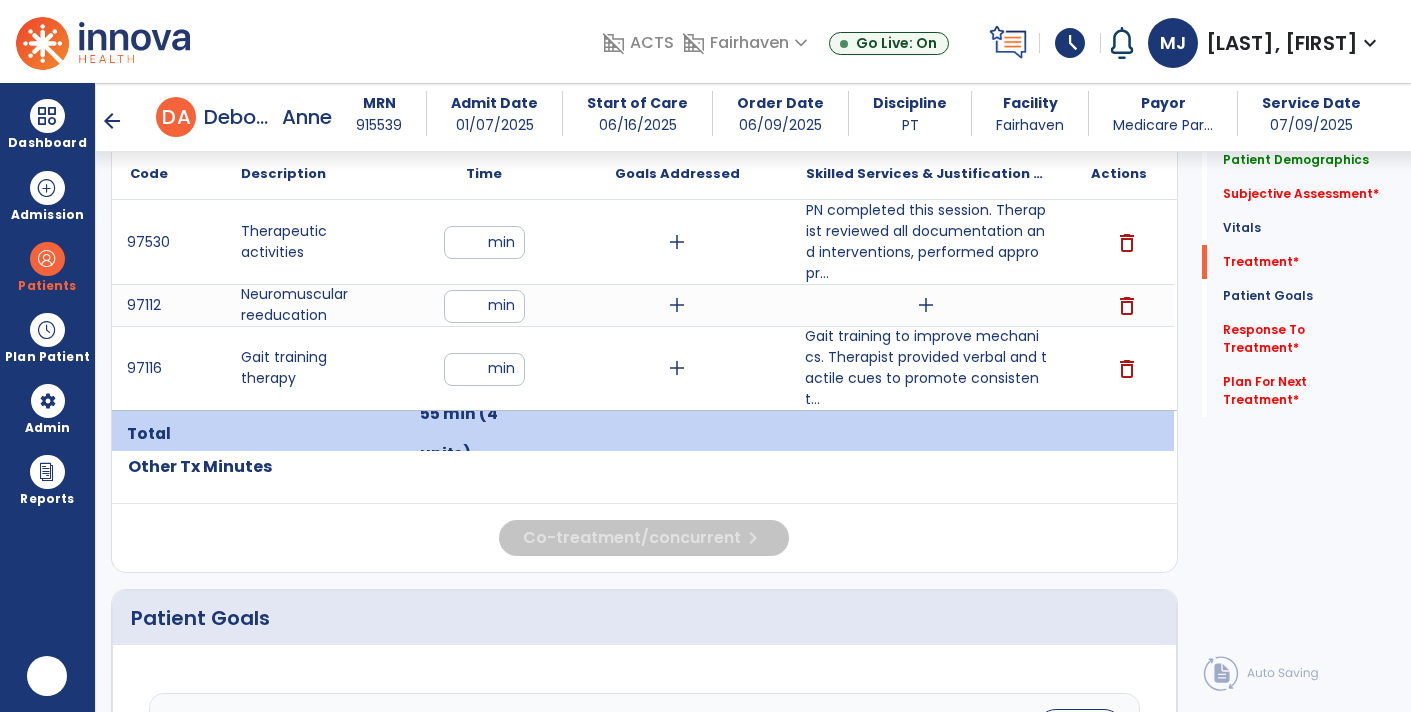 scroll, scrollTop: 0, scrollLeft: 0, axis: both 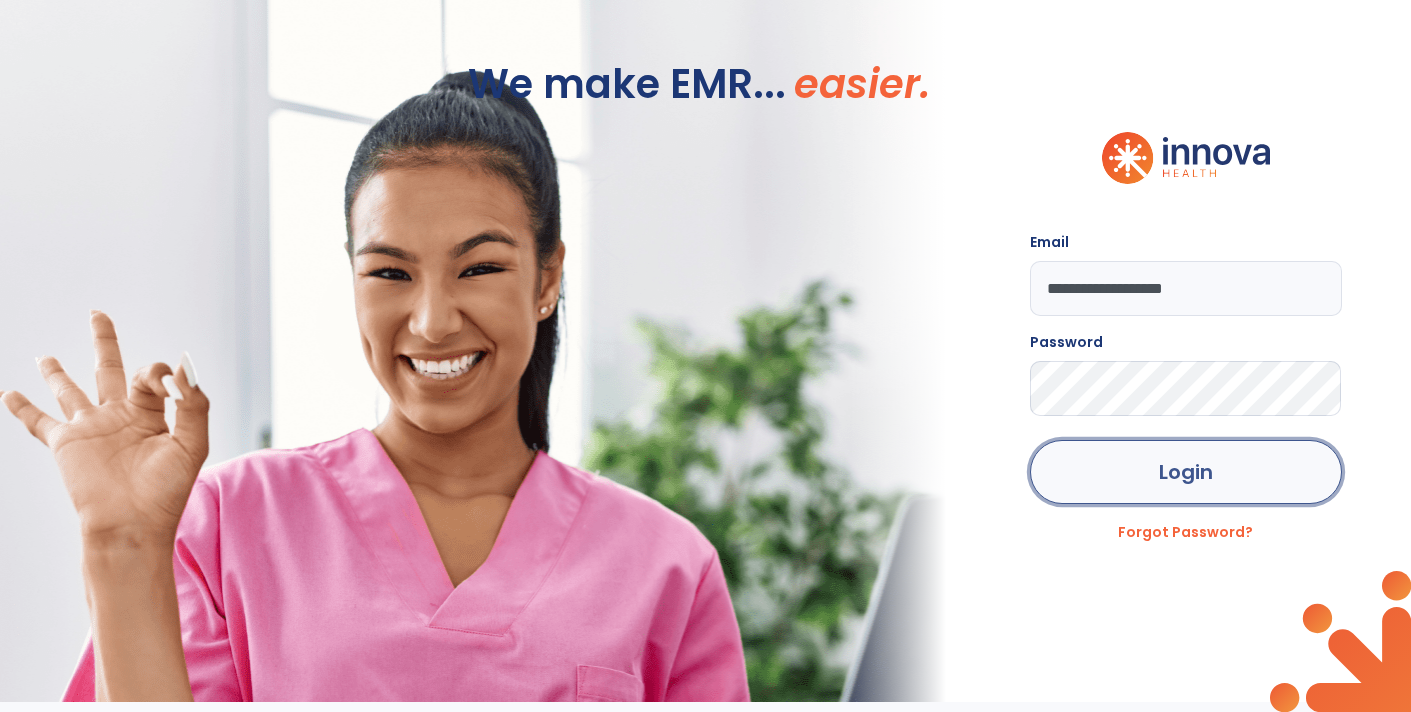 click on "Login" 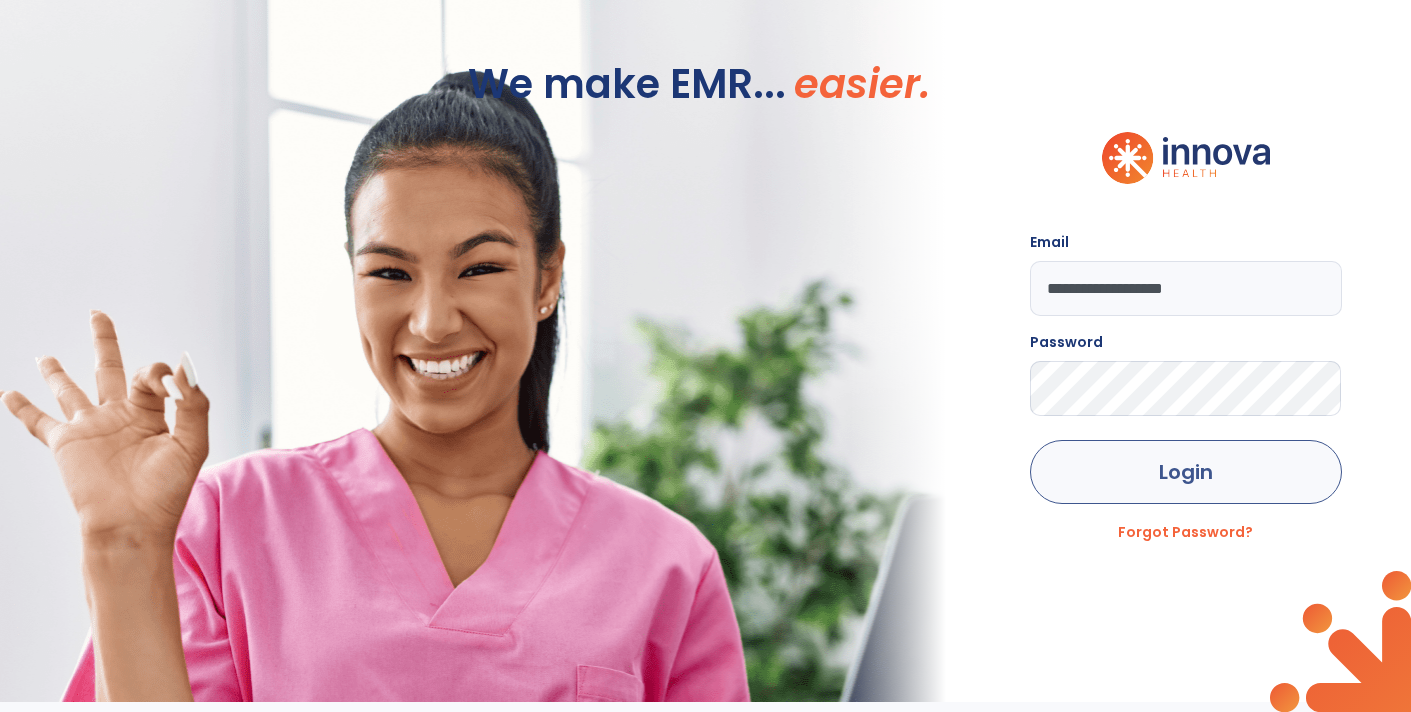 select on "****" 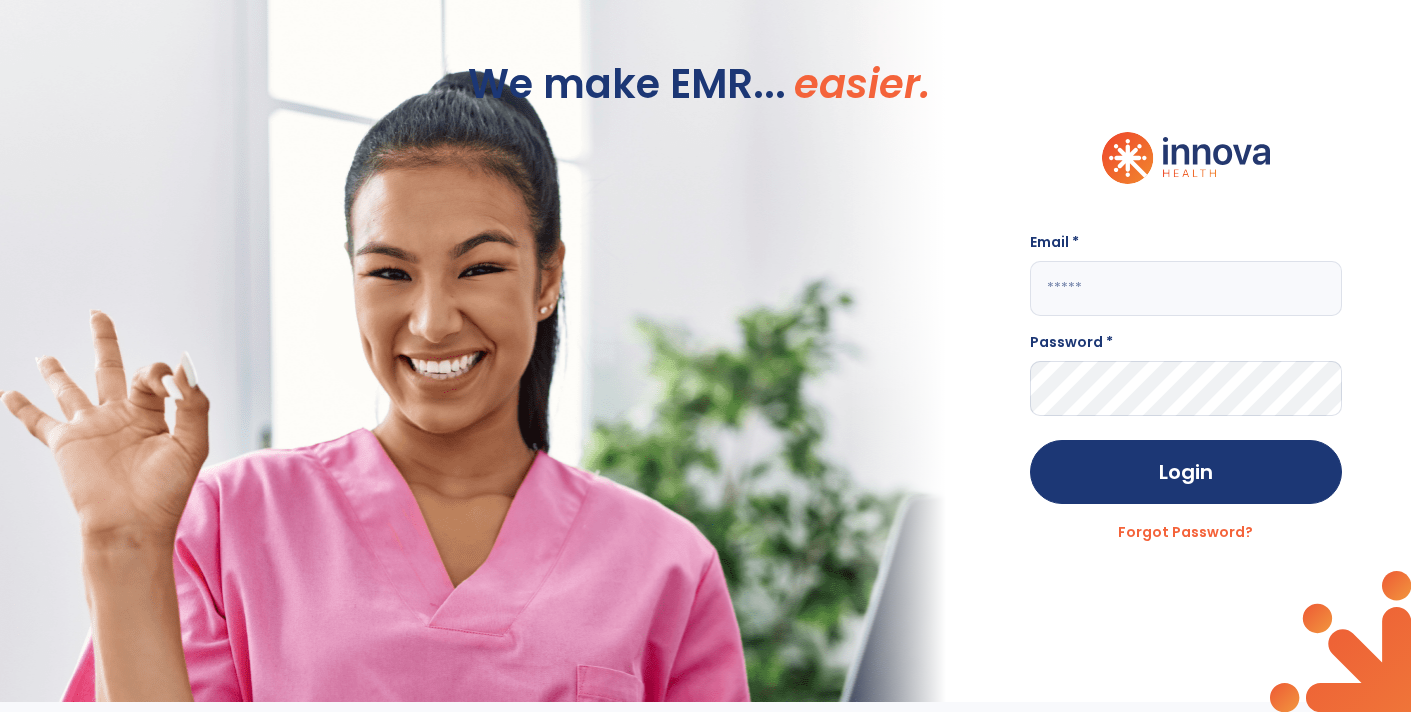 type on "**********" 